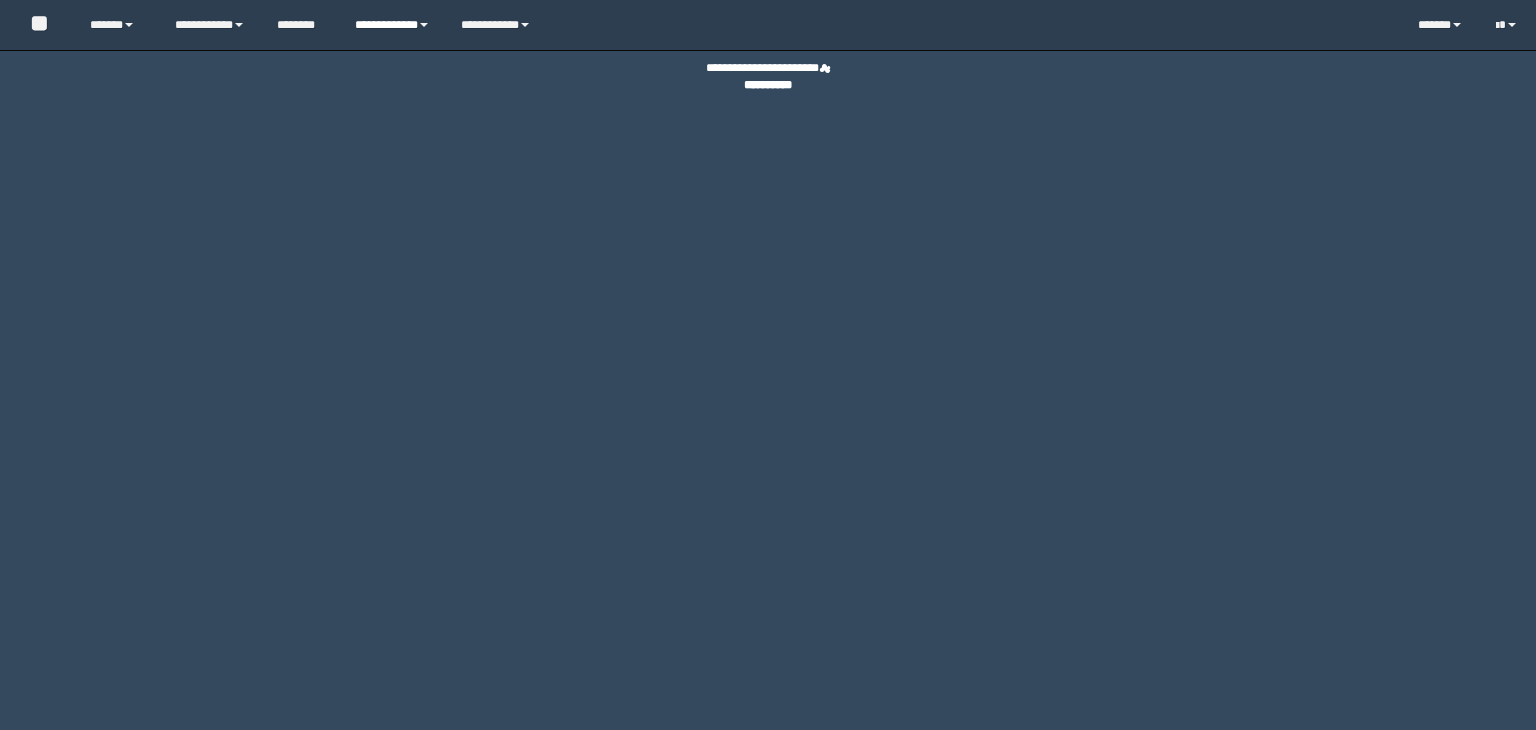 scroll, scrollTop: 0, scrollLeft: 0, axis: both 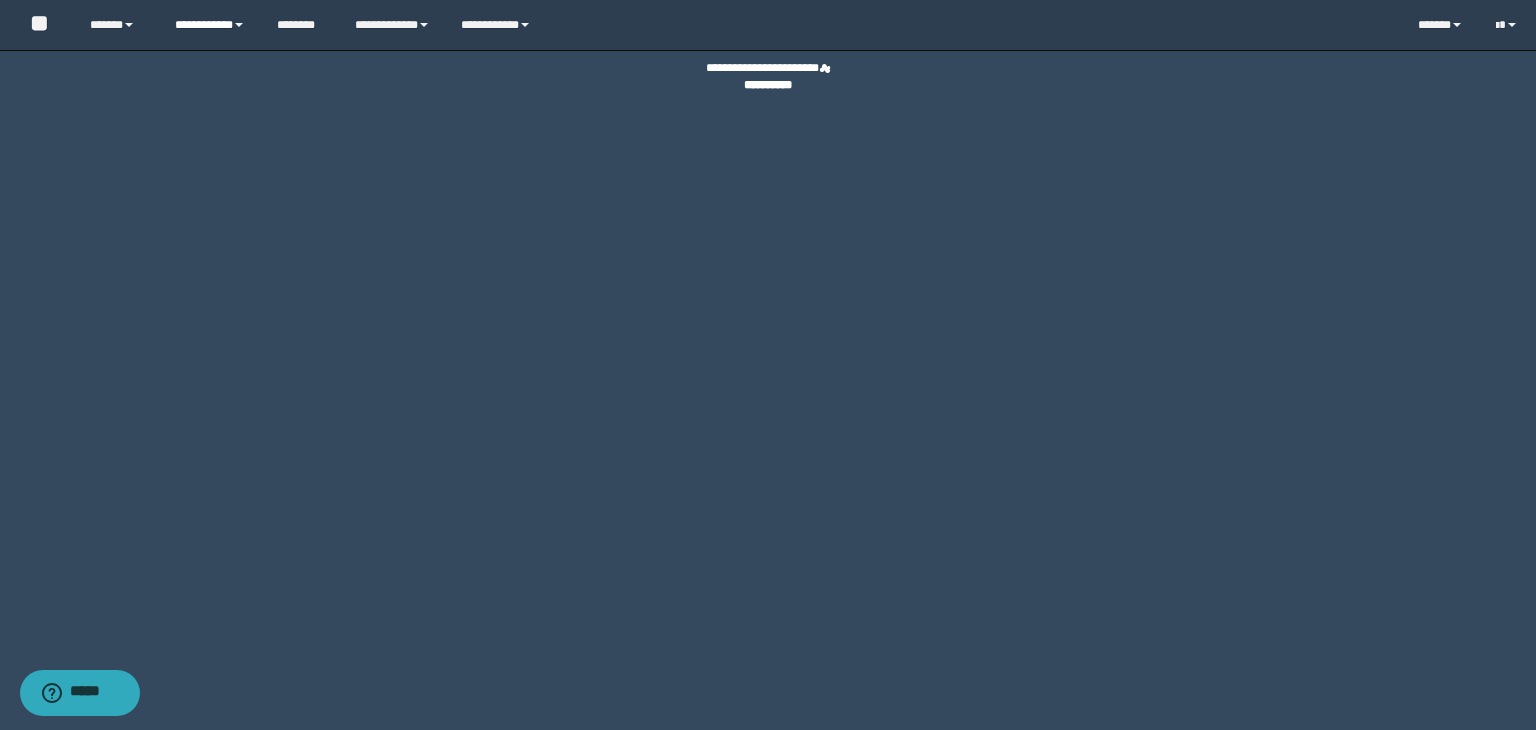 click on "**********" at bounding box center [210, 25] 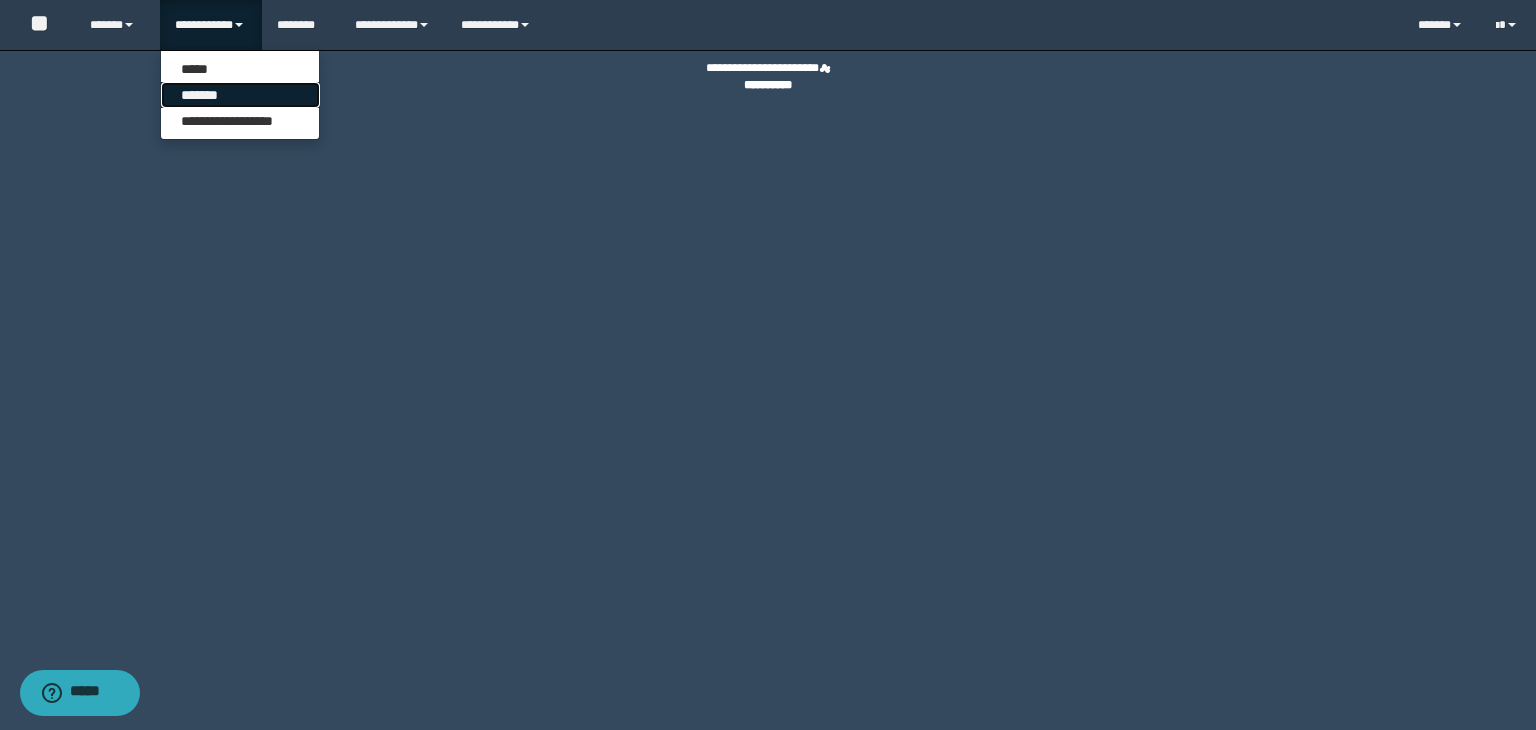 click on "*******" at bounding box center (240, 95) 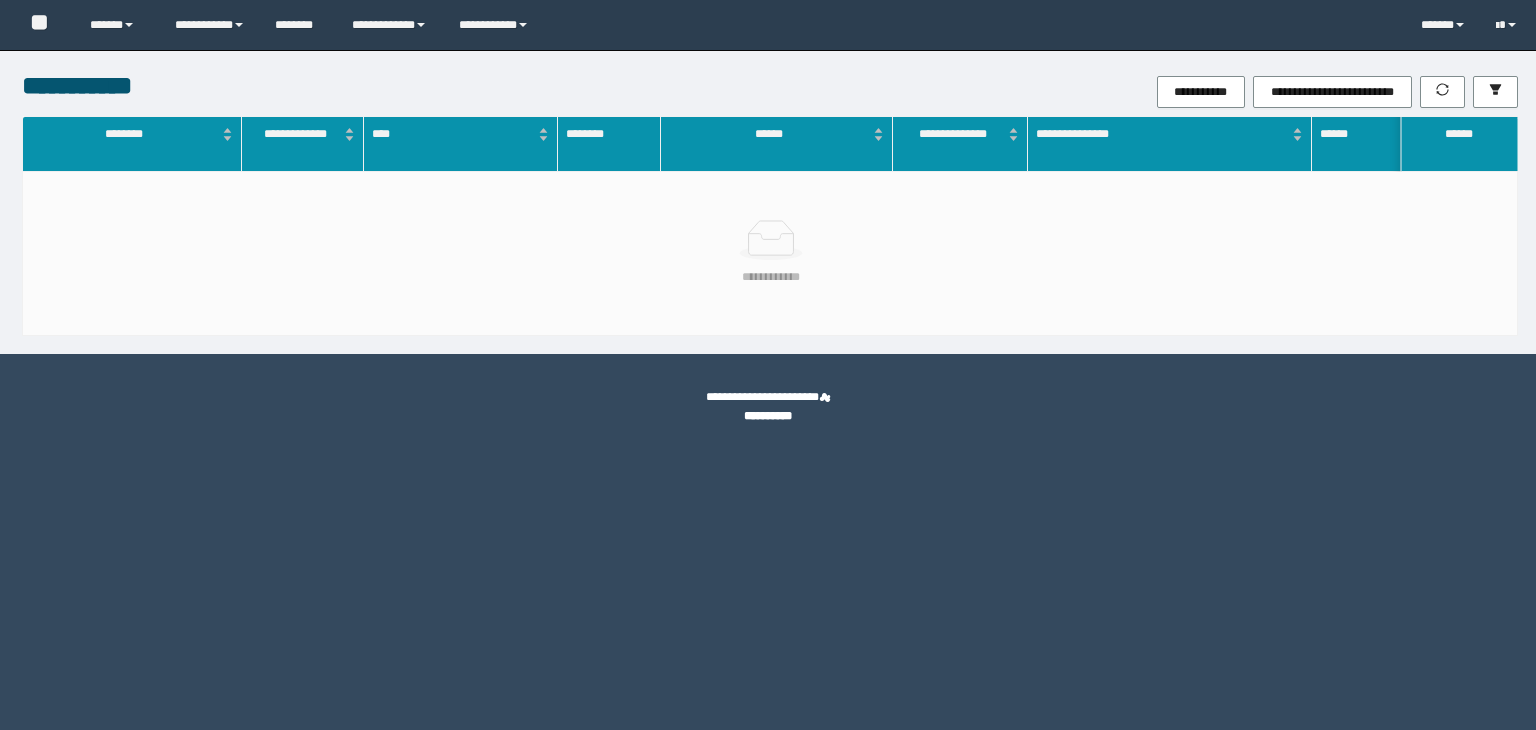 scroll, scrollTop: 0, scrollLeft: 0, axis: both 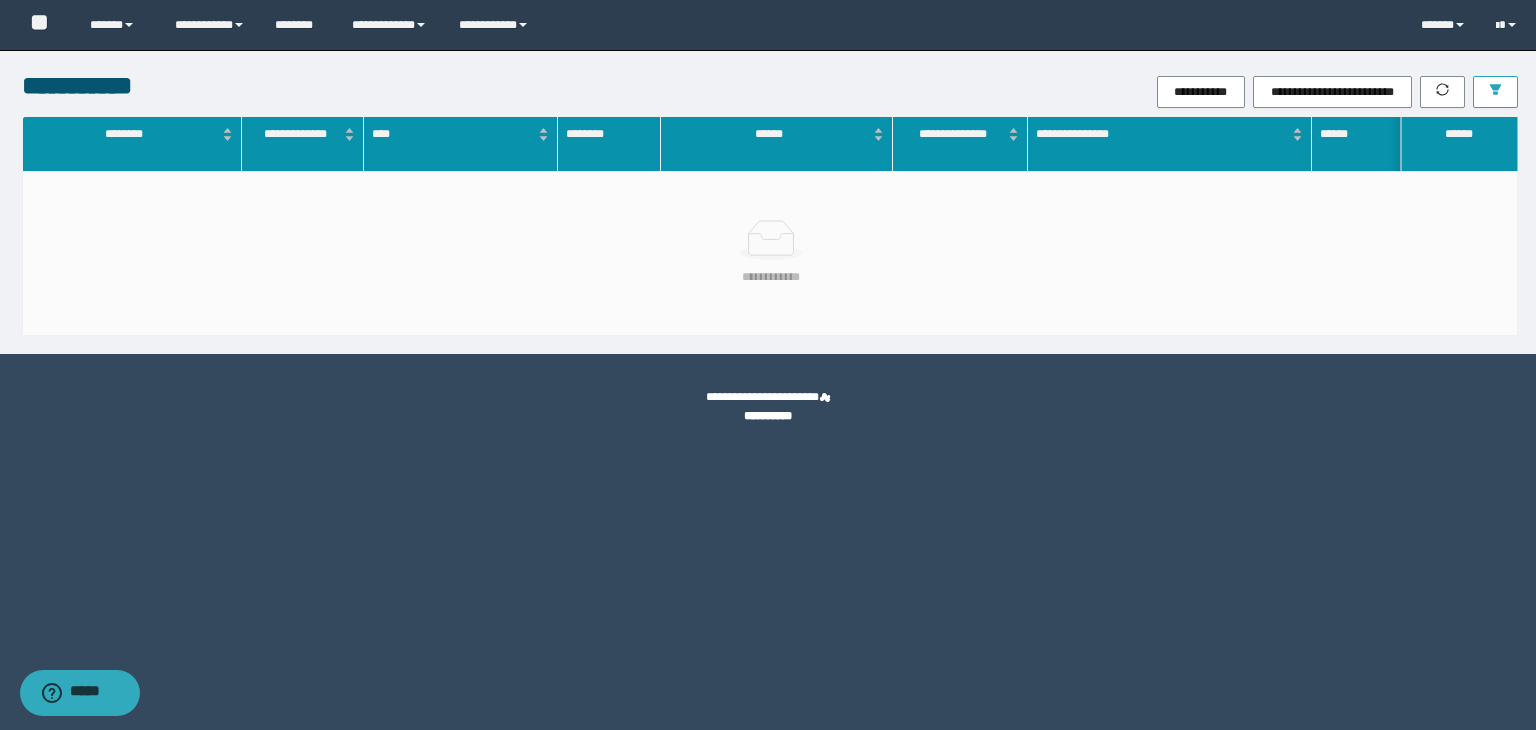 click at bounding box center [1495, 92] 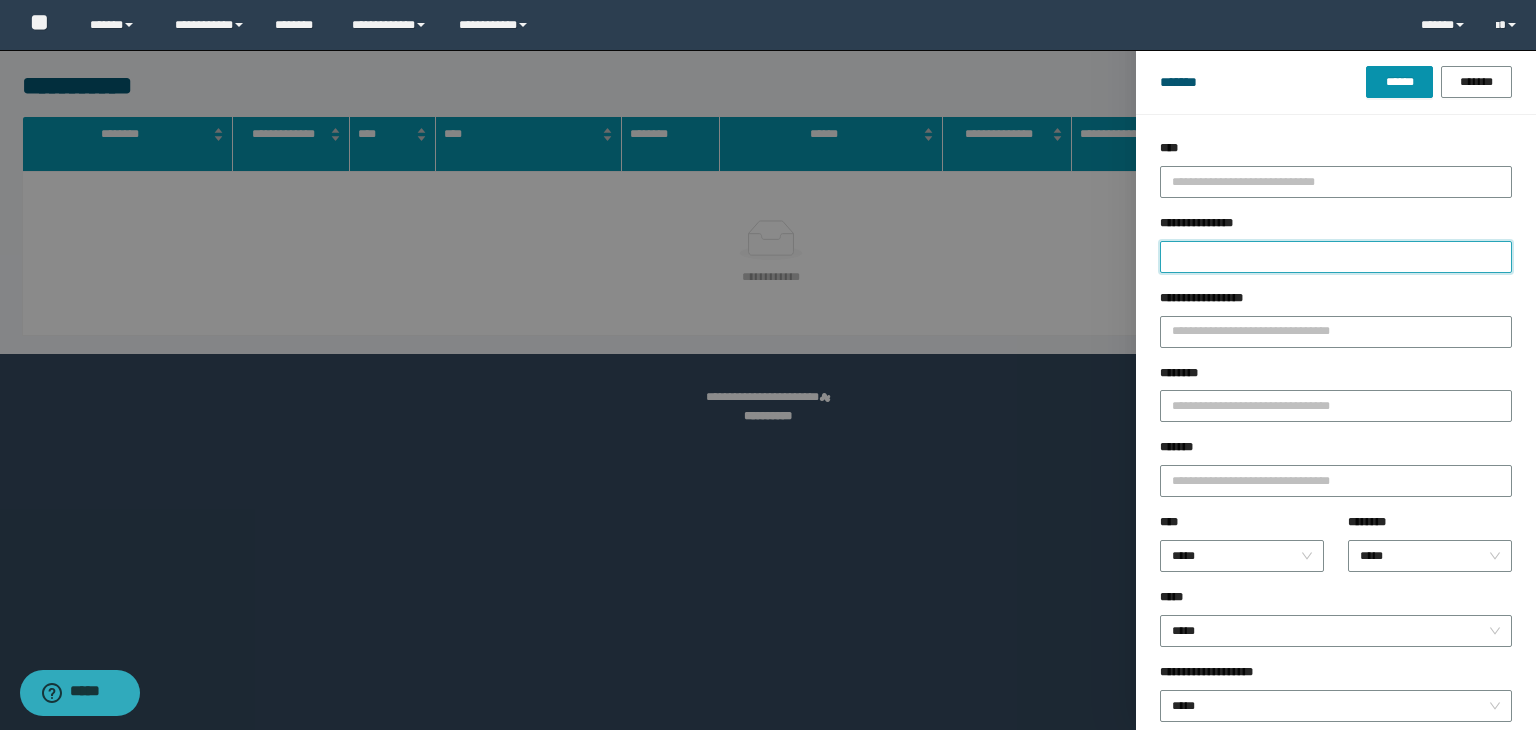 click on "**********" at bounding box center (1336, 257) 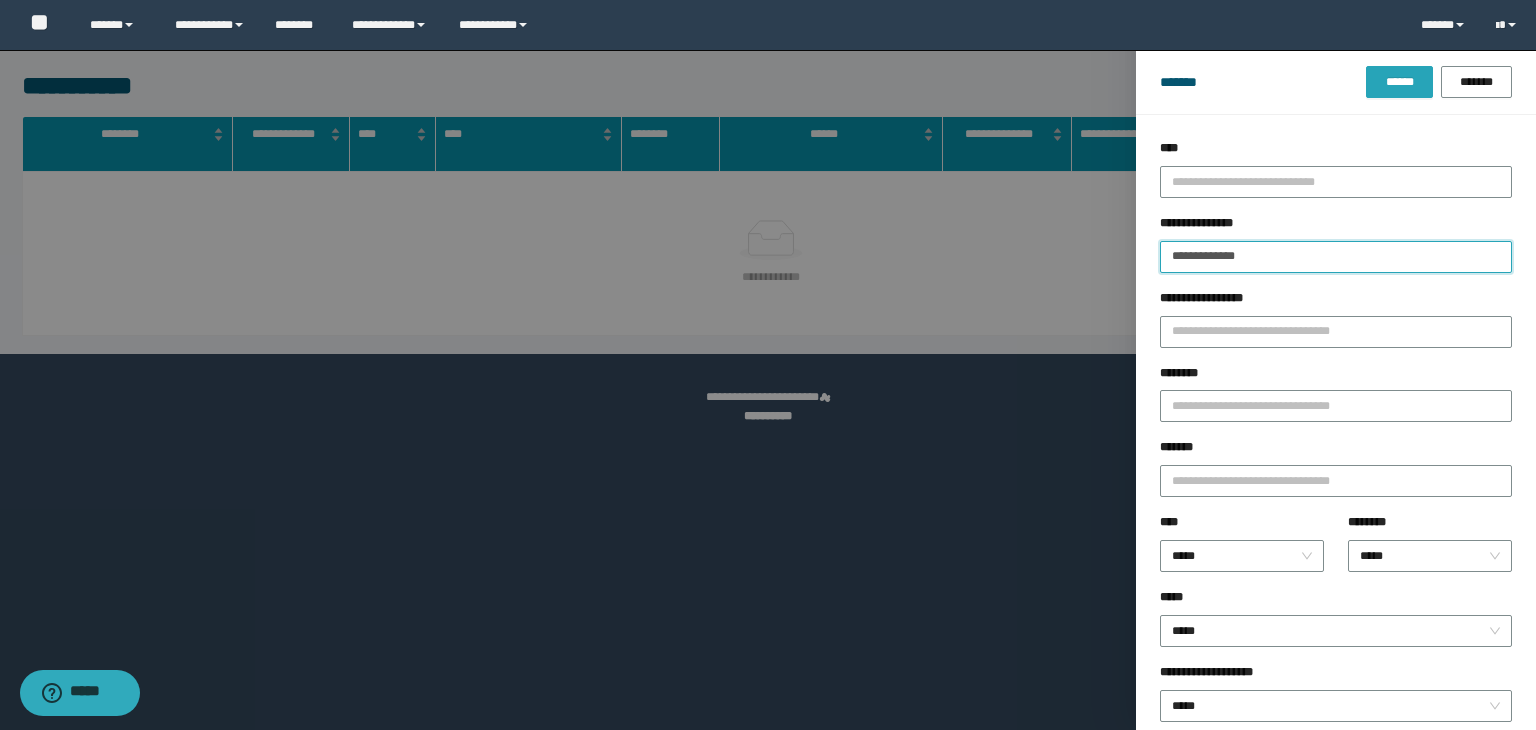 type on "**********" 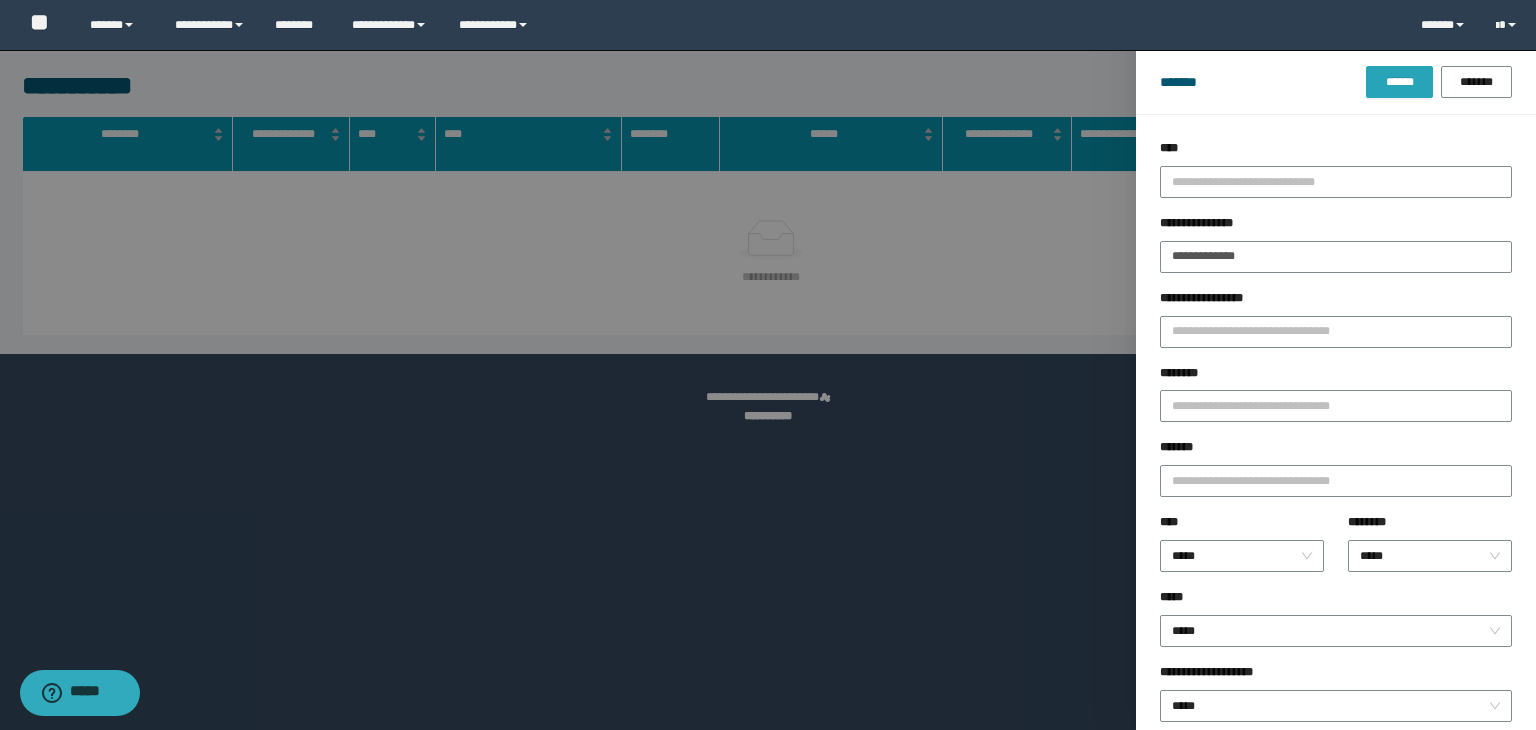 click on "******" at bounding box center (1399, 82) 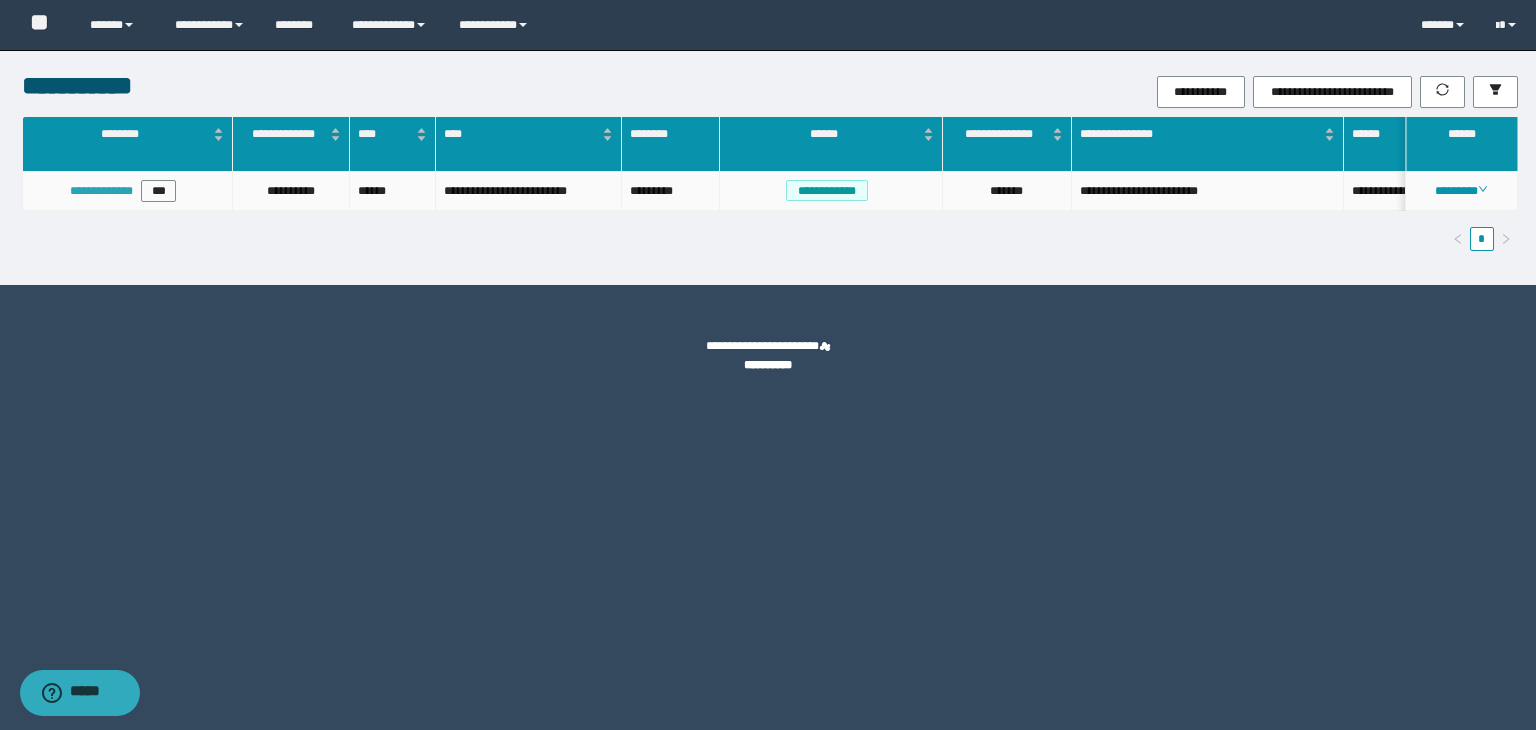click on "**********" at bounding box center [101, 191] 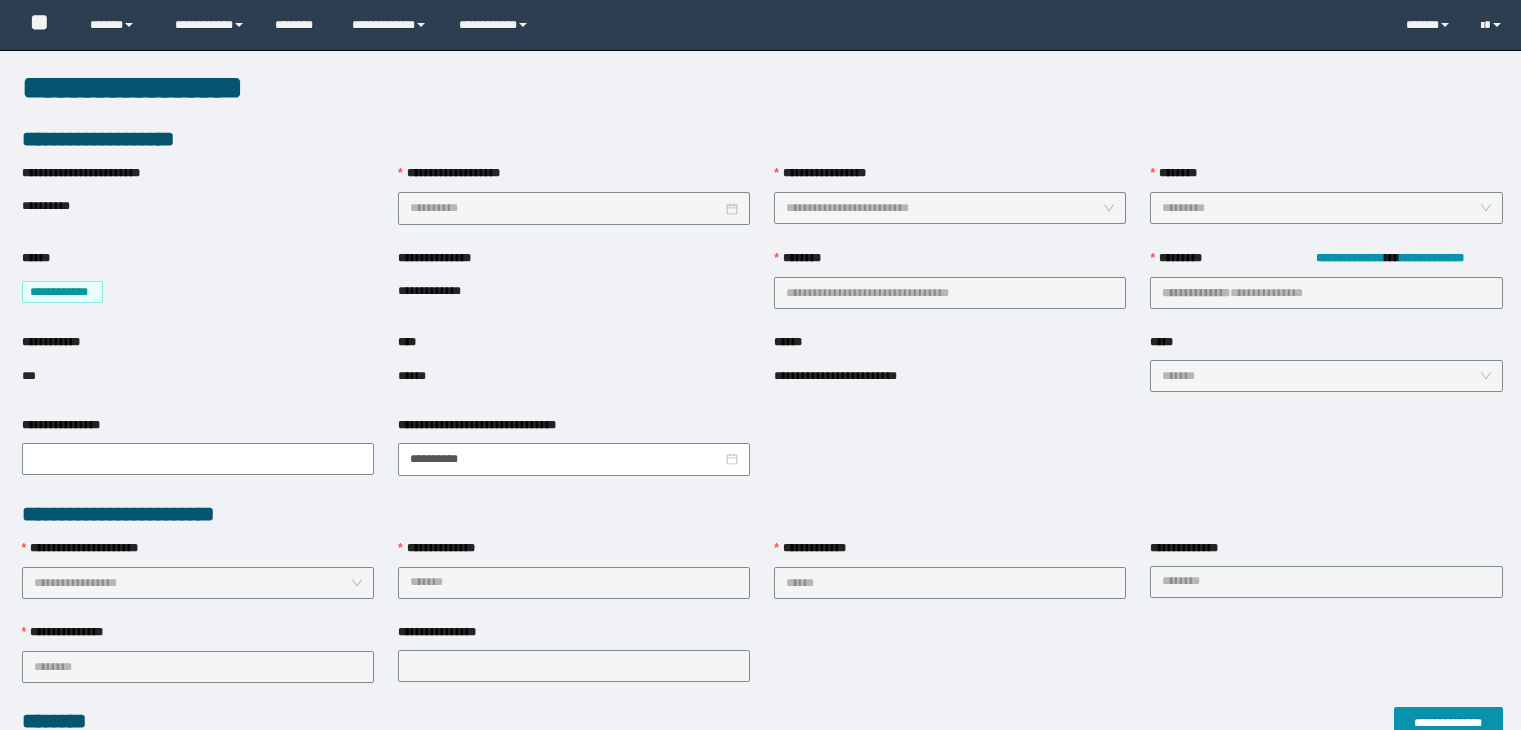 scroll, scrollTop: 0, scrollLeft: 0, axis: both 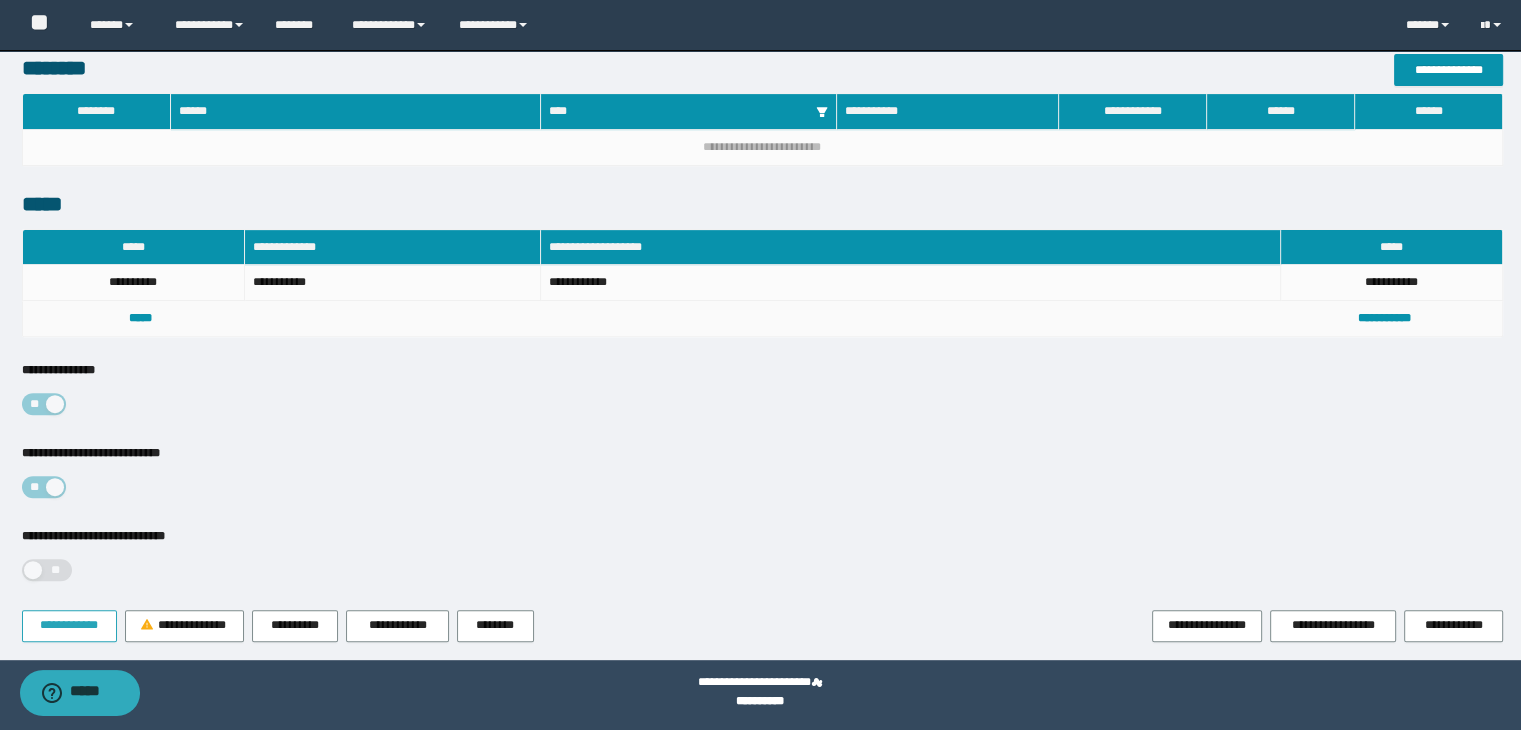 click on "**********" at bounding box center [69, 625] 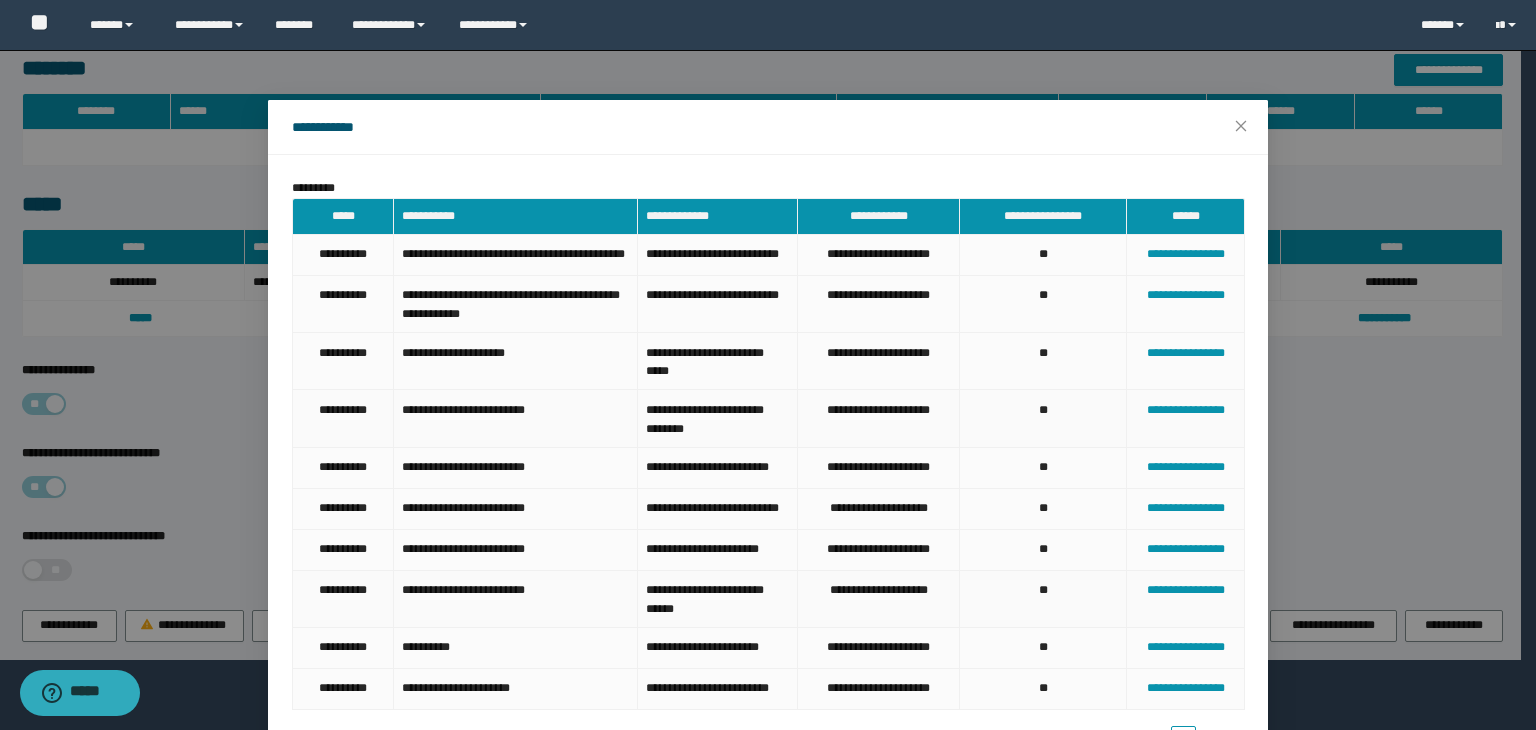 scroll, scrollTop: 167, scrollLeft: 0, axis: vertical 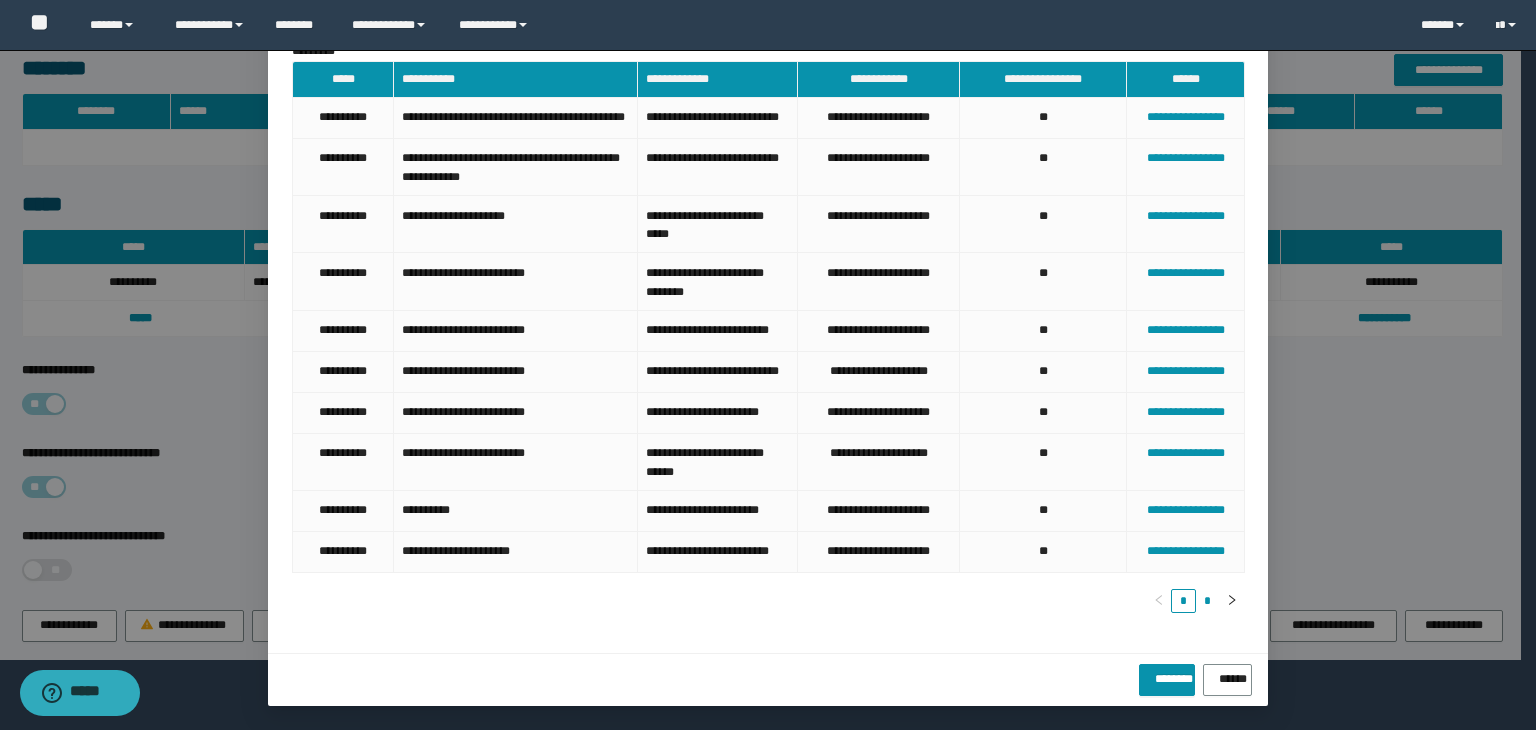 click on "*" at bounding box center (1208, 601) 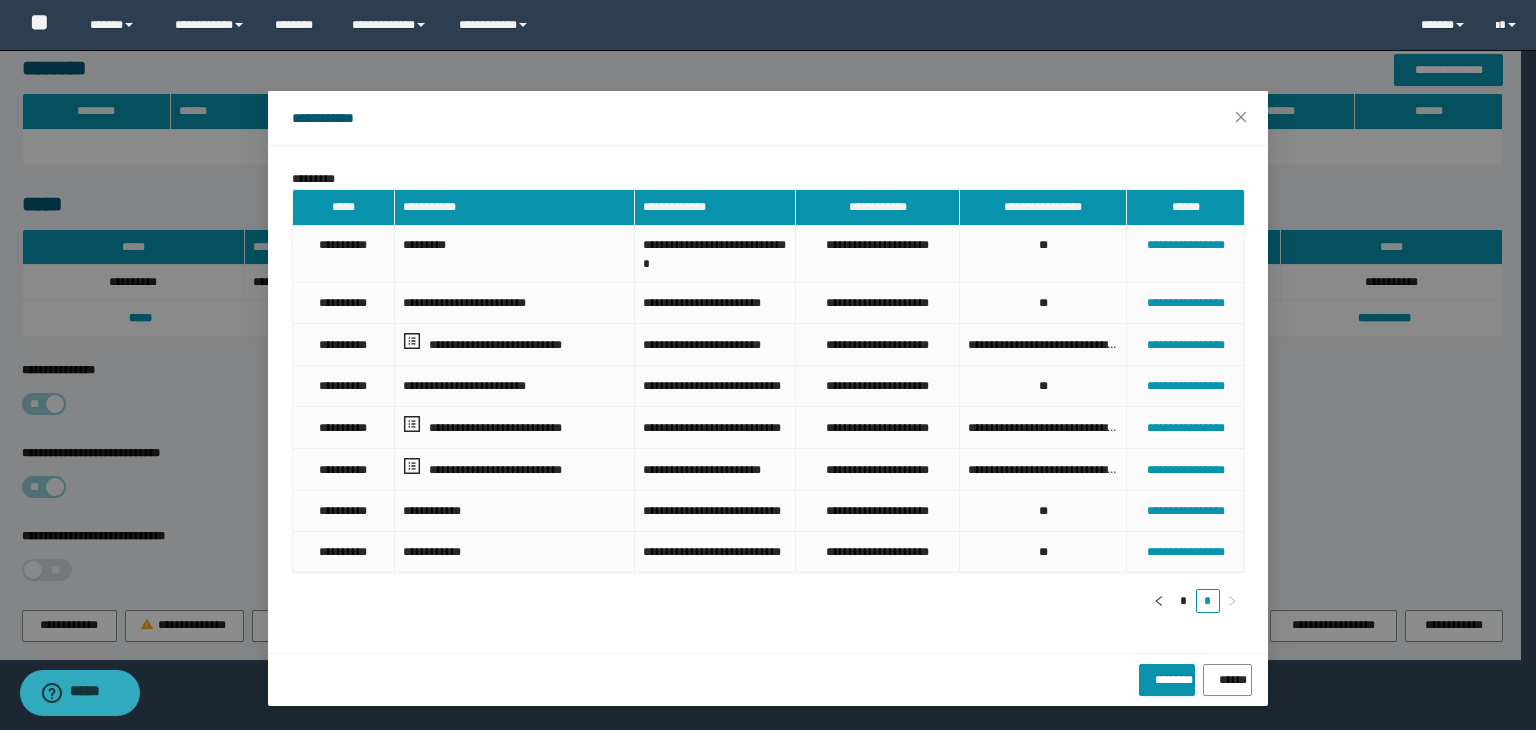 type 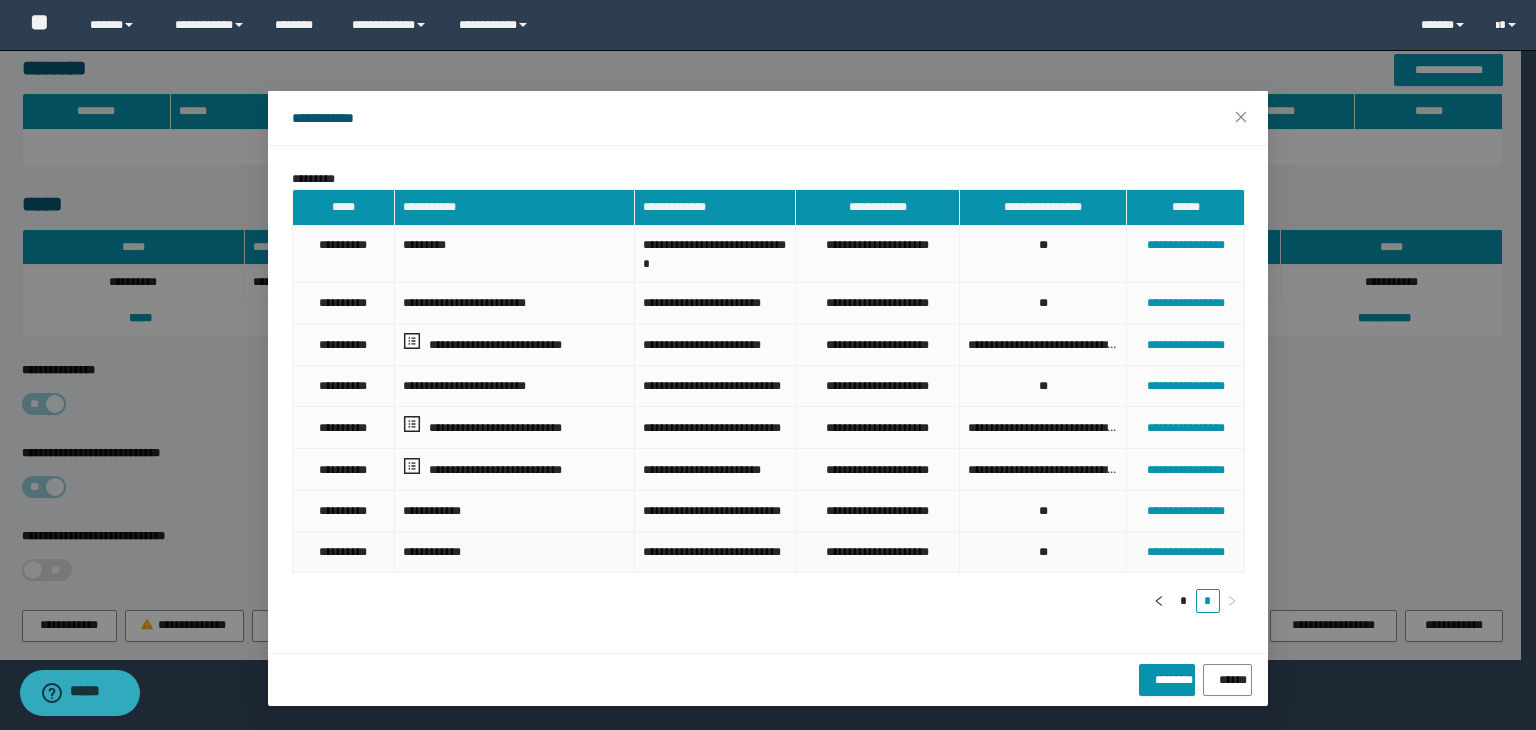 scroll, scrollTop: 68, scrollLeft: 0, axis: vertical 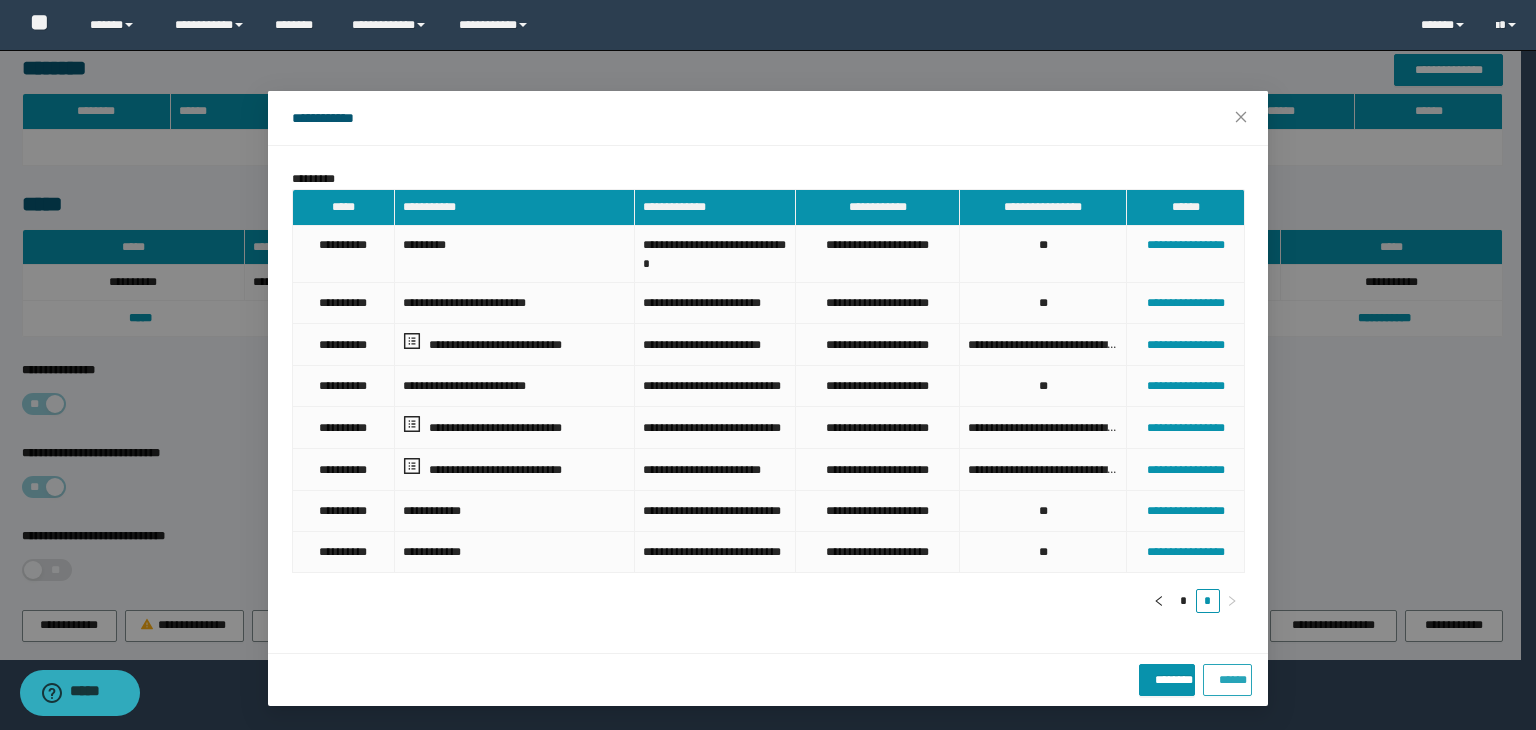 click on "******" at bounding box center [1227, 676] 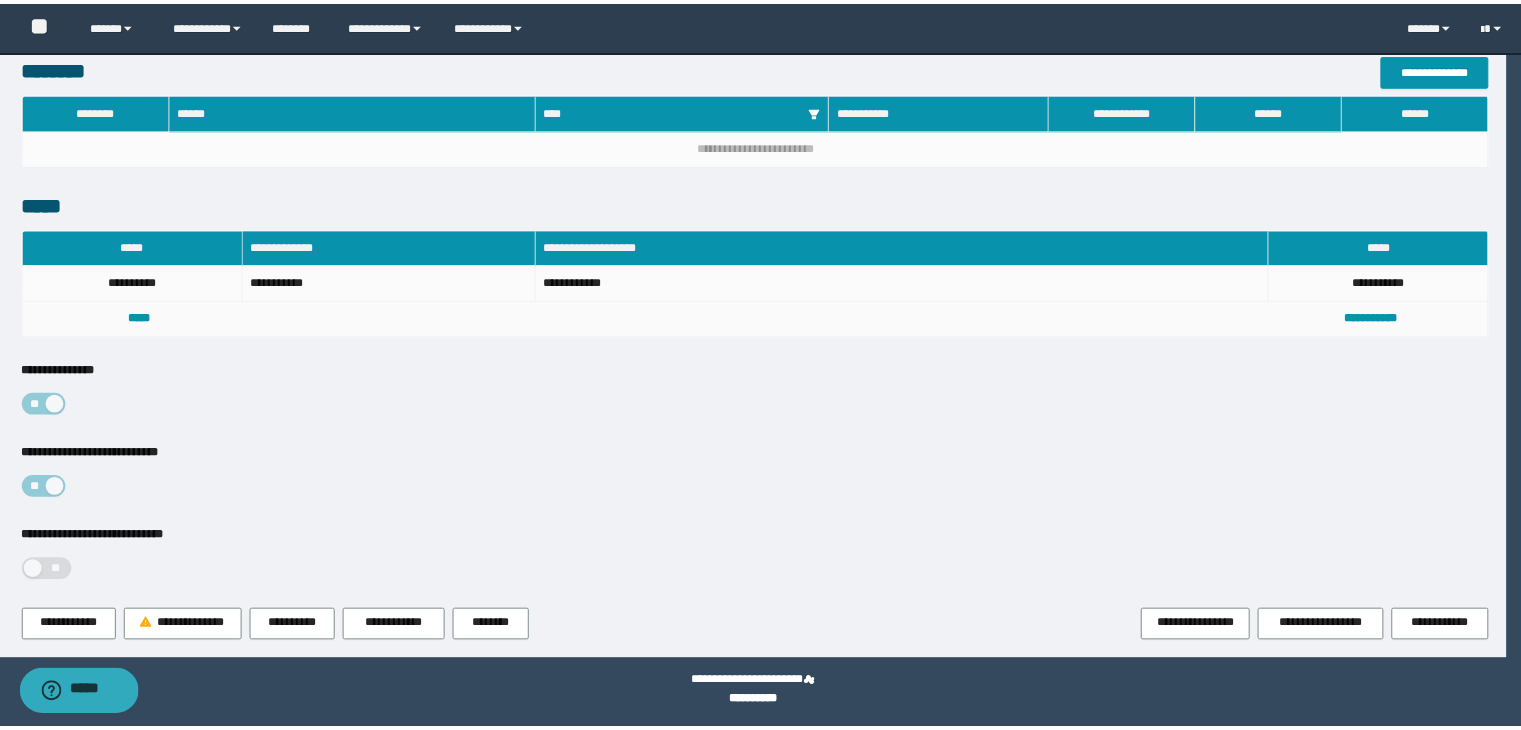 scroll, scrollTop: 0, scrollLeft: 0, axis: both 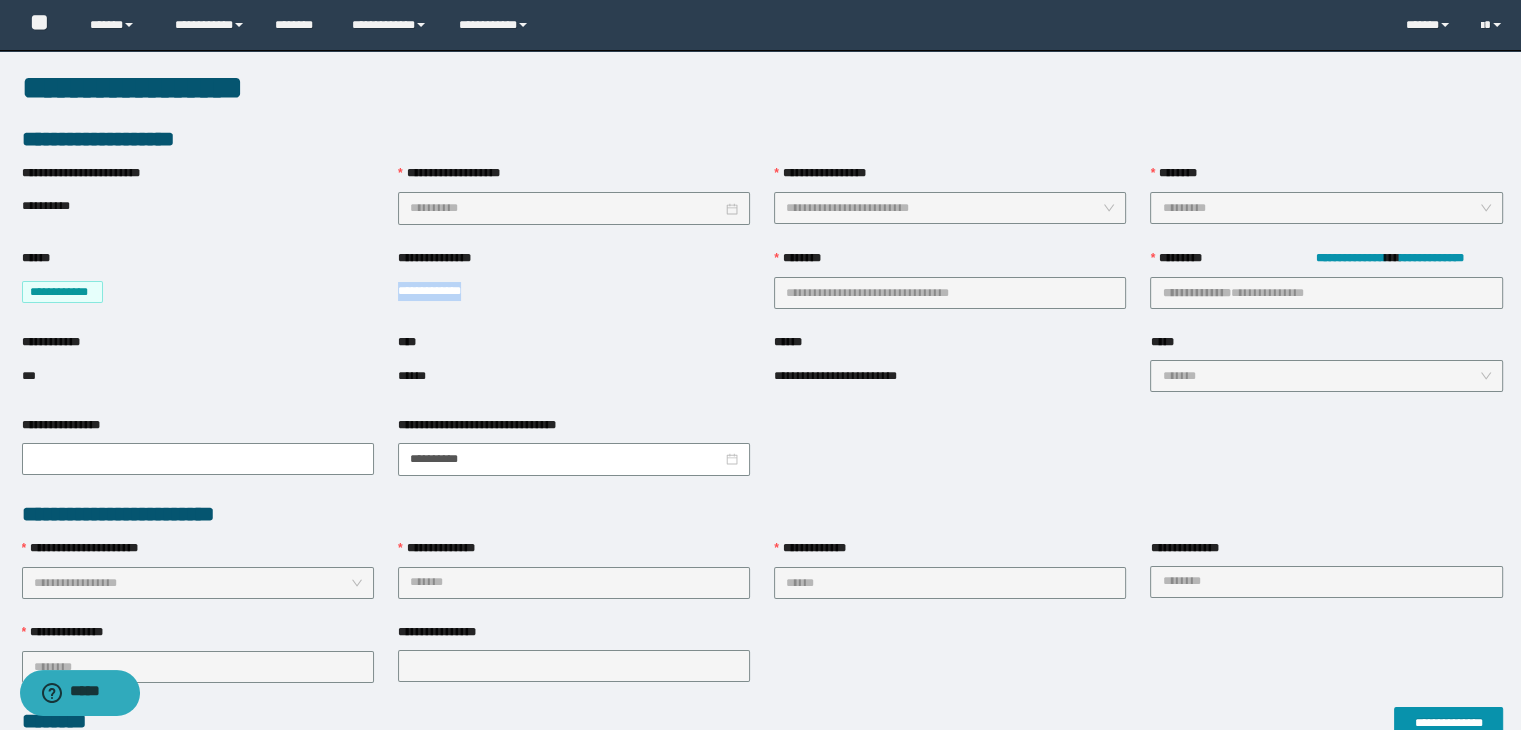 drag, startPoint x: 480, startPoint y: 290, endPoint x: 392, endPoint y: 288, distance: 88.02273 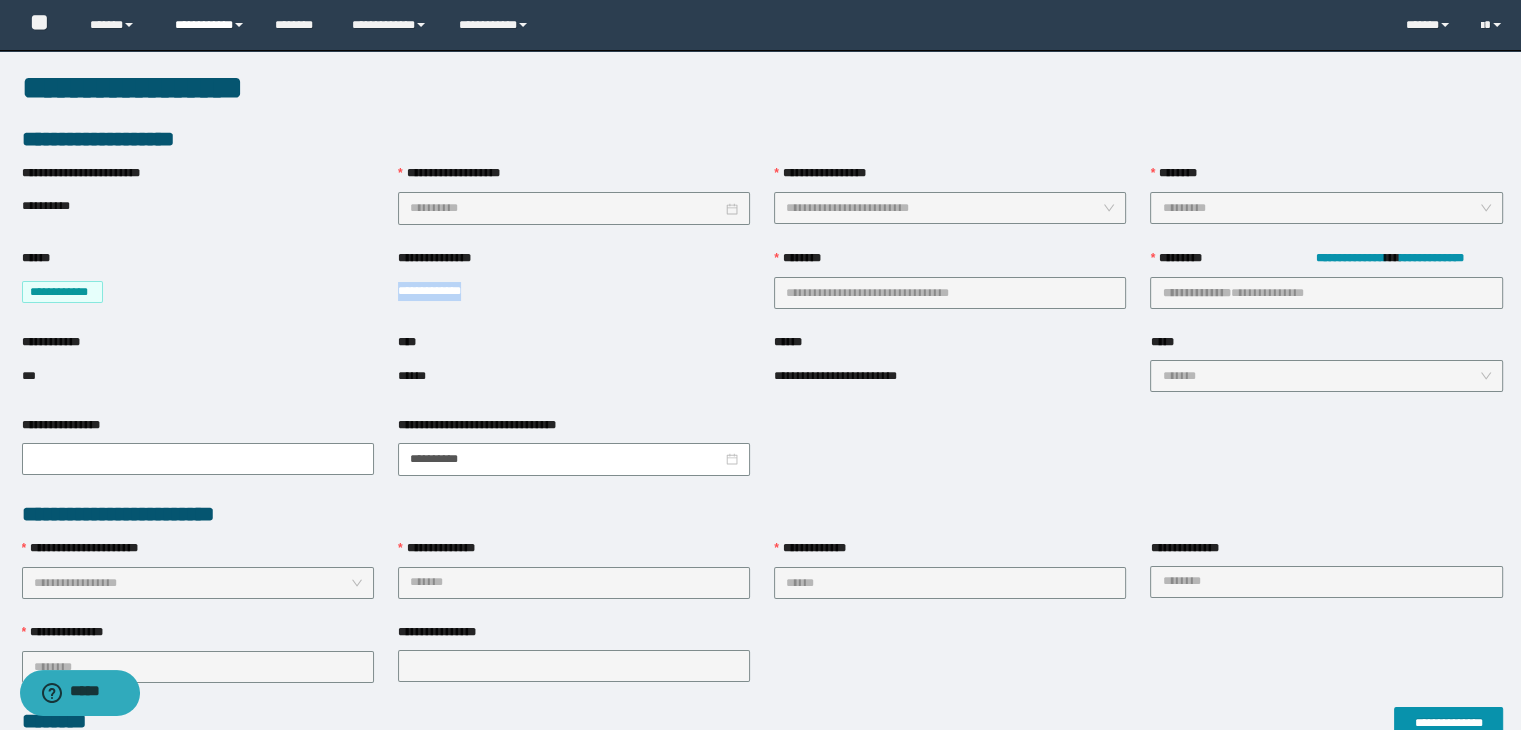 click on "**********" at bounding box center [210, 25] 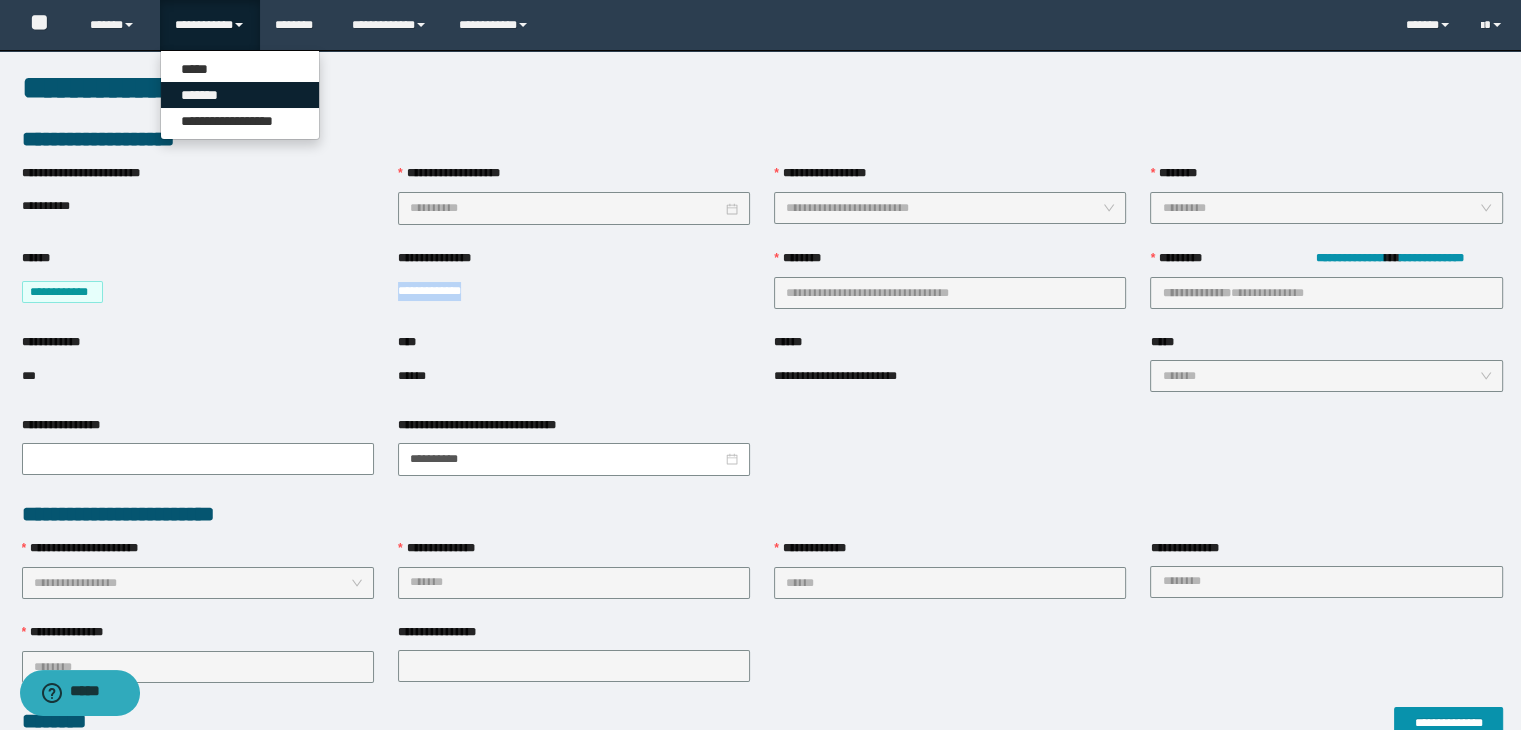 click on "*******" at bounding box center [240, 95] 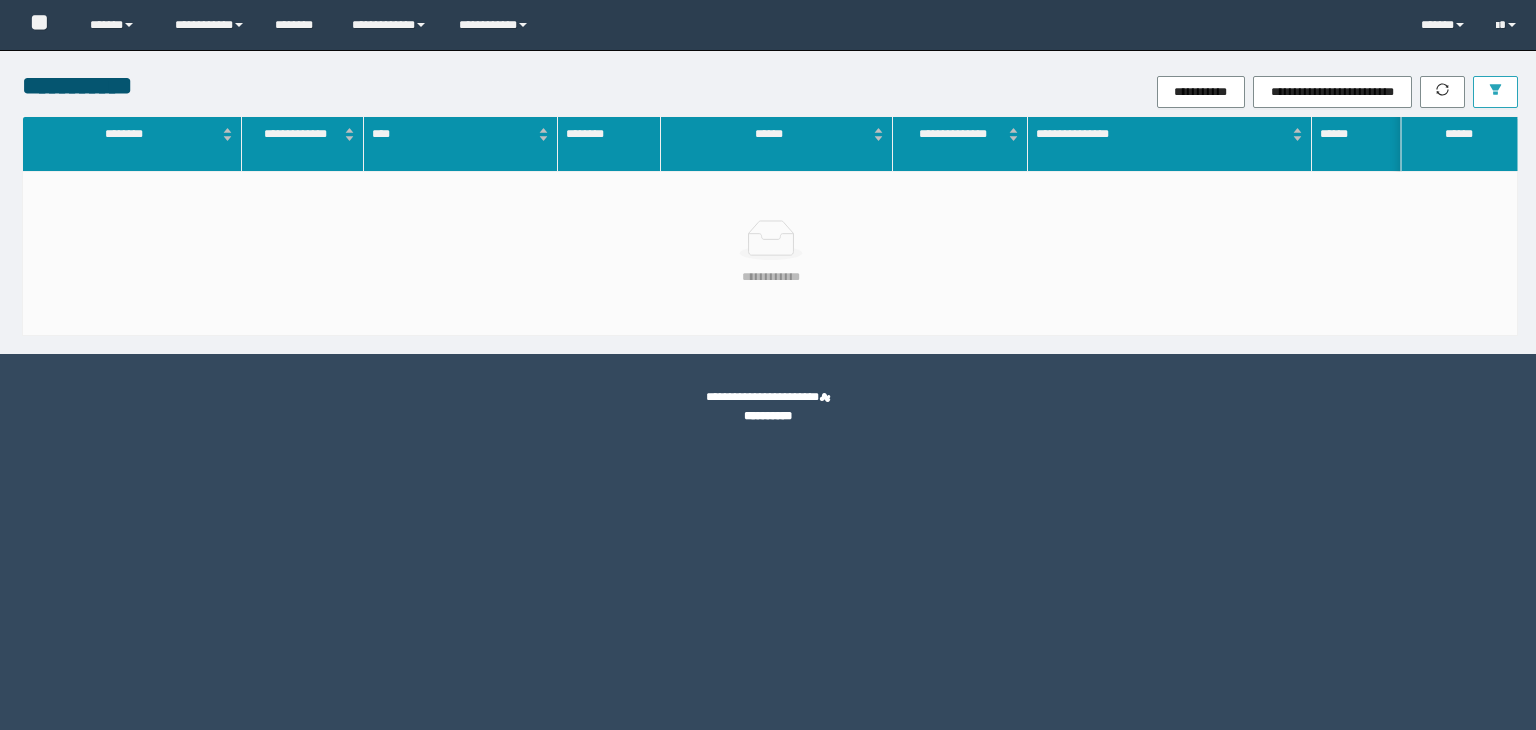 scroll, scrollTop: 0, scrollLeft: 0, axis: both 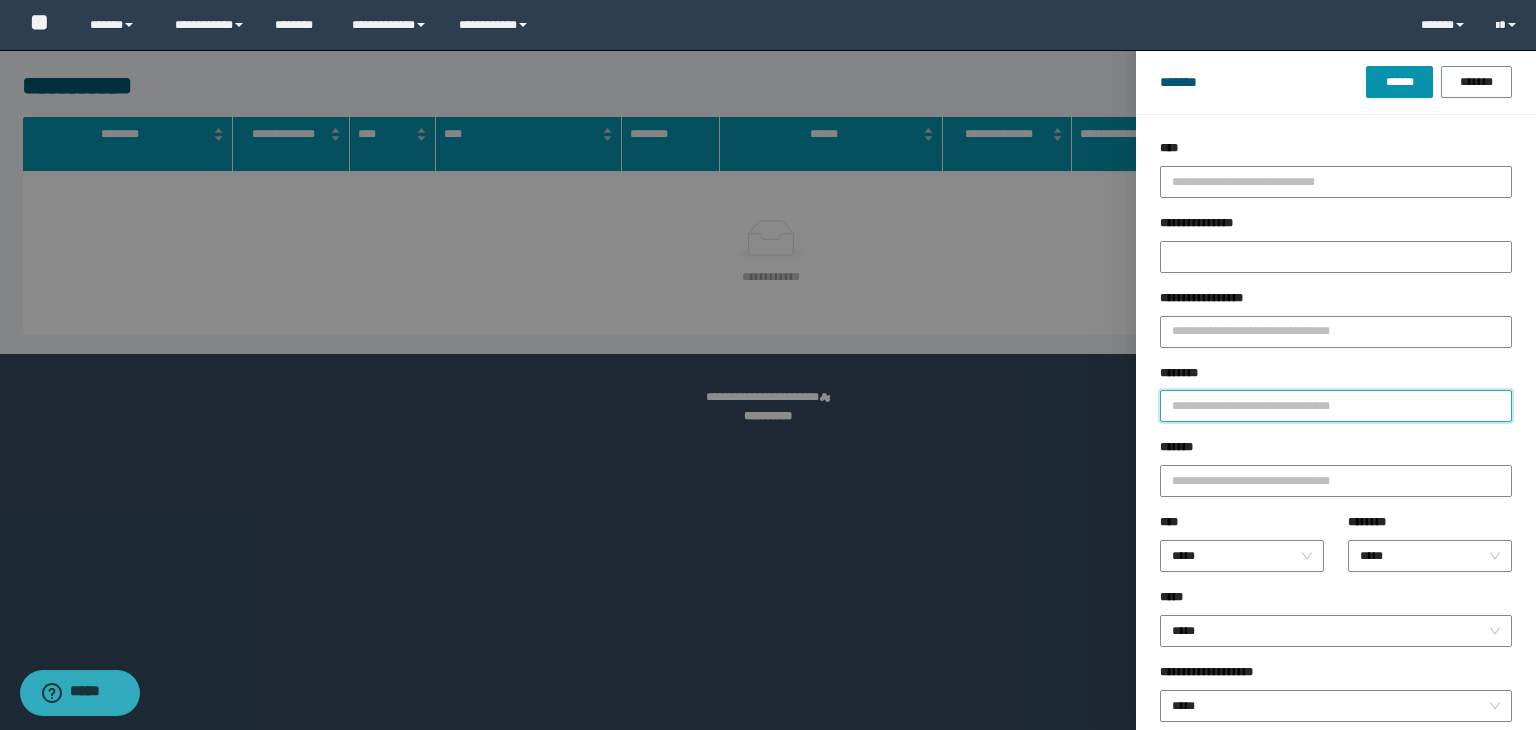 click on "********" at bounding box center [1336, 406] 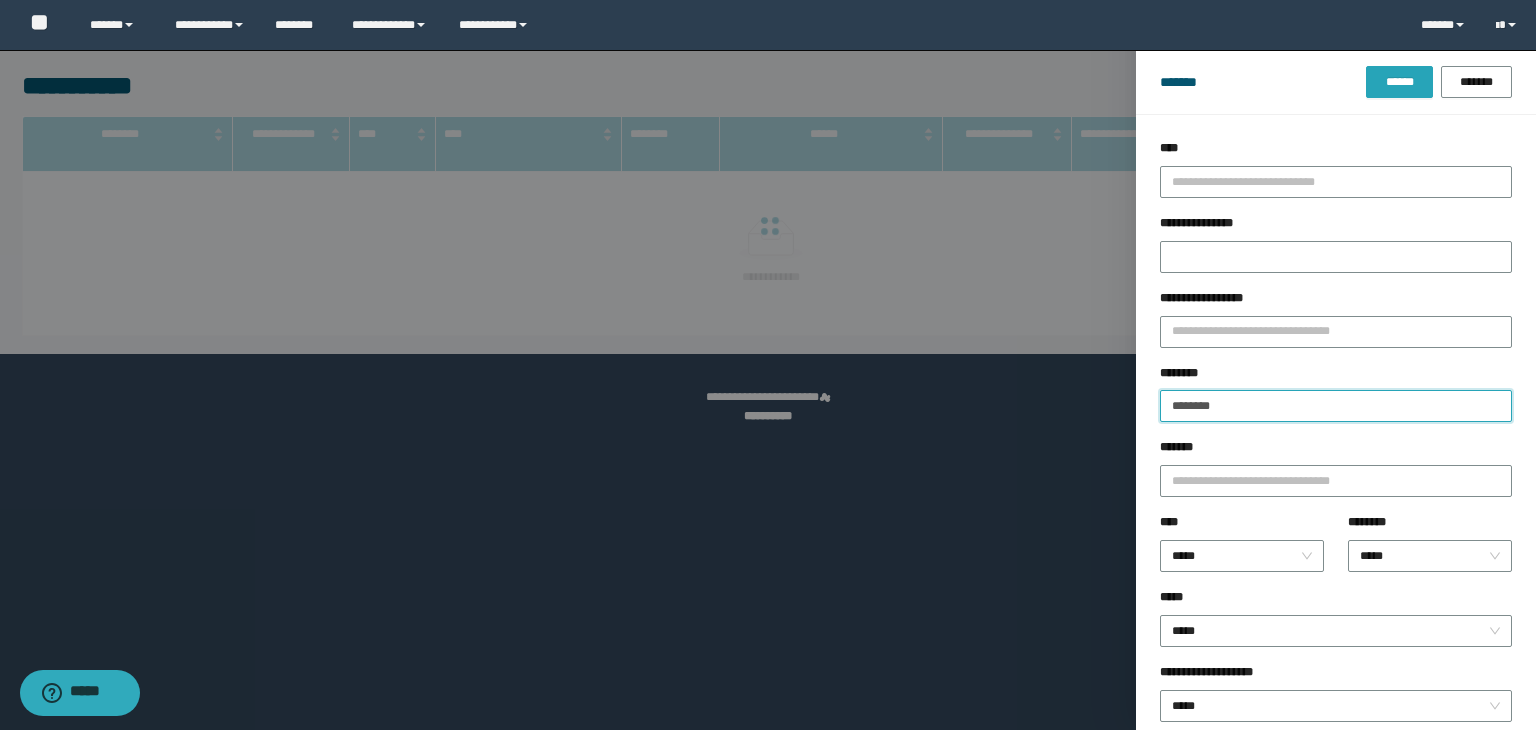 type on "********" 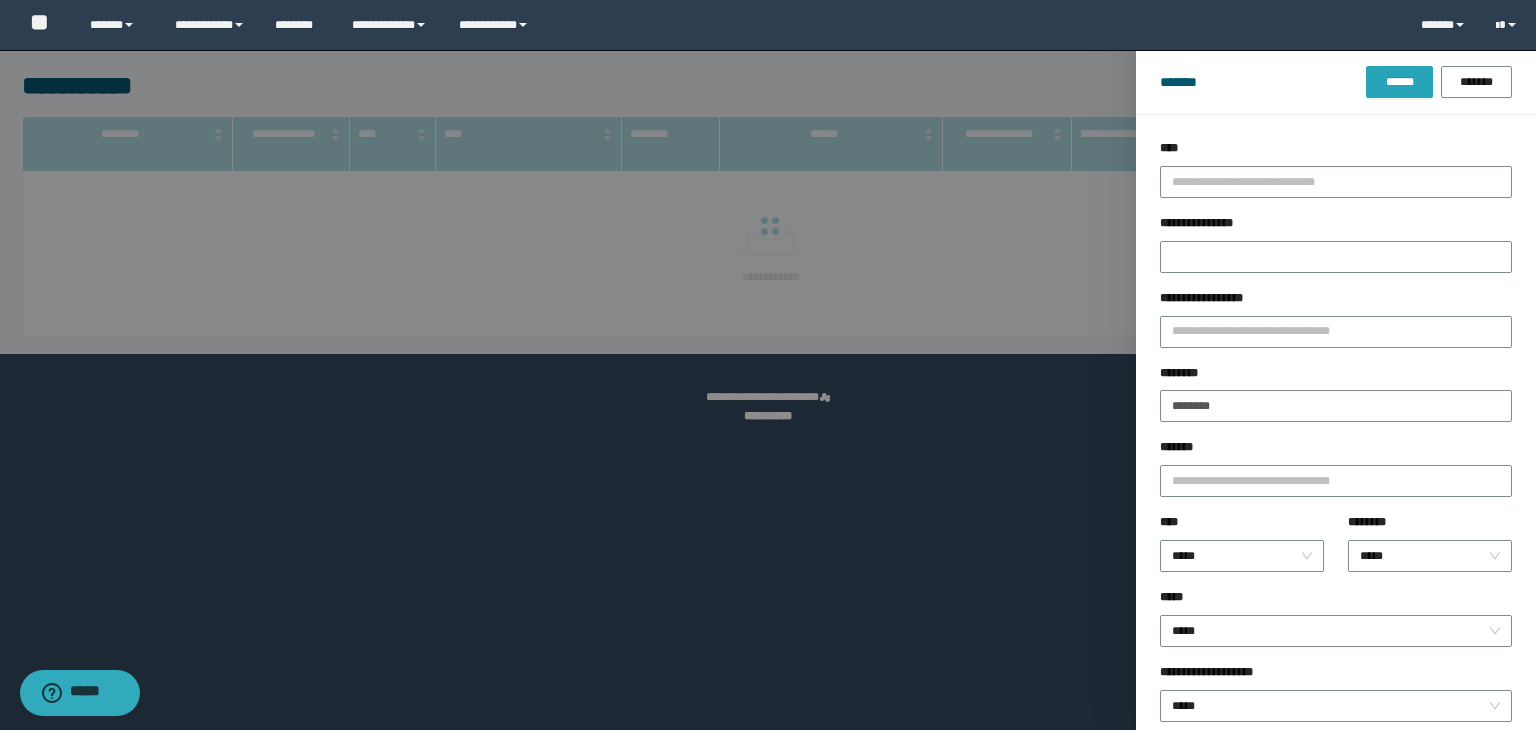 click on "******" at bounding box center [1399, 82] 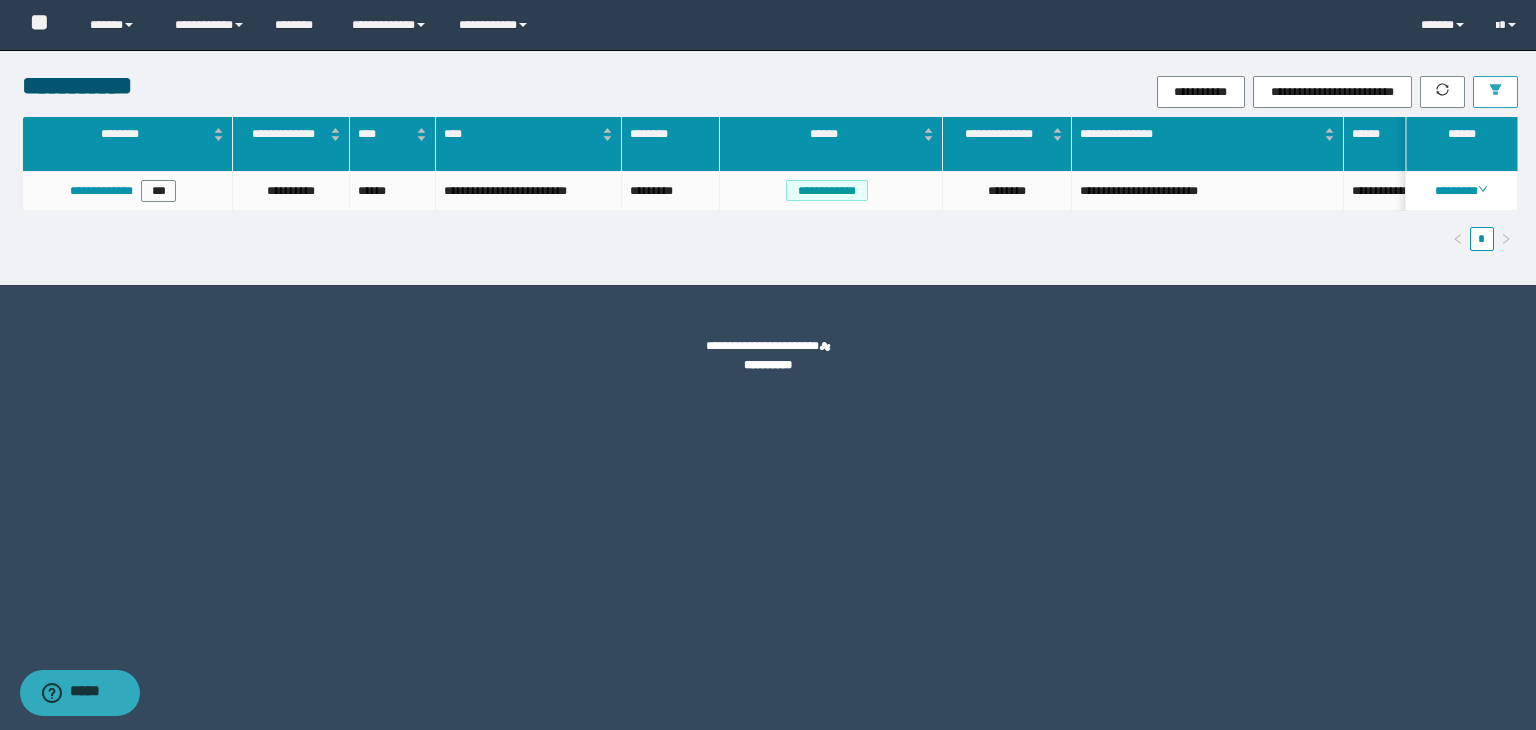 type 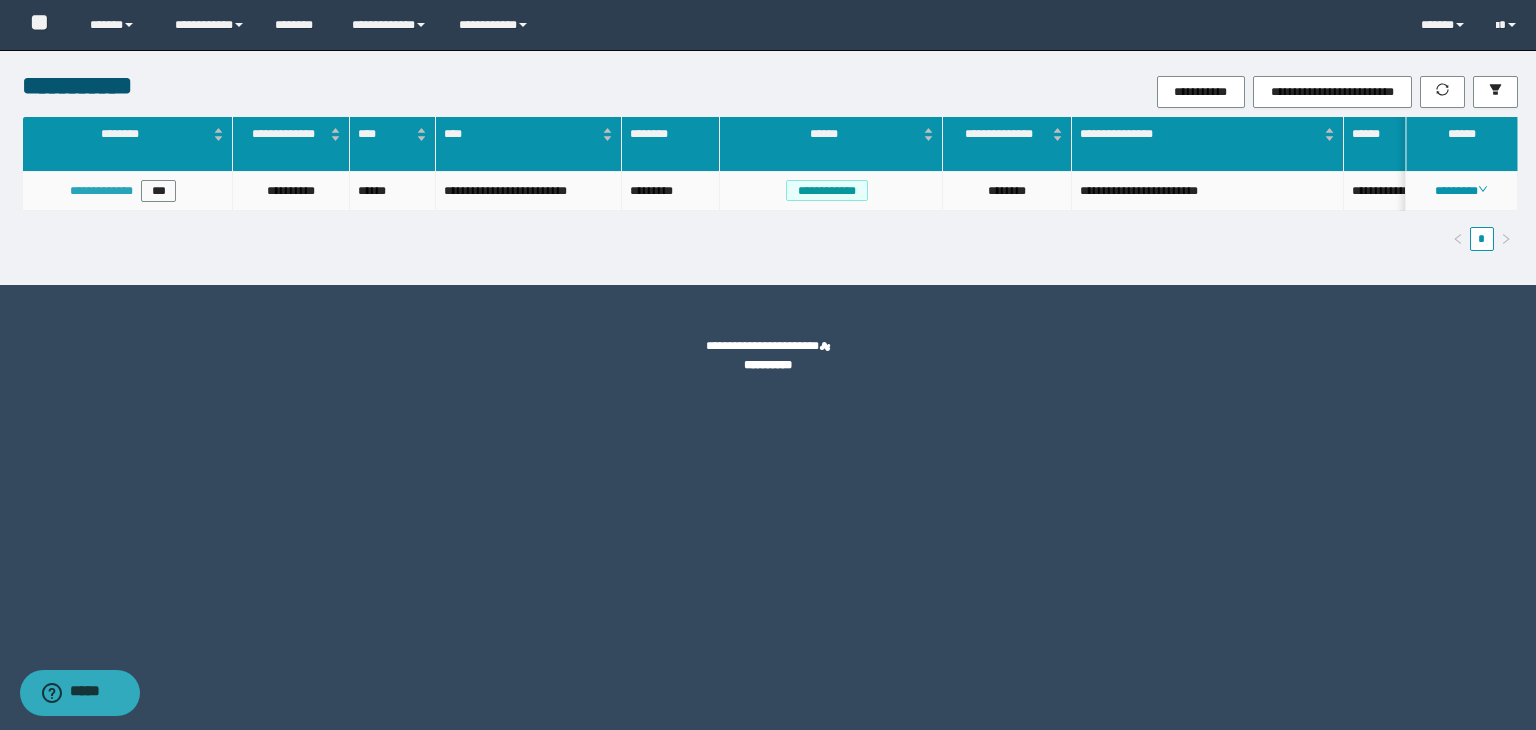 click on "**********" at bounding box center [101, 191] 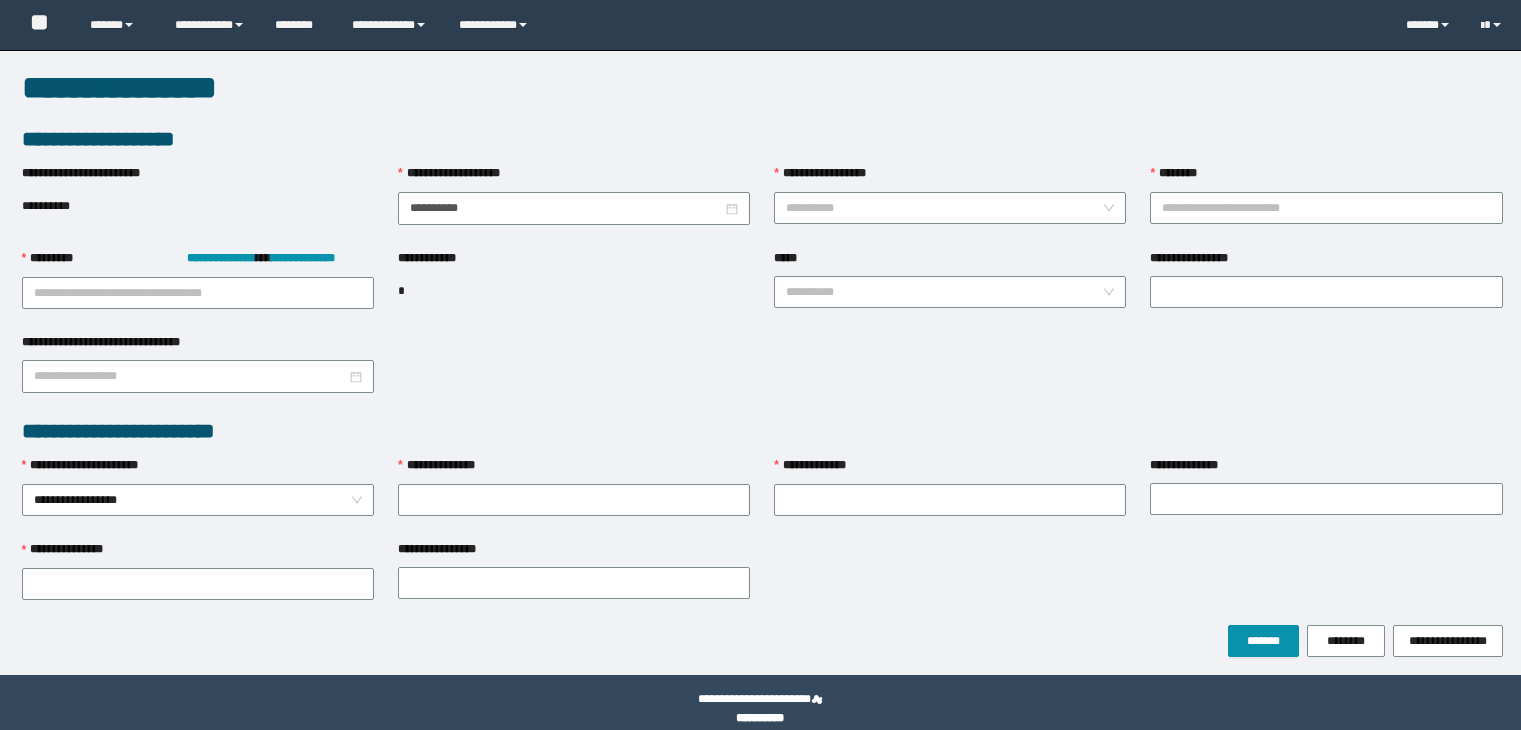 scroll, scrollTop: 0, scrollLeft: 0, axis: both 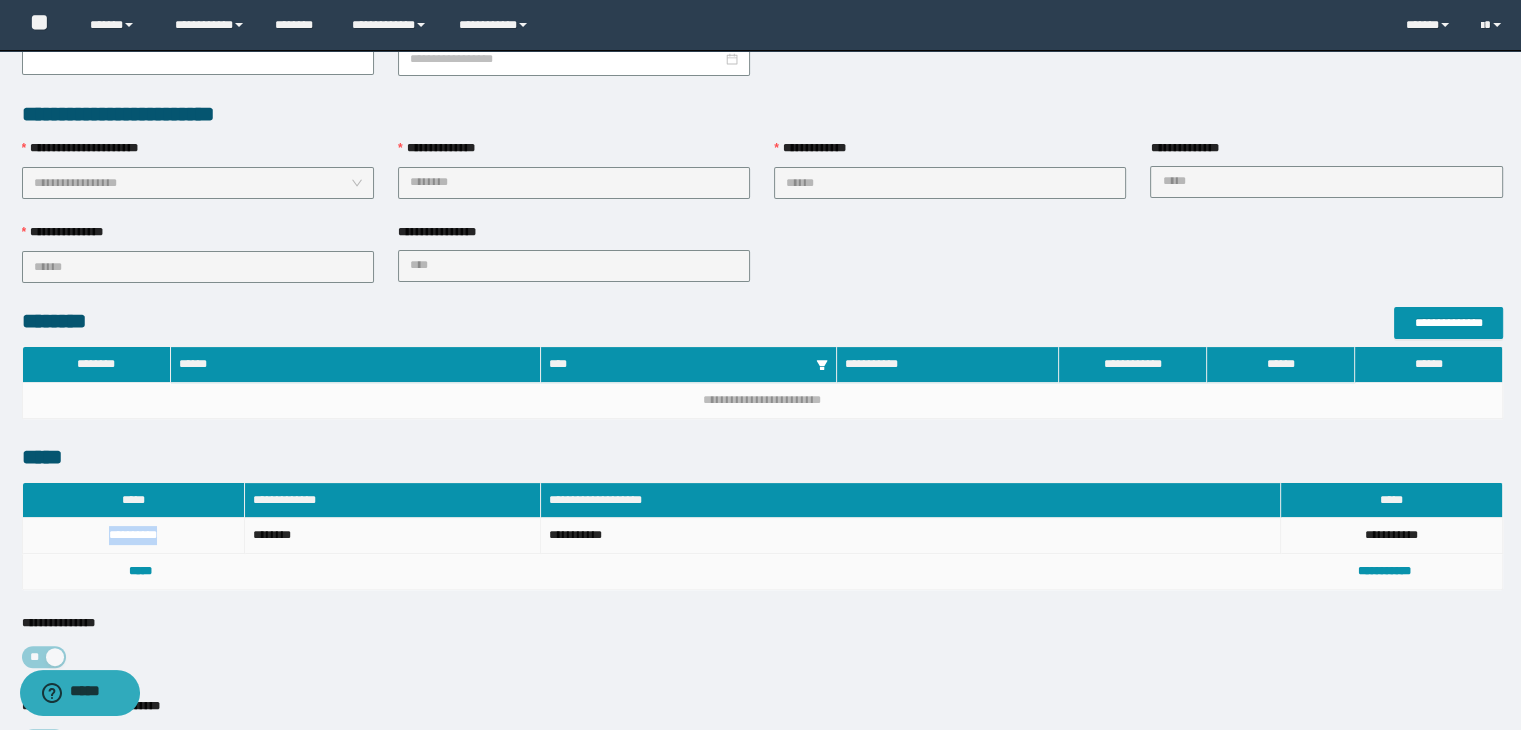 drag, startPoint x: 165, startPoint y: 528, endPoint x: 232, endPoint y: 553, distance: 71.51224 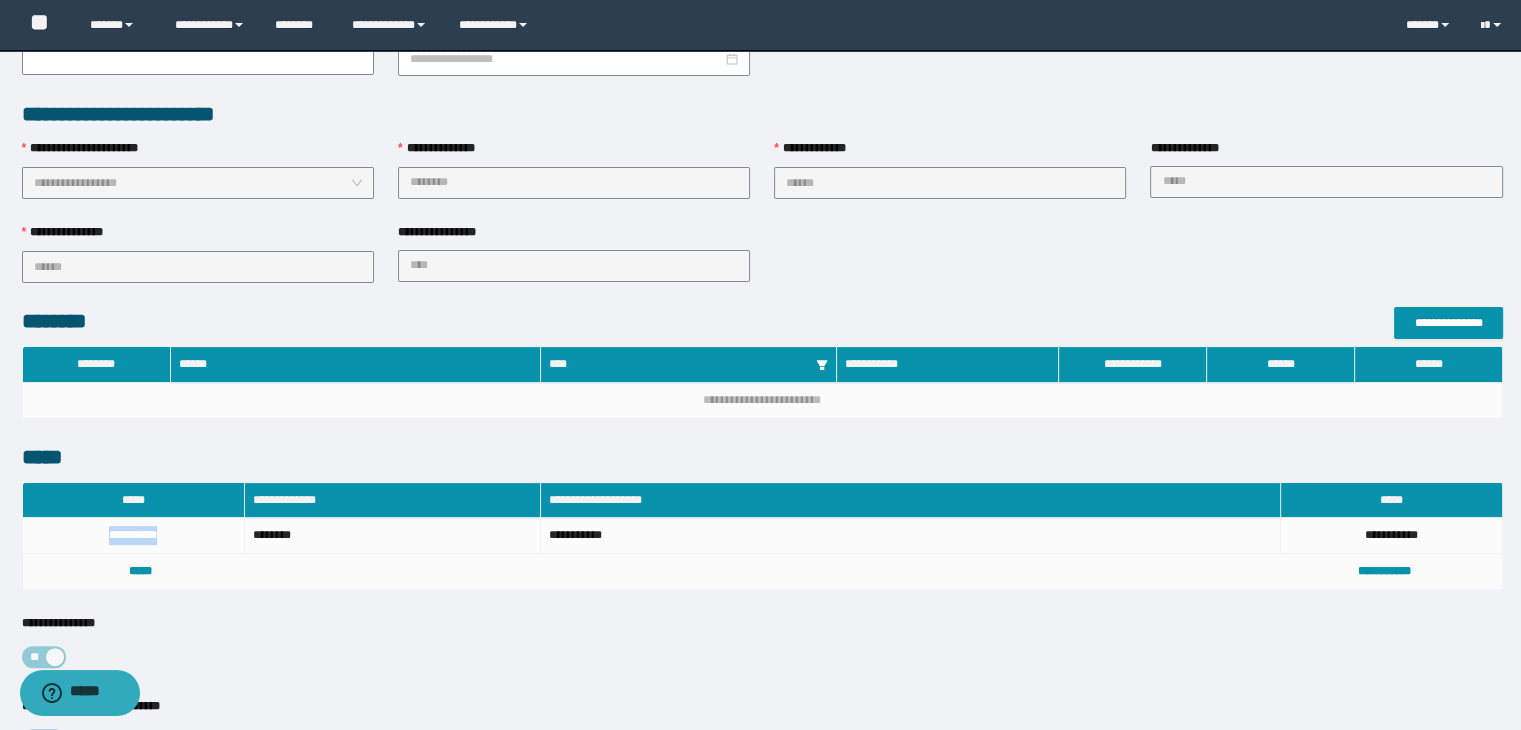 copy on "**********" 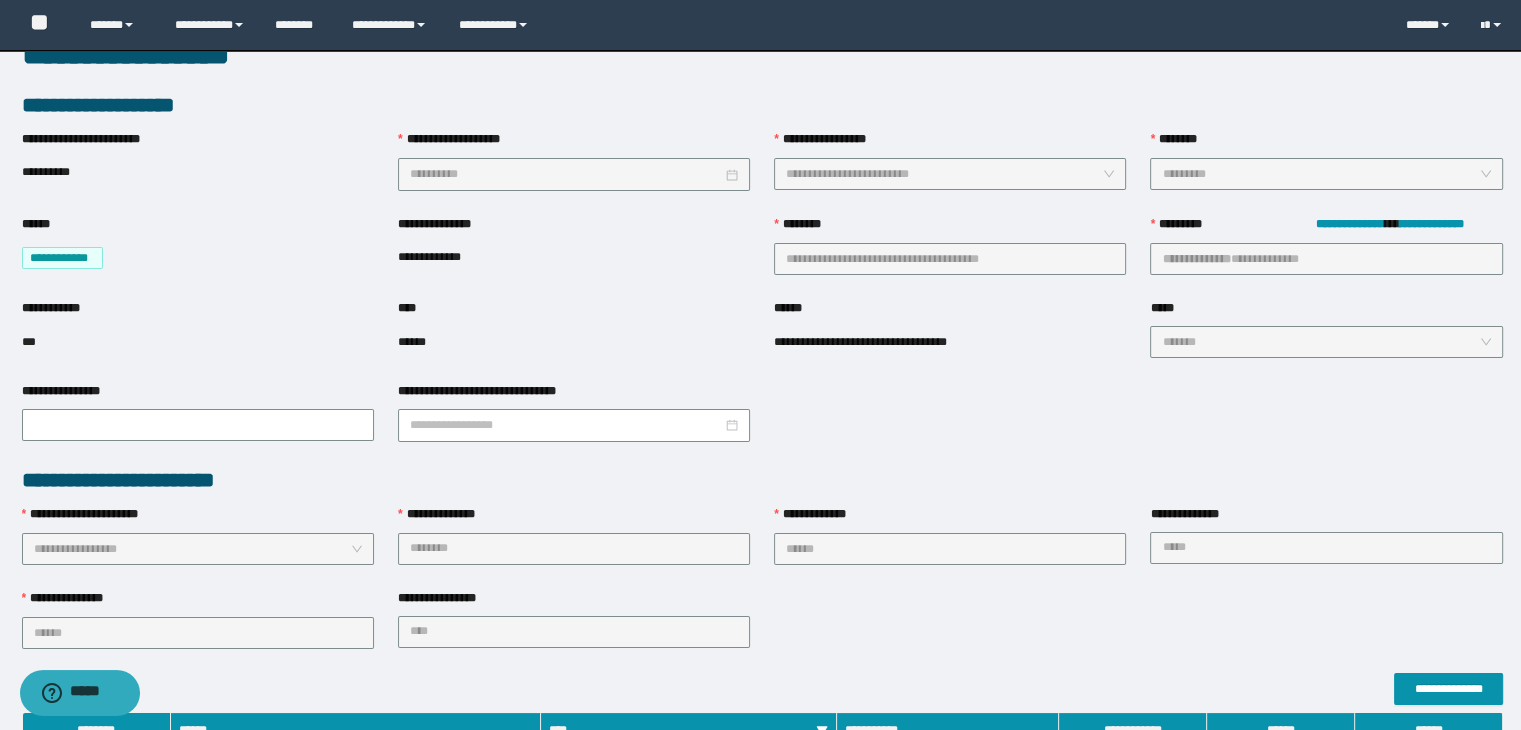 scroll, scrollTop: 0, scrollLeft: 0, axis: both 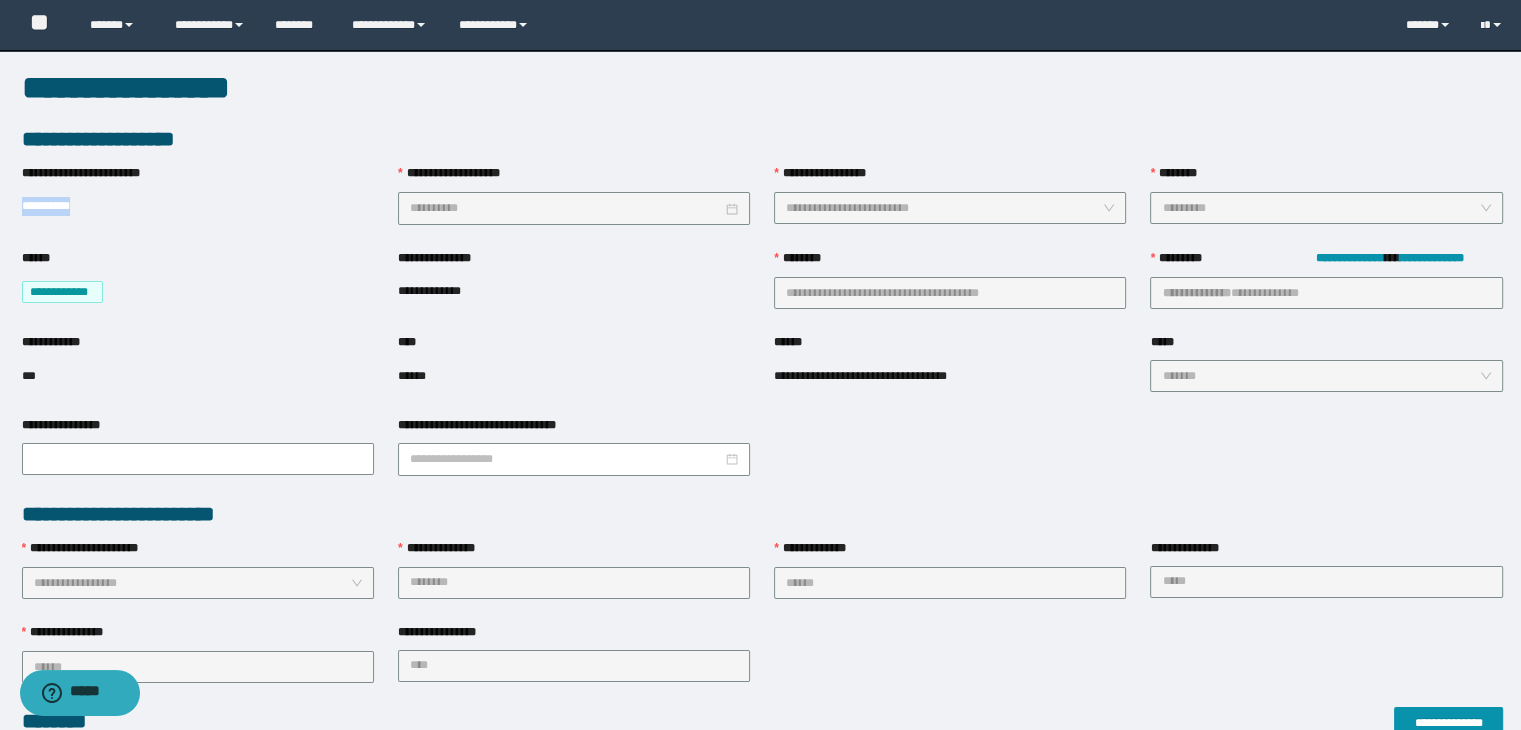 drag, startPoint x: 80, startPoint y: 203, endPoint x: 15, endPoint y: 206, distance: 65.06919 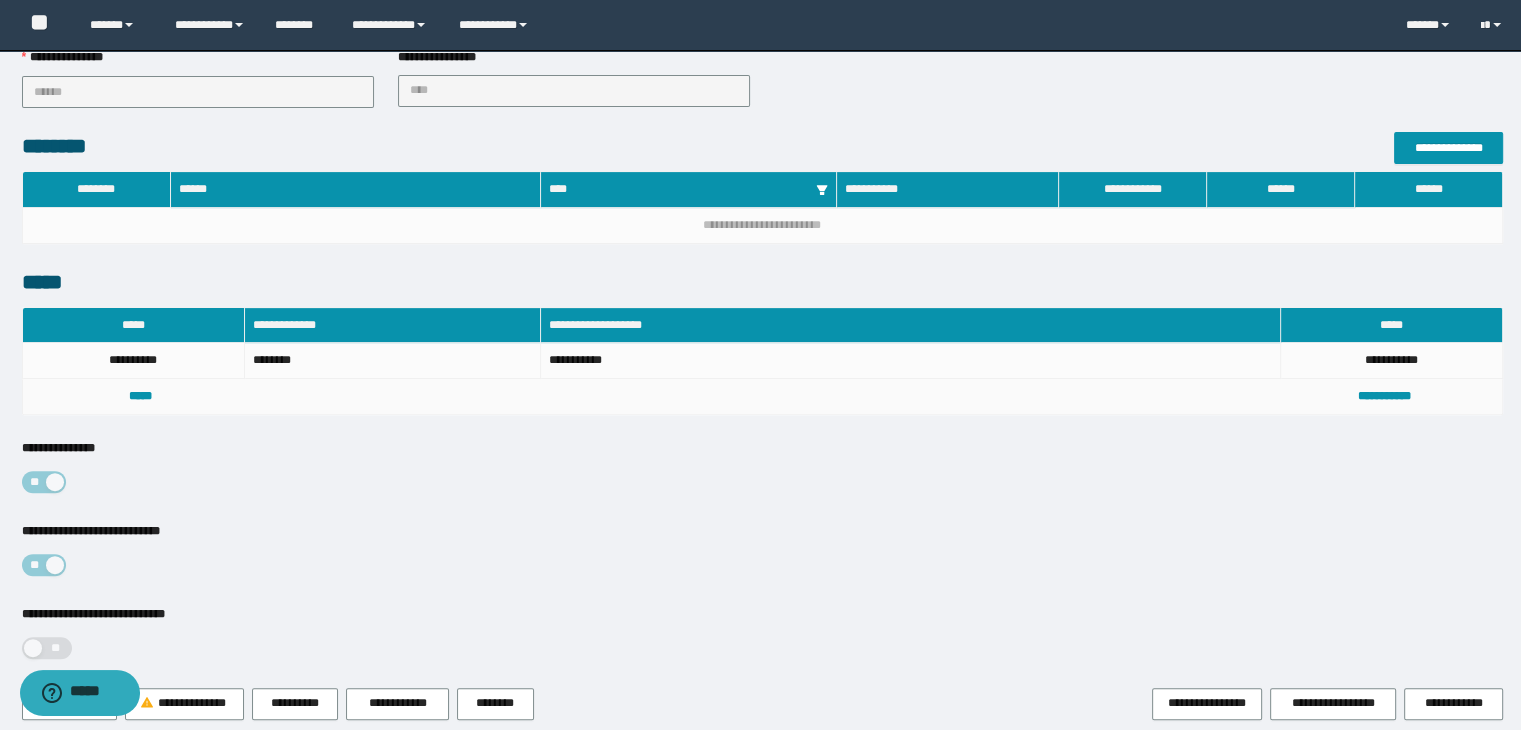 scroll, scrollTop: 653, scrollLeft: 0, axis: vertical 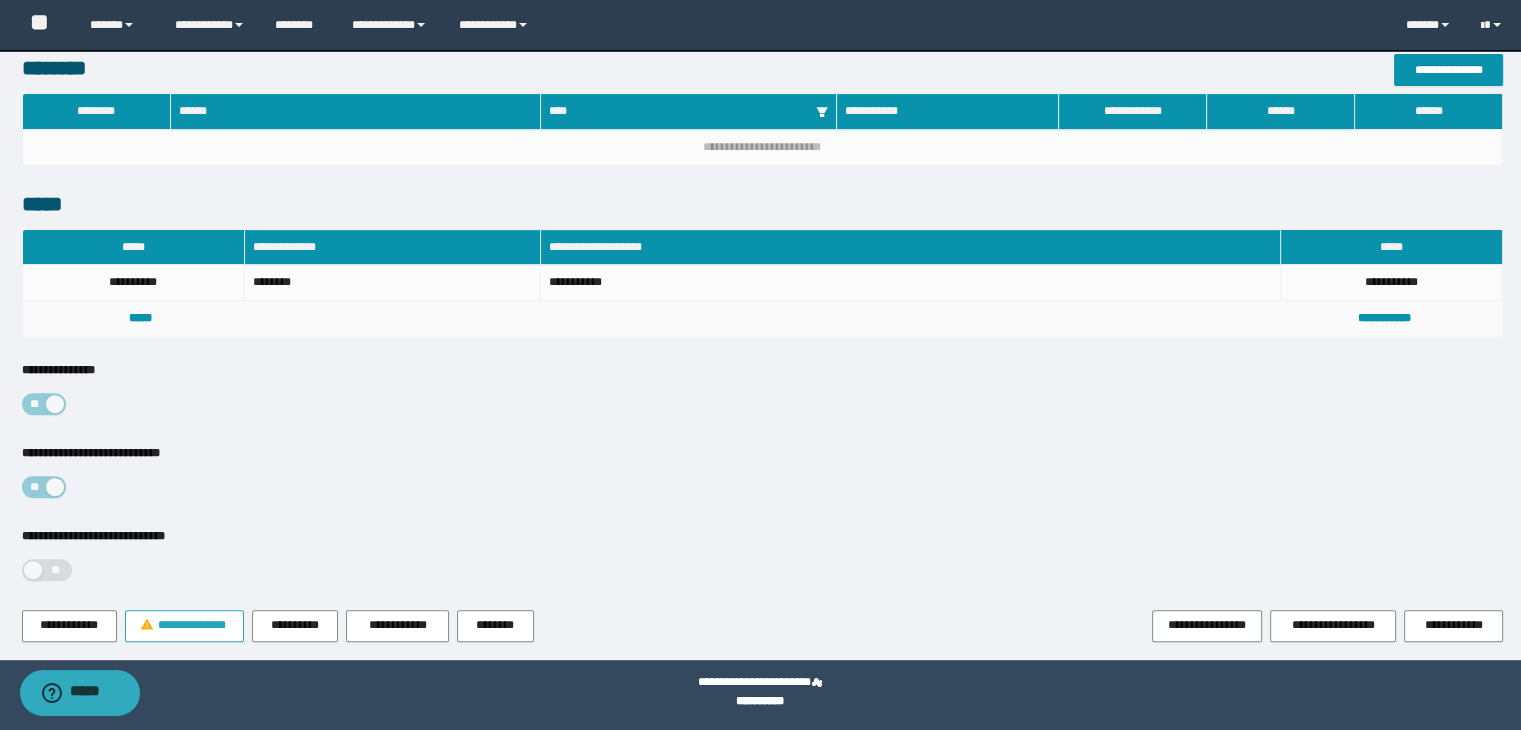 click on "**********" at bounding box center (192, 625) 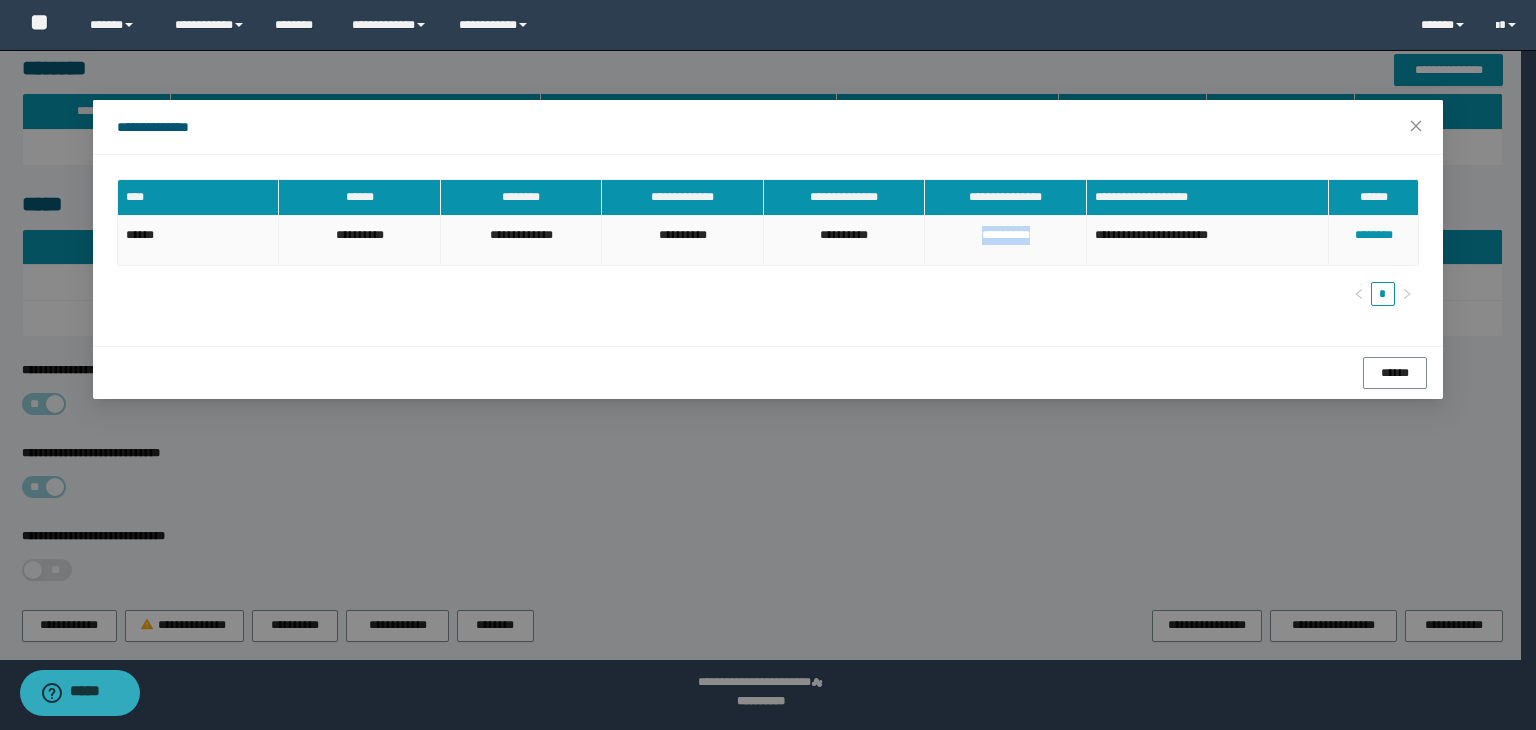 drag, startPoint x: 1025, startPoint y: 235, endPoint x: 972, endPoint y: 244, distance: 53.75872 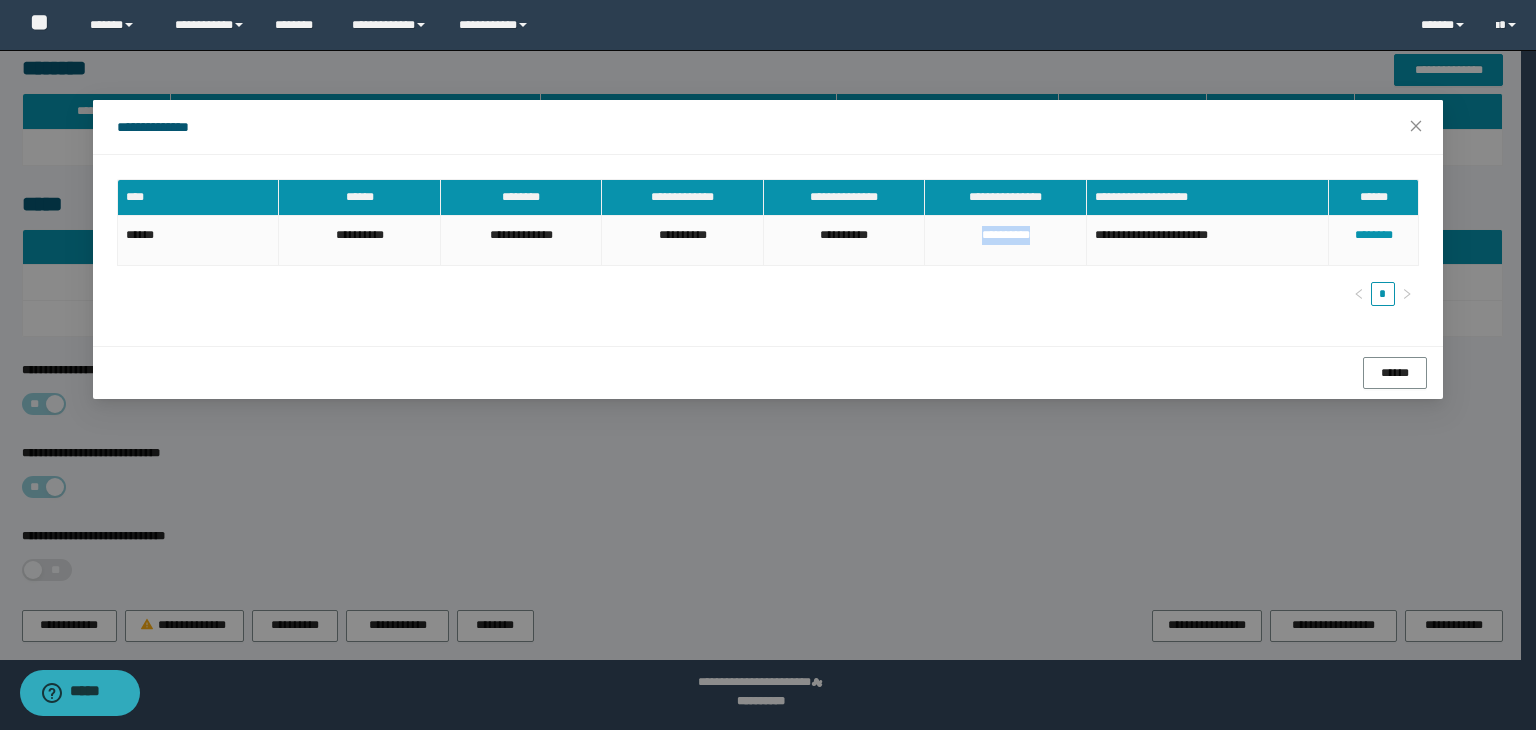 copy on "**********" 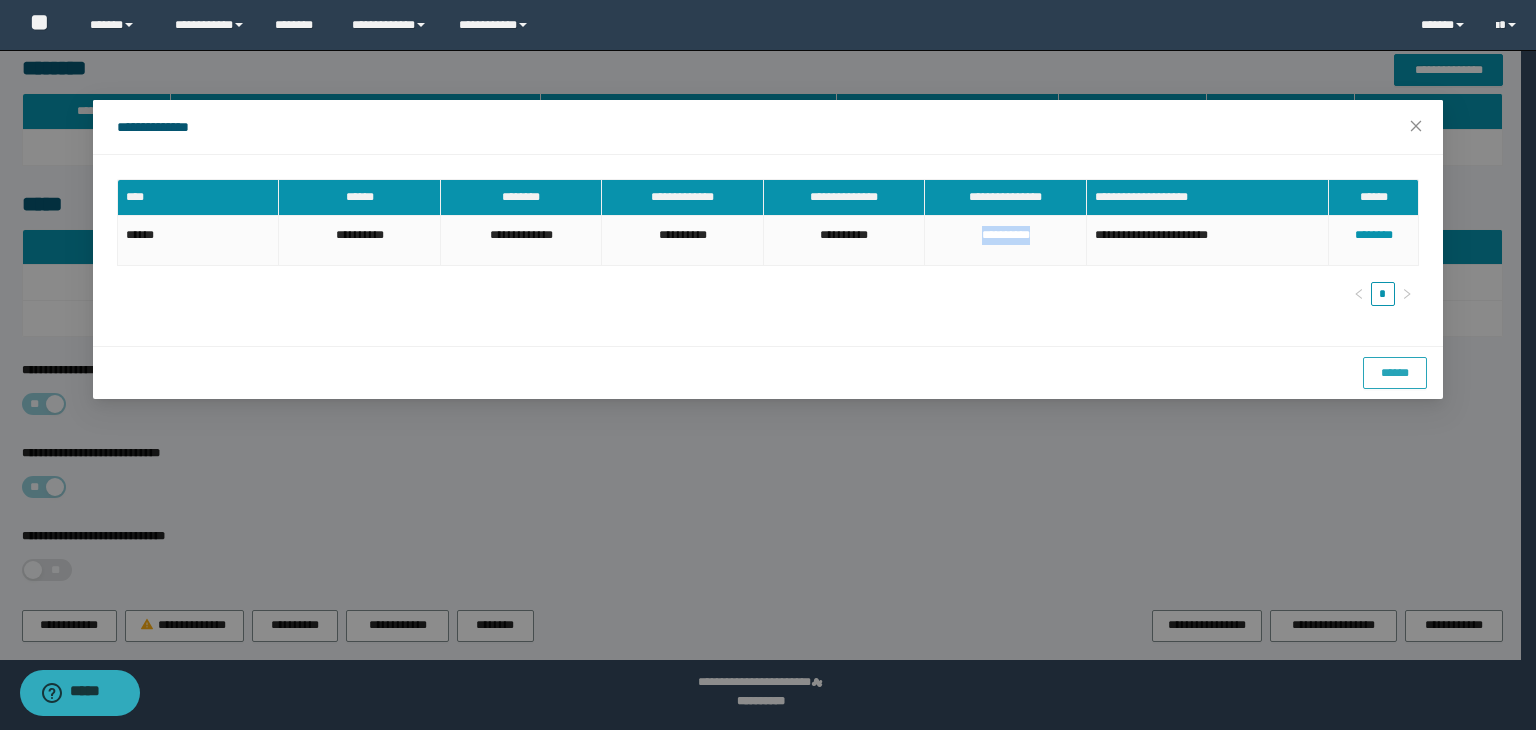 click on "******" at bounding box center [1395, 373] 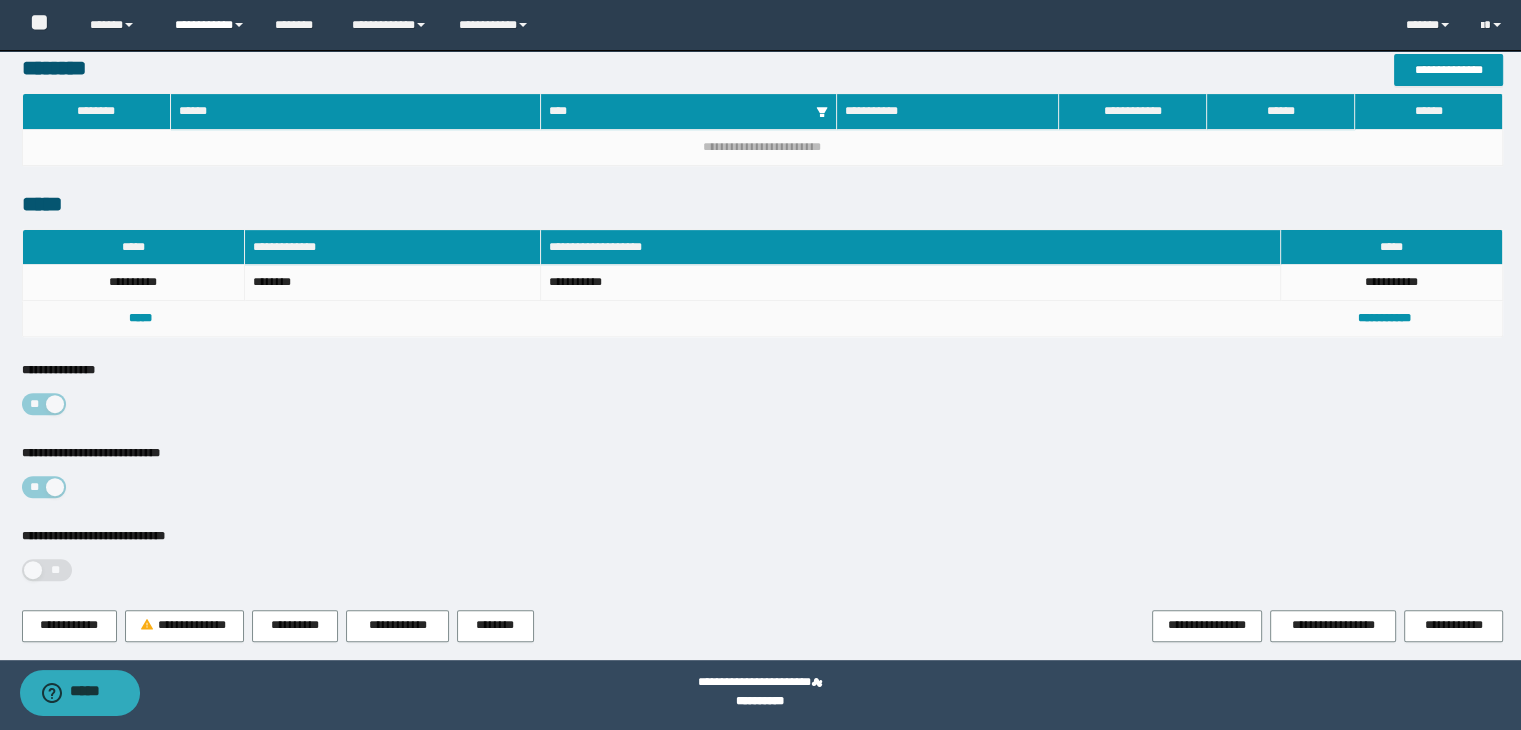 click on "**********" at bounding box center [210, 25] 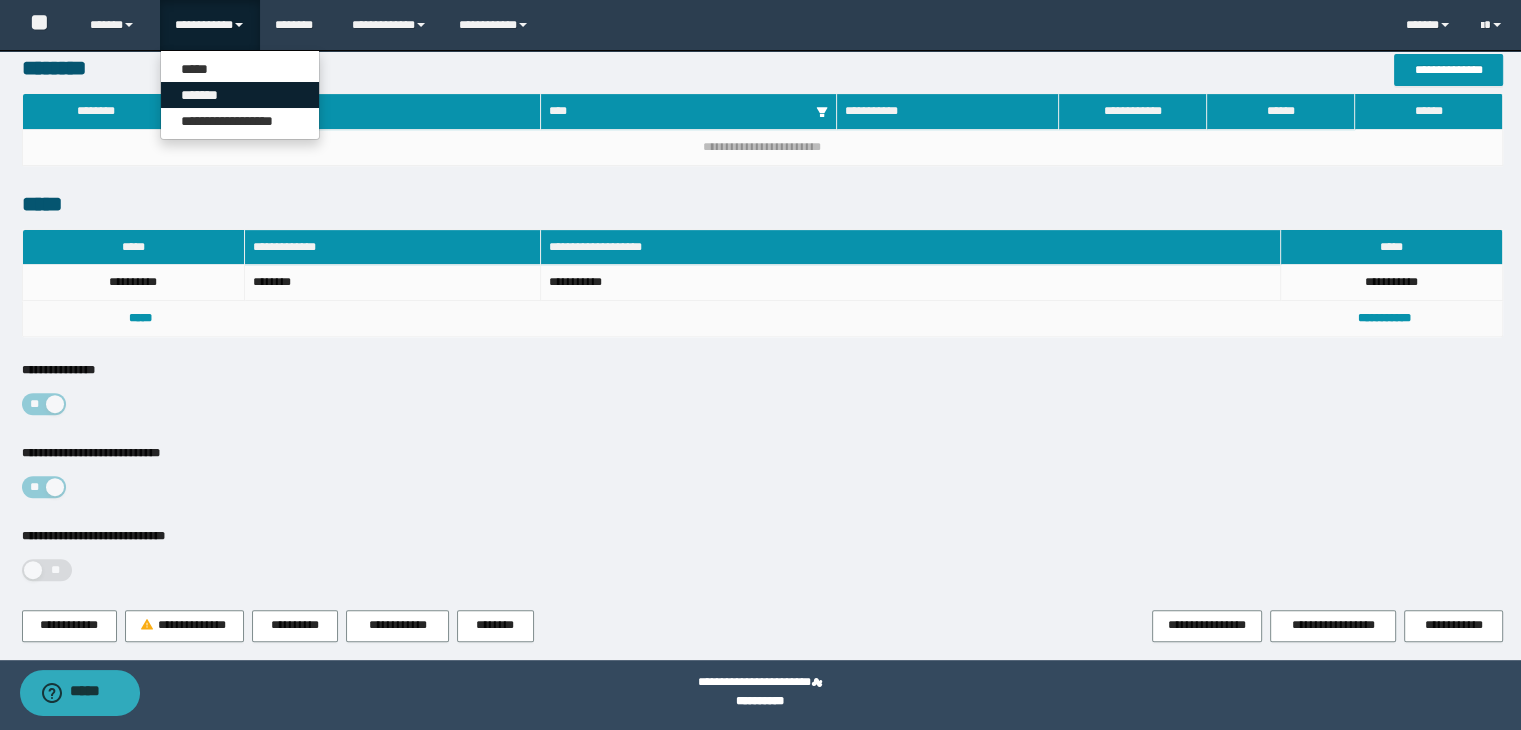 drag, startPoint x: 208, startPoint y: 96, endPoint x: 239, endPoint y: 110, distance: 34.0147 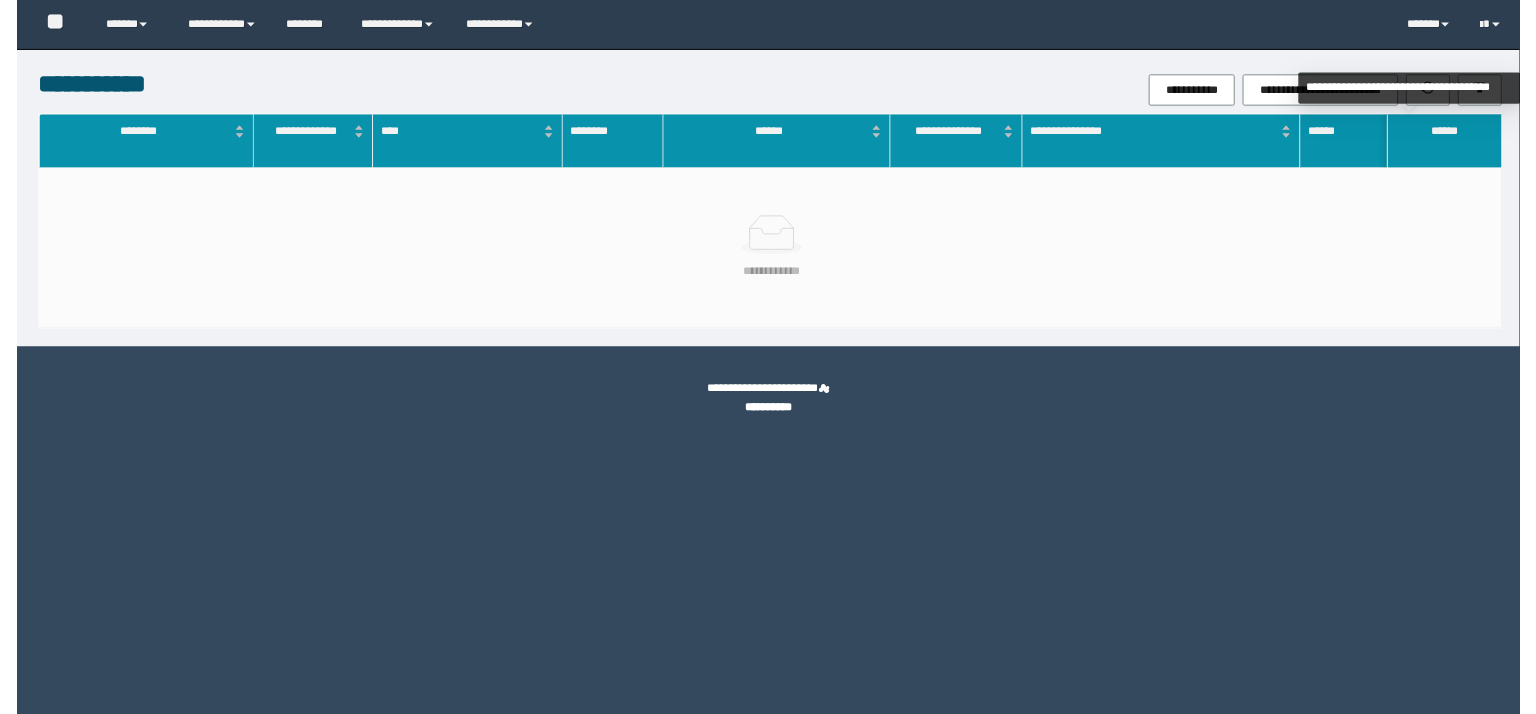 scroll, scrollTop: 0, scrollLeft: 0, axis: both 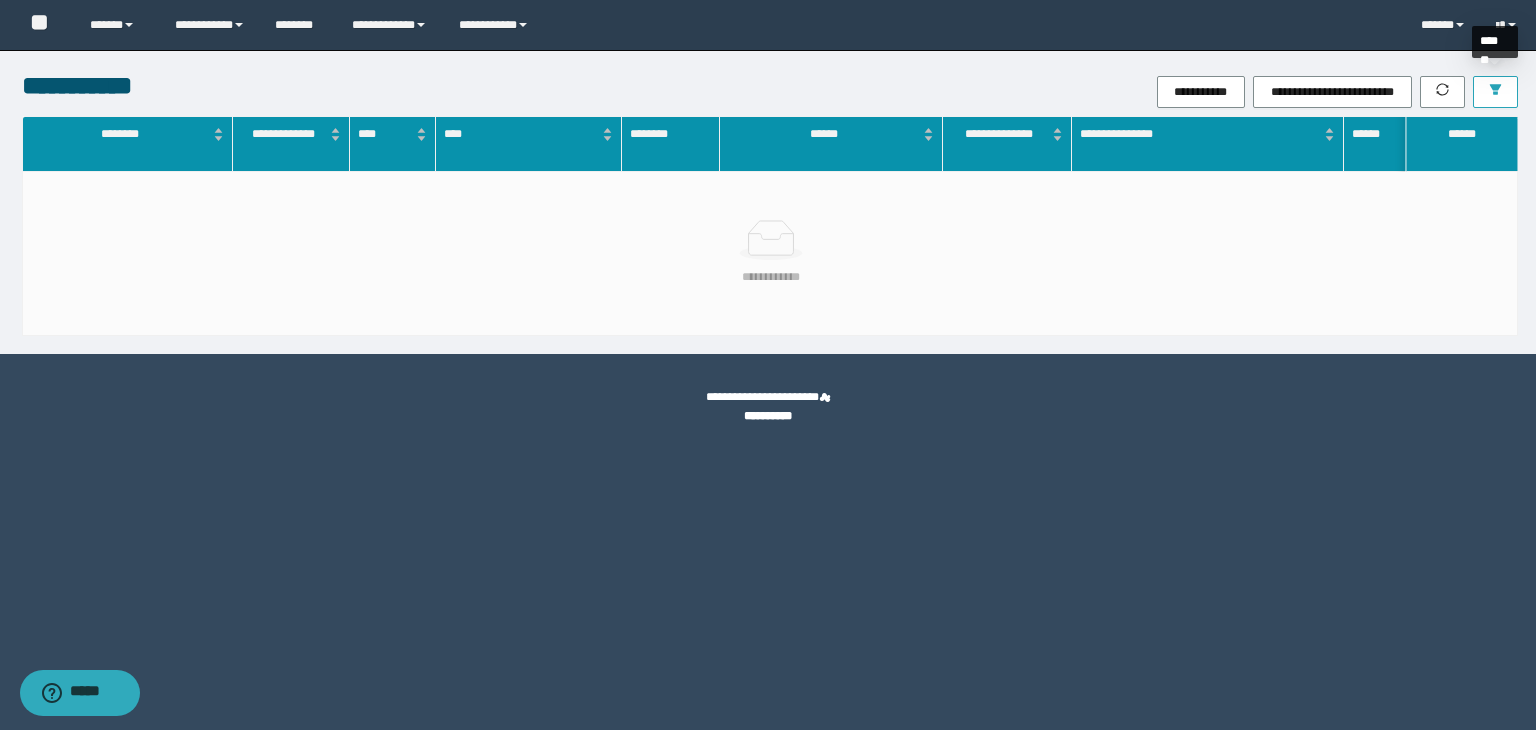 click 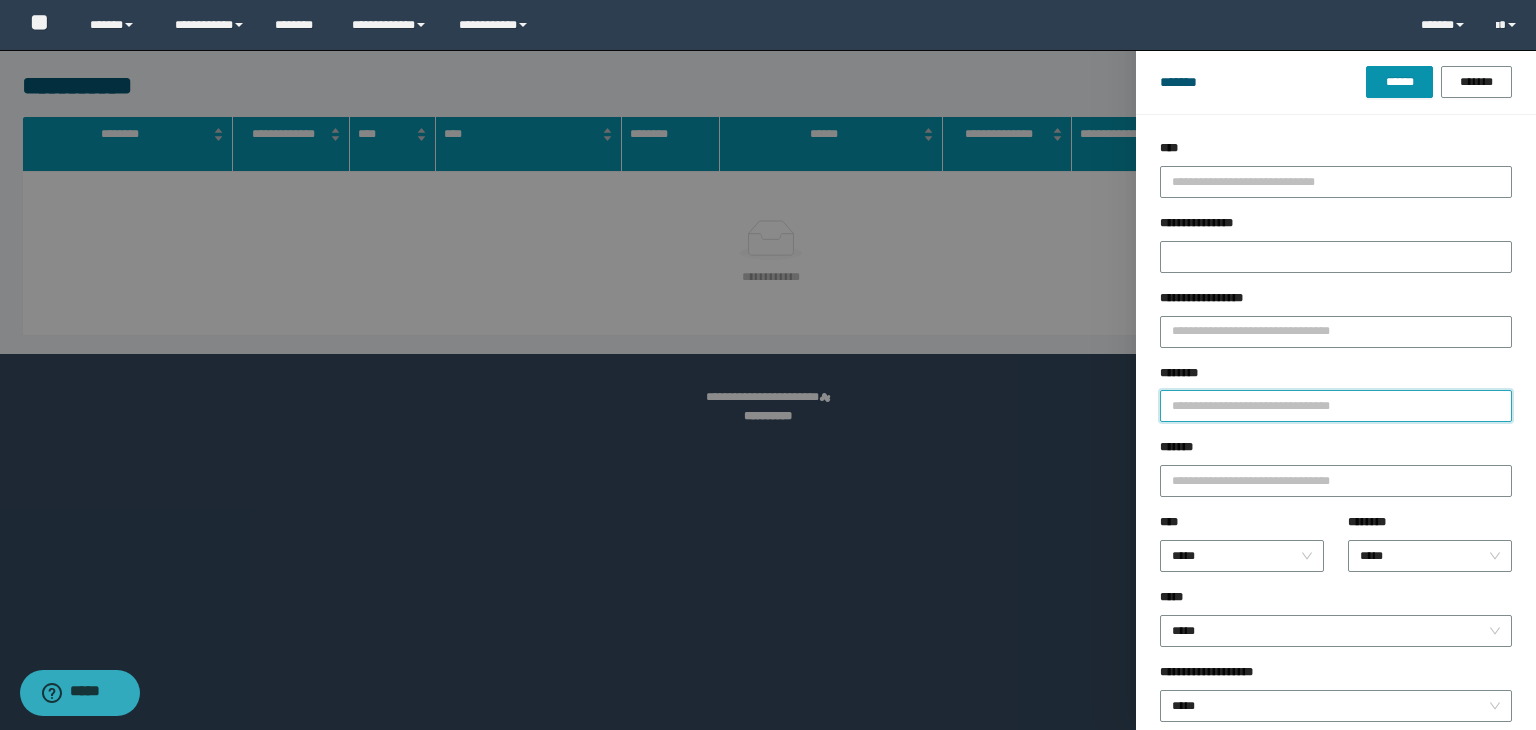 click on "********" at bounding box center [1336, 406] 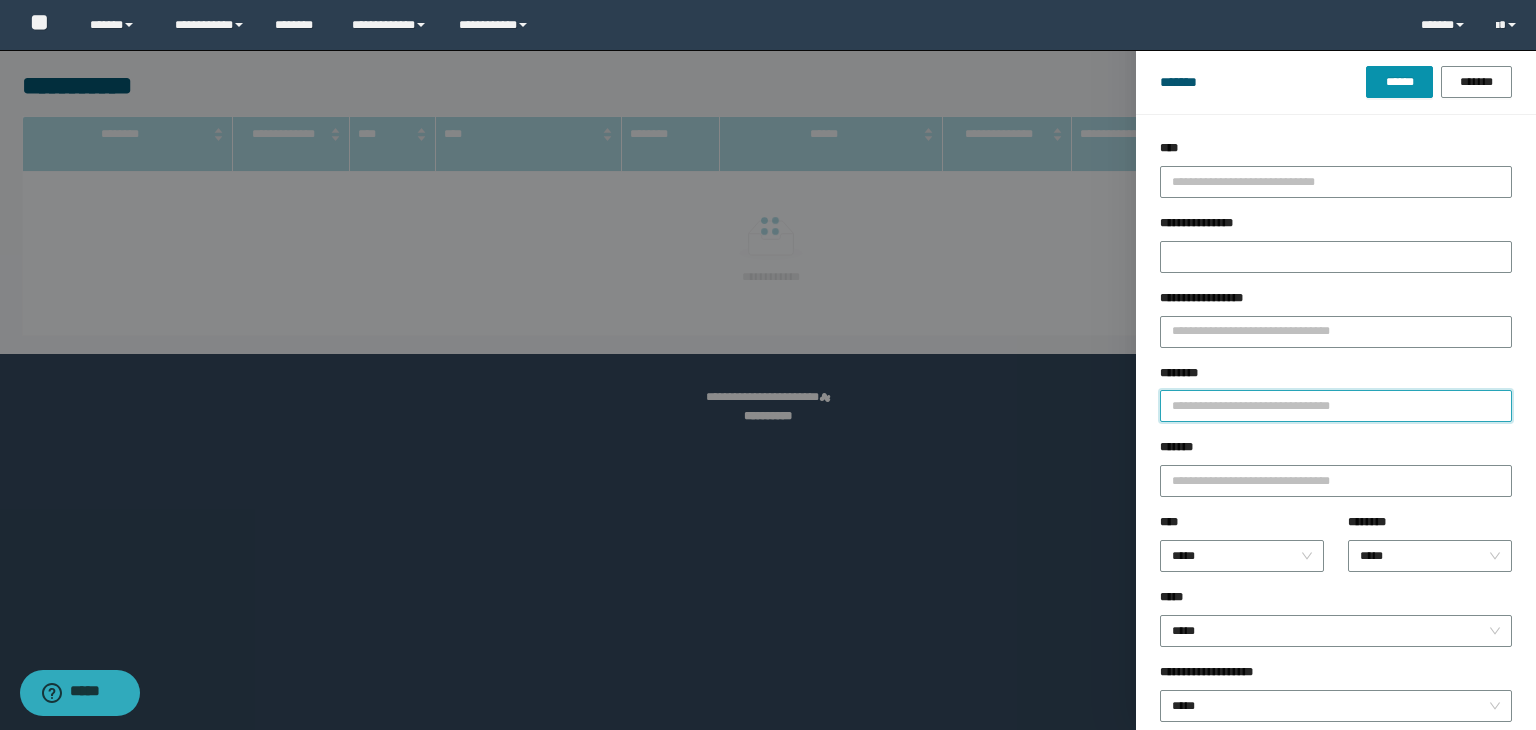 paste on "********" 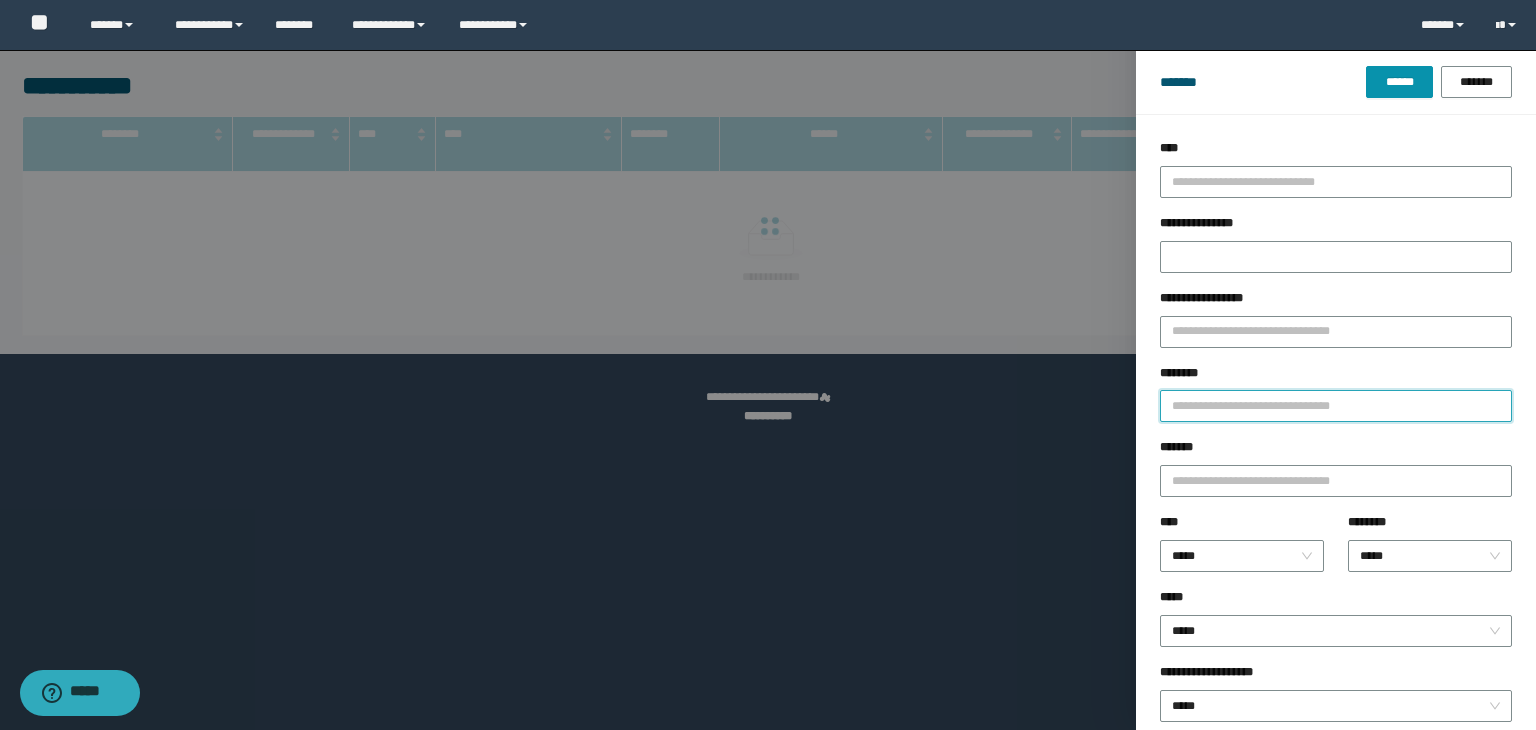 type on "********" 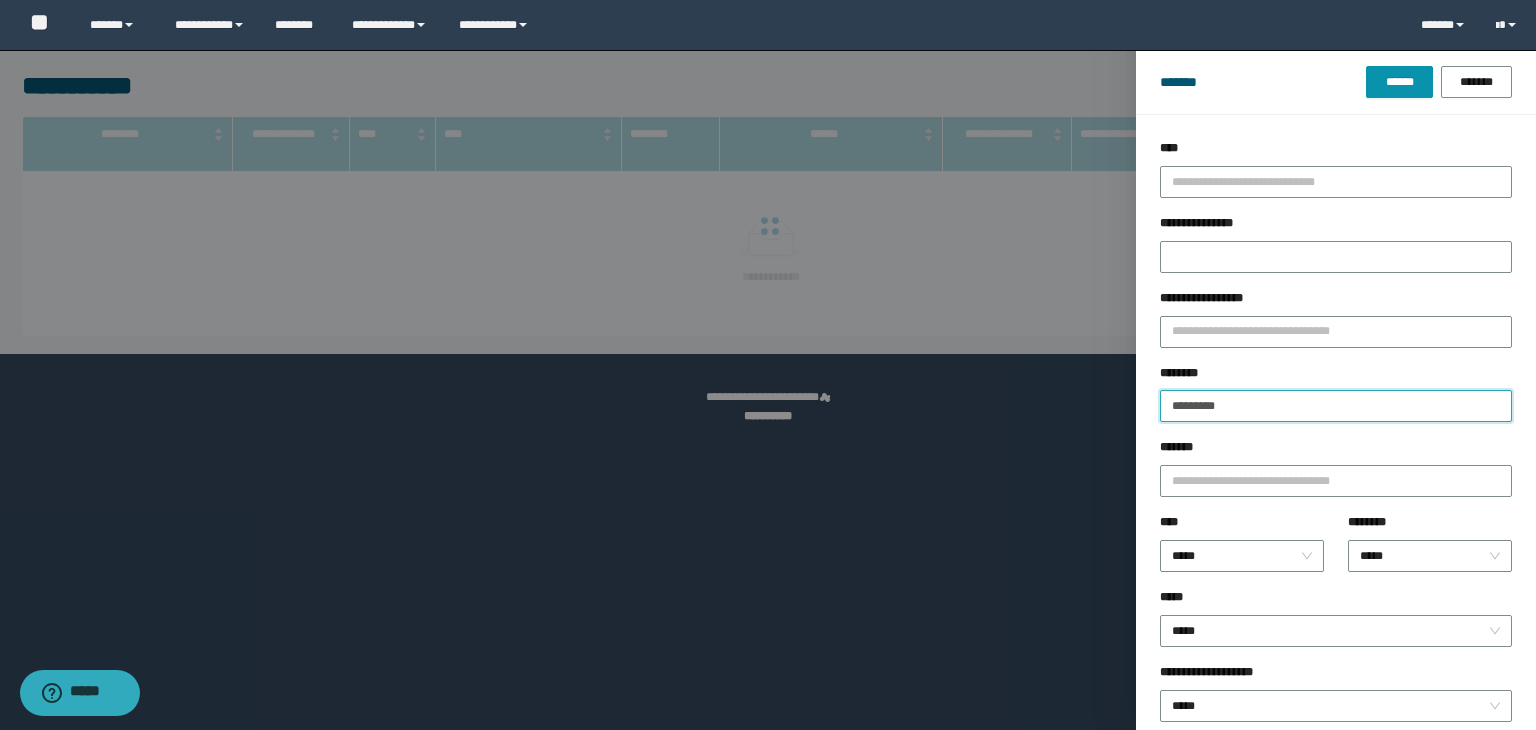 type 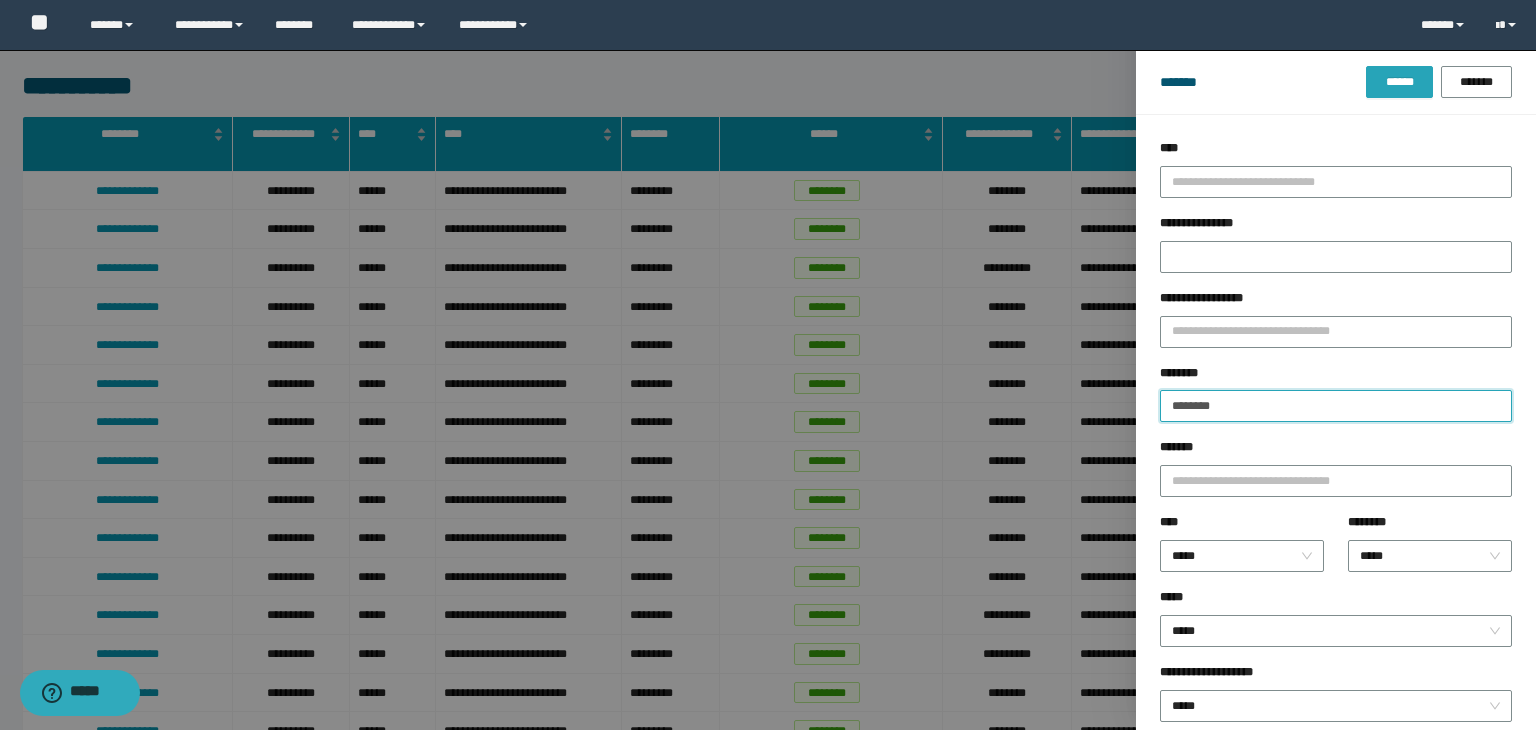 type on "********" 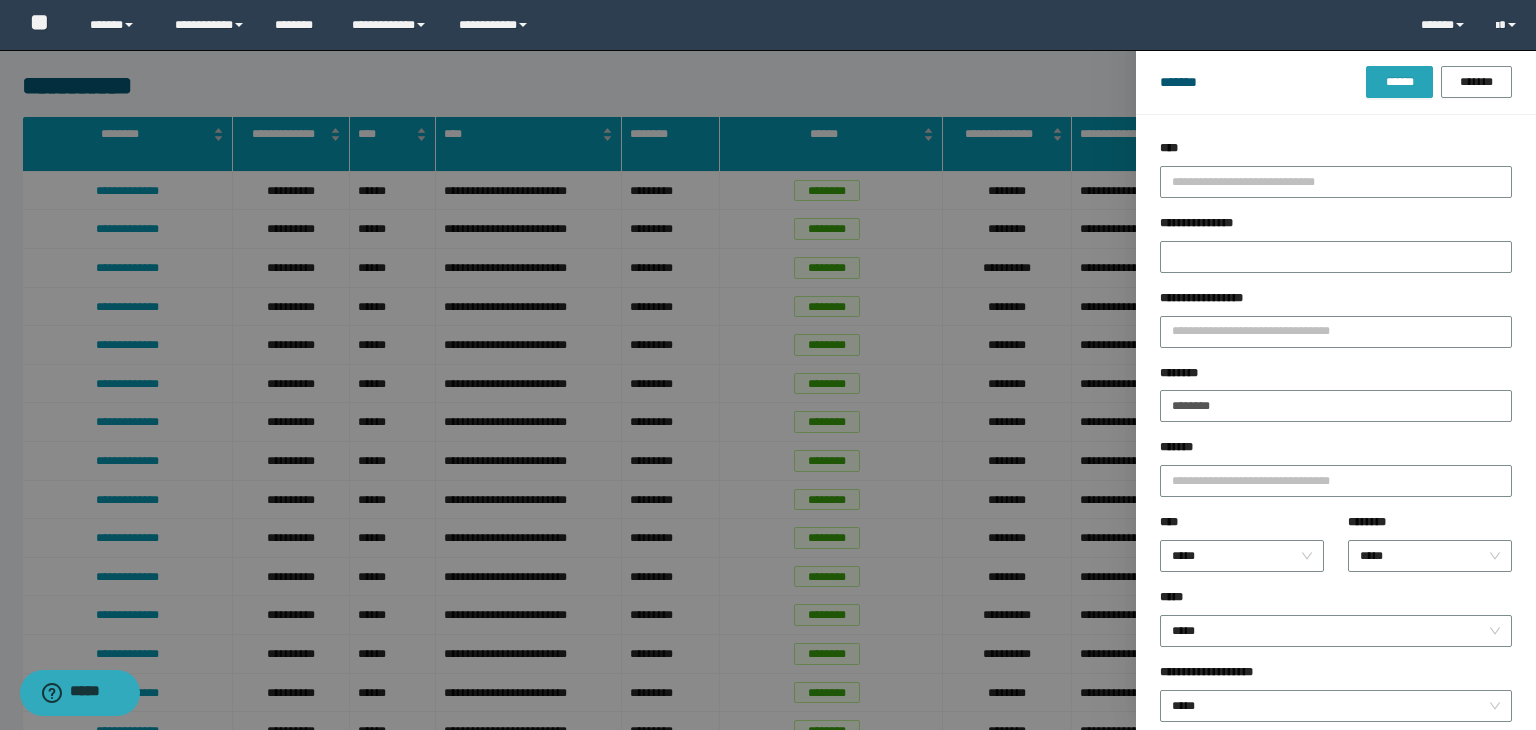 click on "******" at bounding box center [1399, 82] 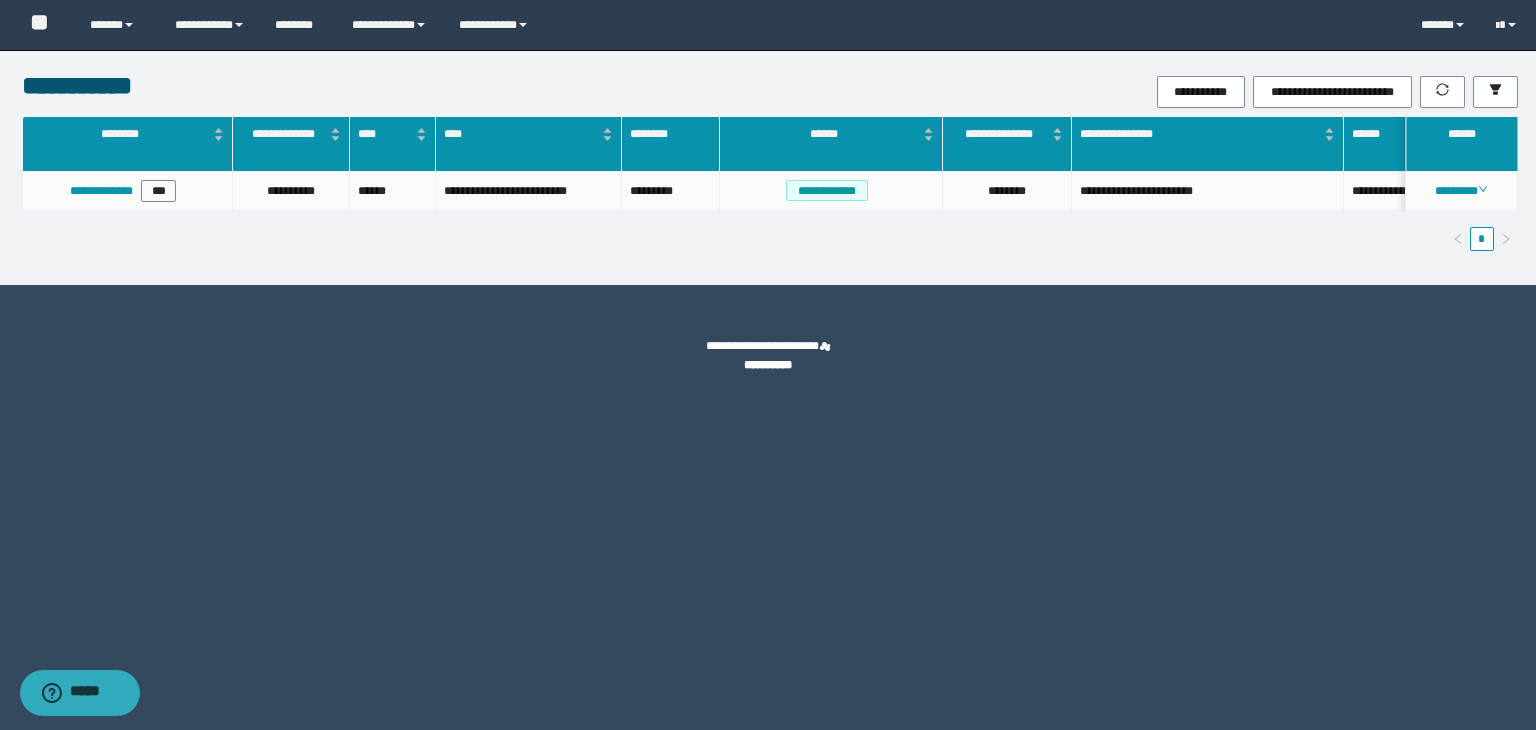 click on "**********" at bounding box center (127, 191) 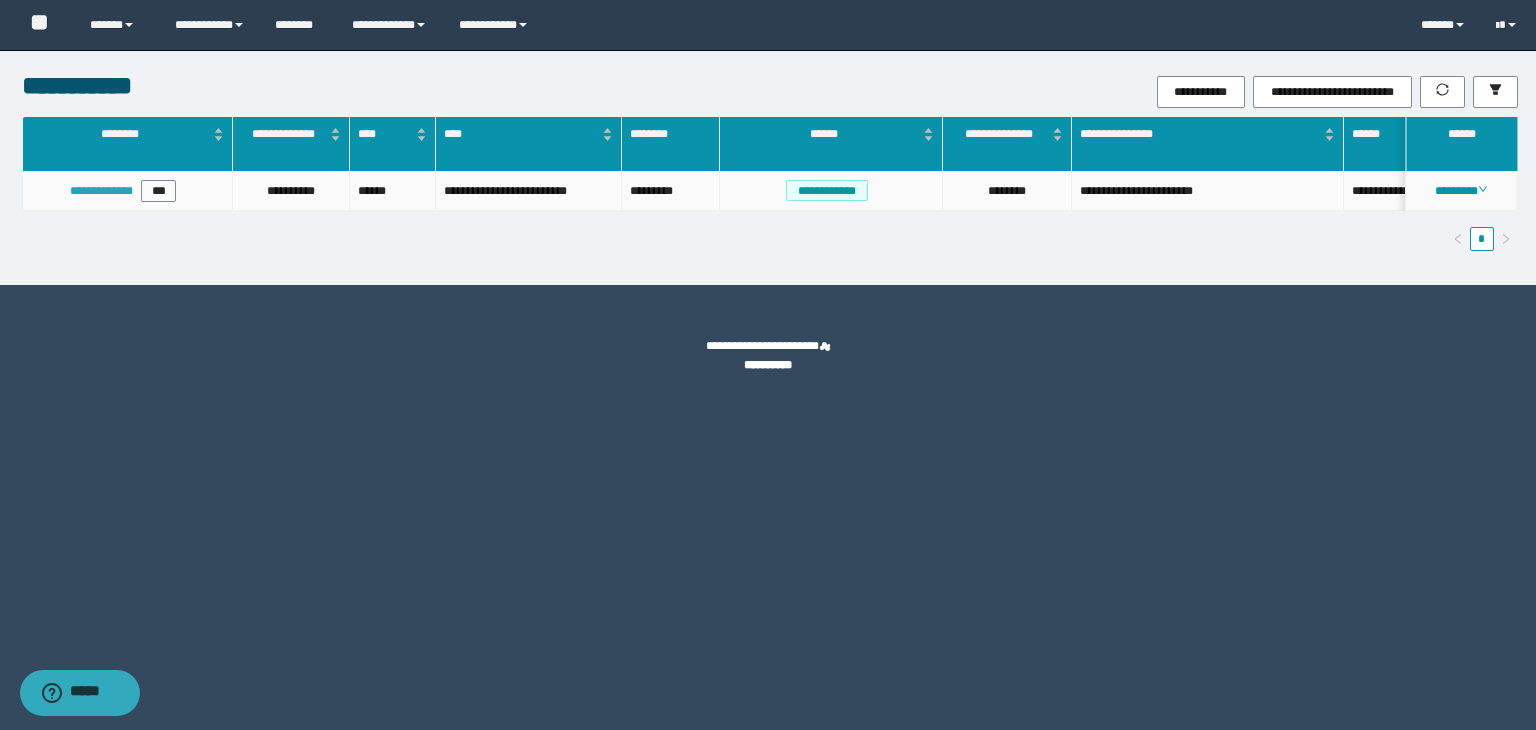 click on "**********" at bounding box center [101, 191] 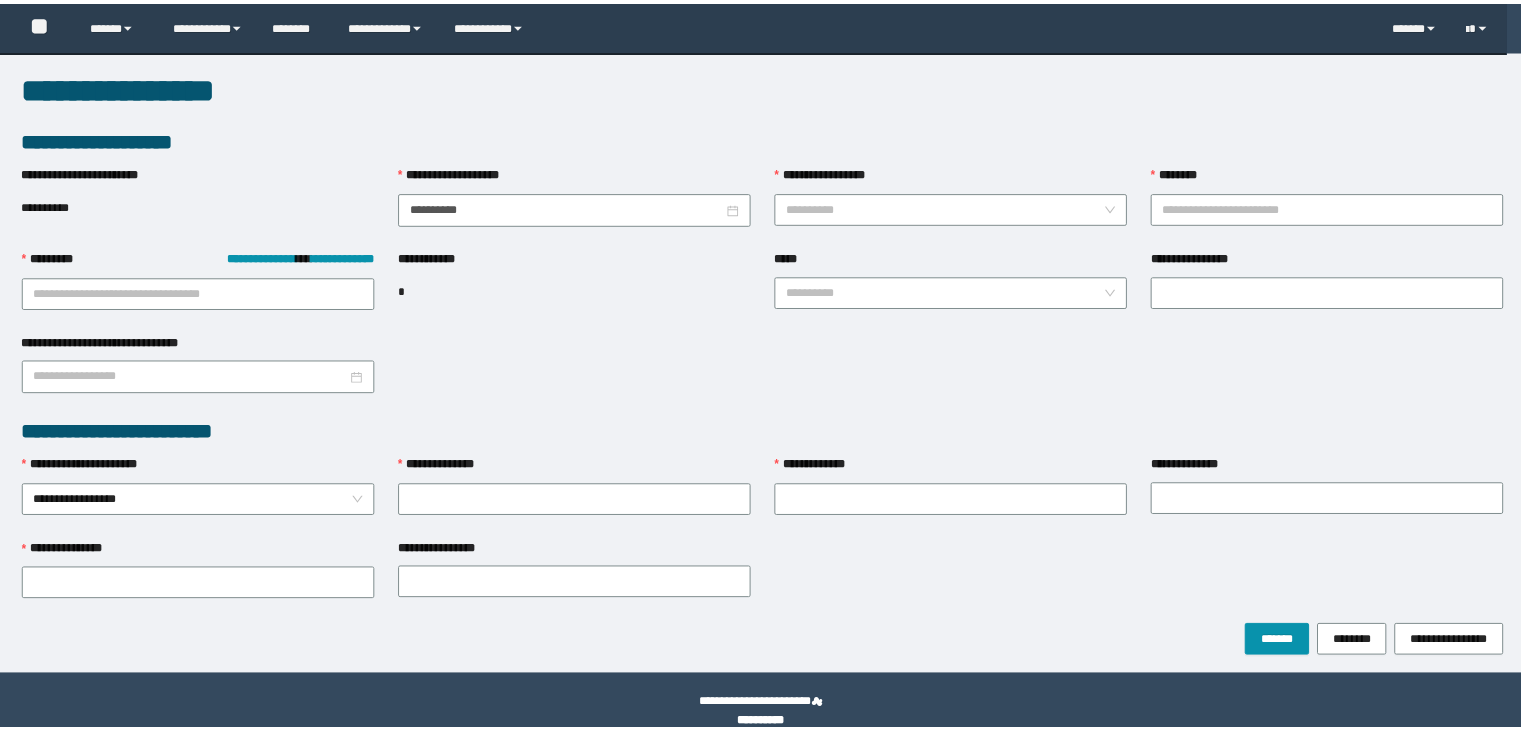 scroll, scrollTop: 0, scrollLeft: 0, axis: both 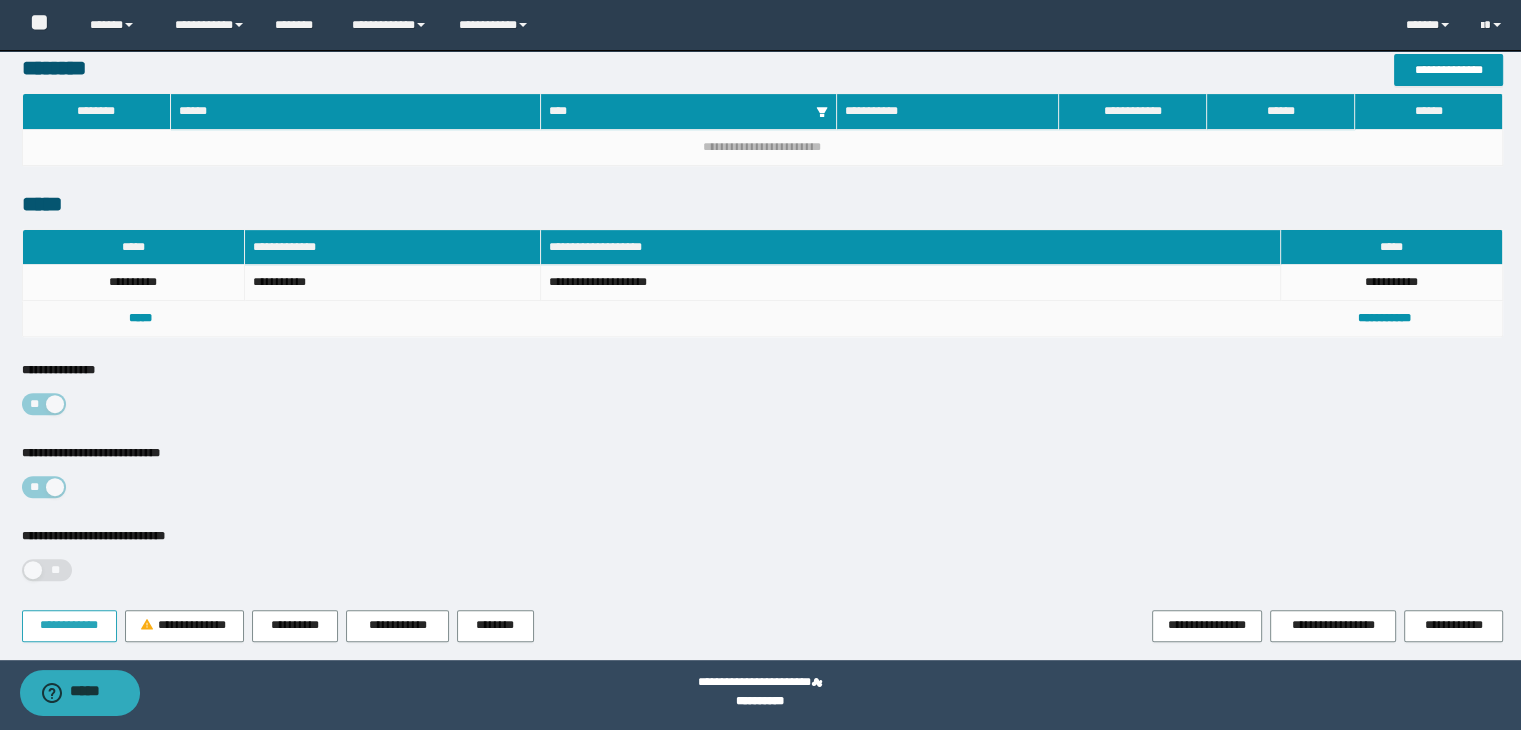 click on "**********" at bounding box center [69, 626] 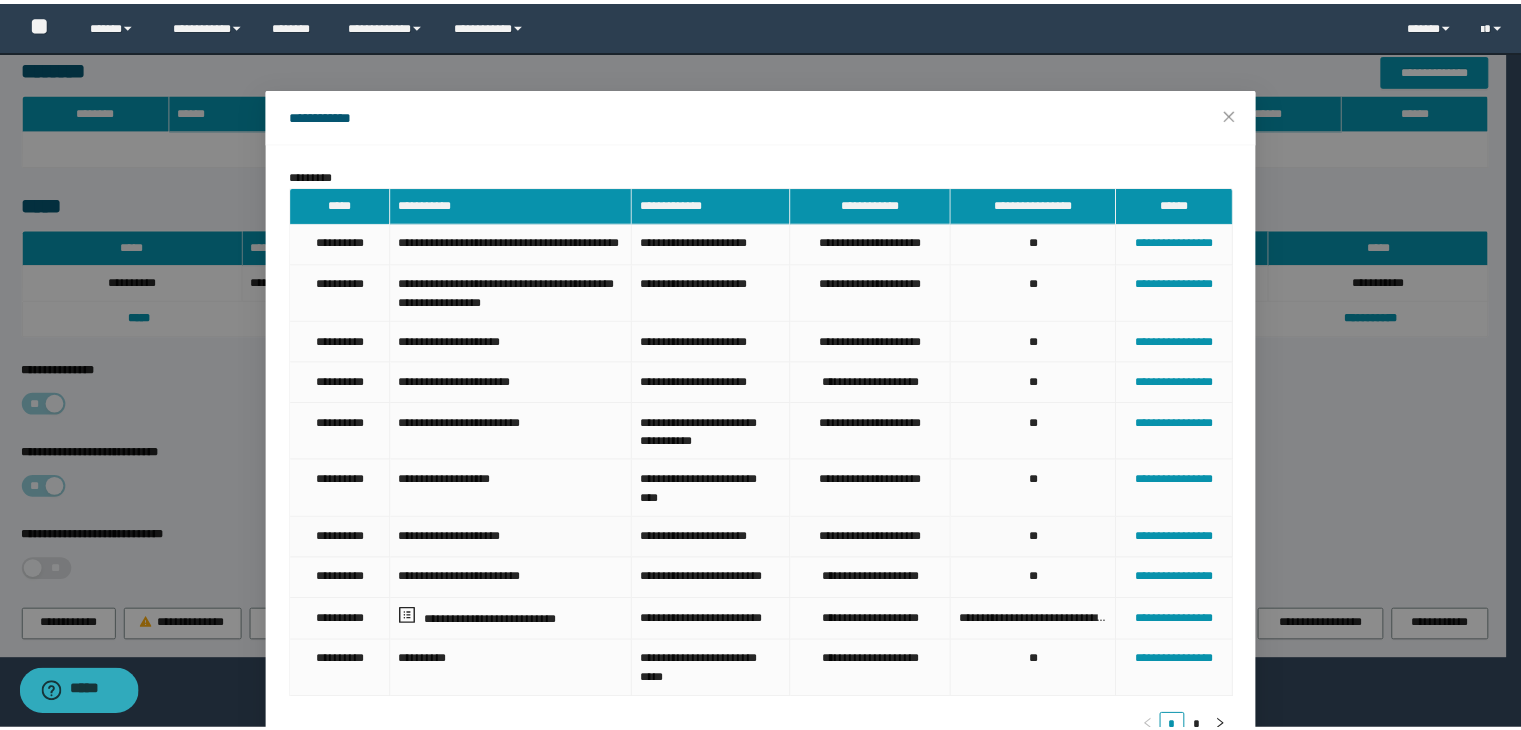 scroll, scrollTop: 0, scrollLeft: 0, axis: both 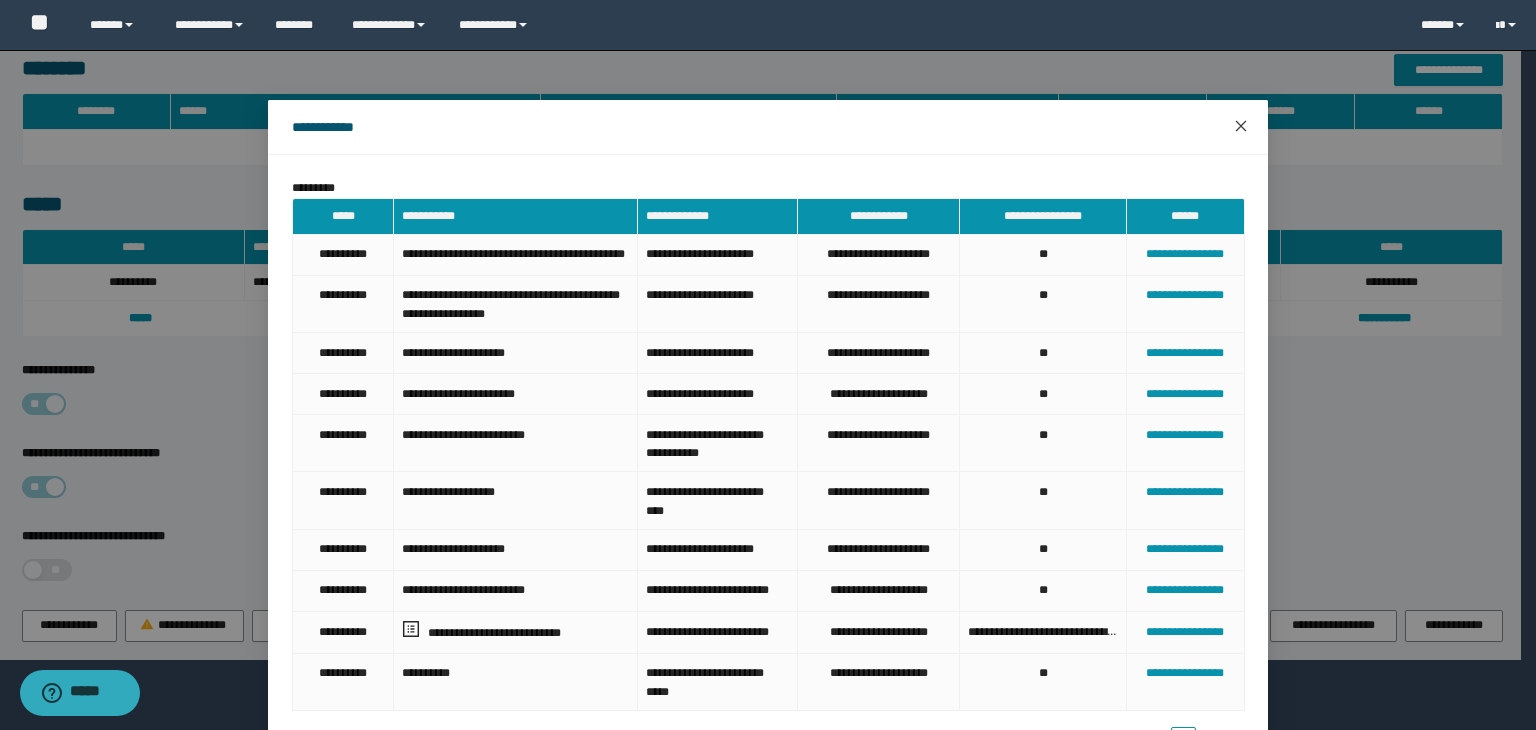 click 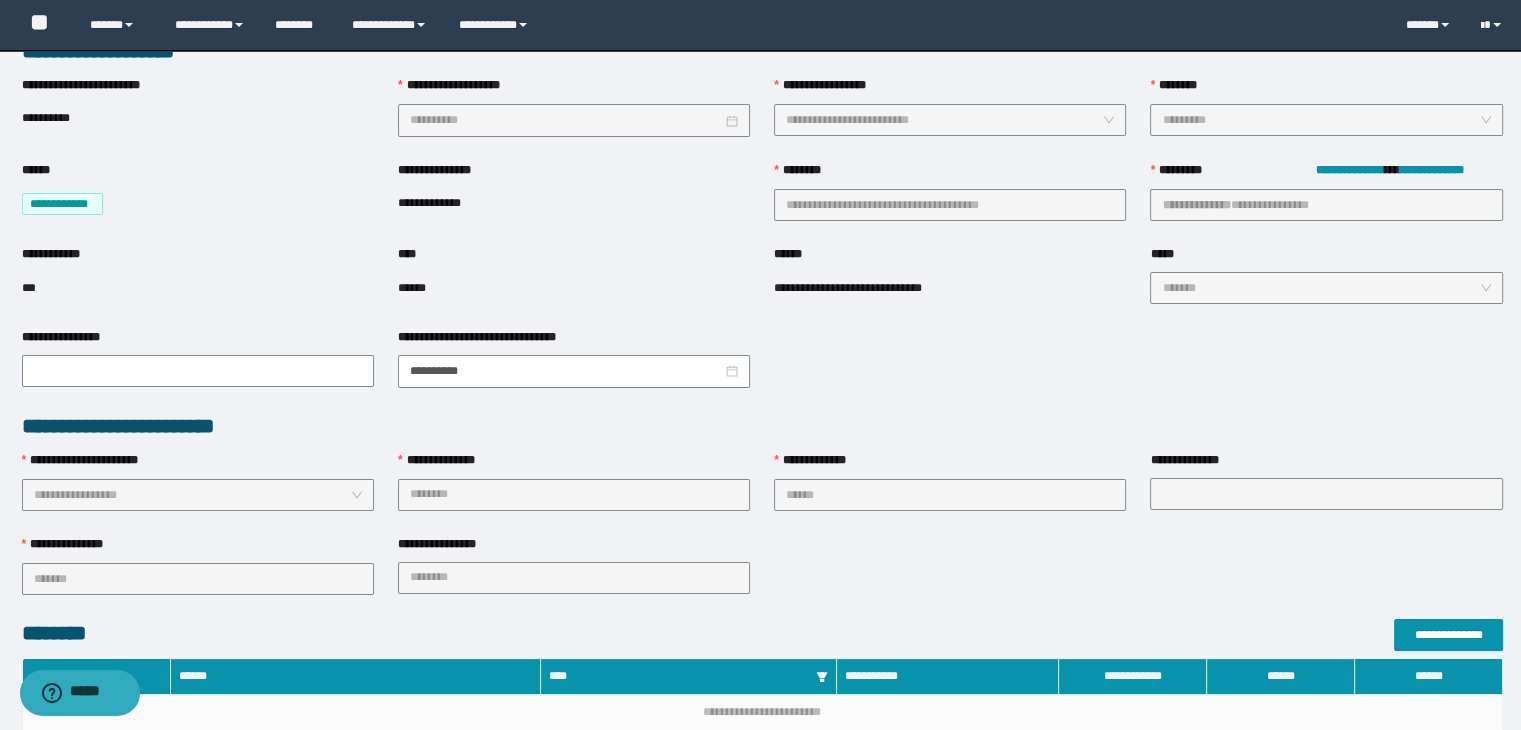 scroll, scrollTop: 0, scrollLeft: 0, axis: both 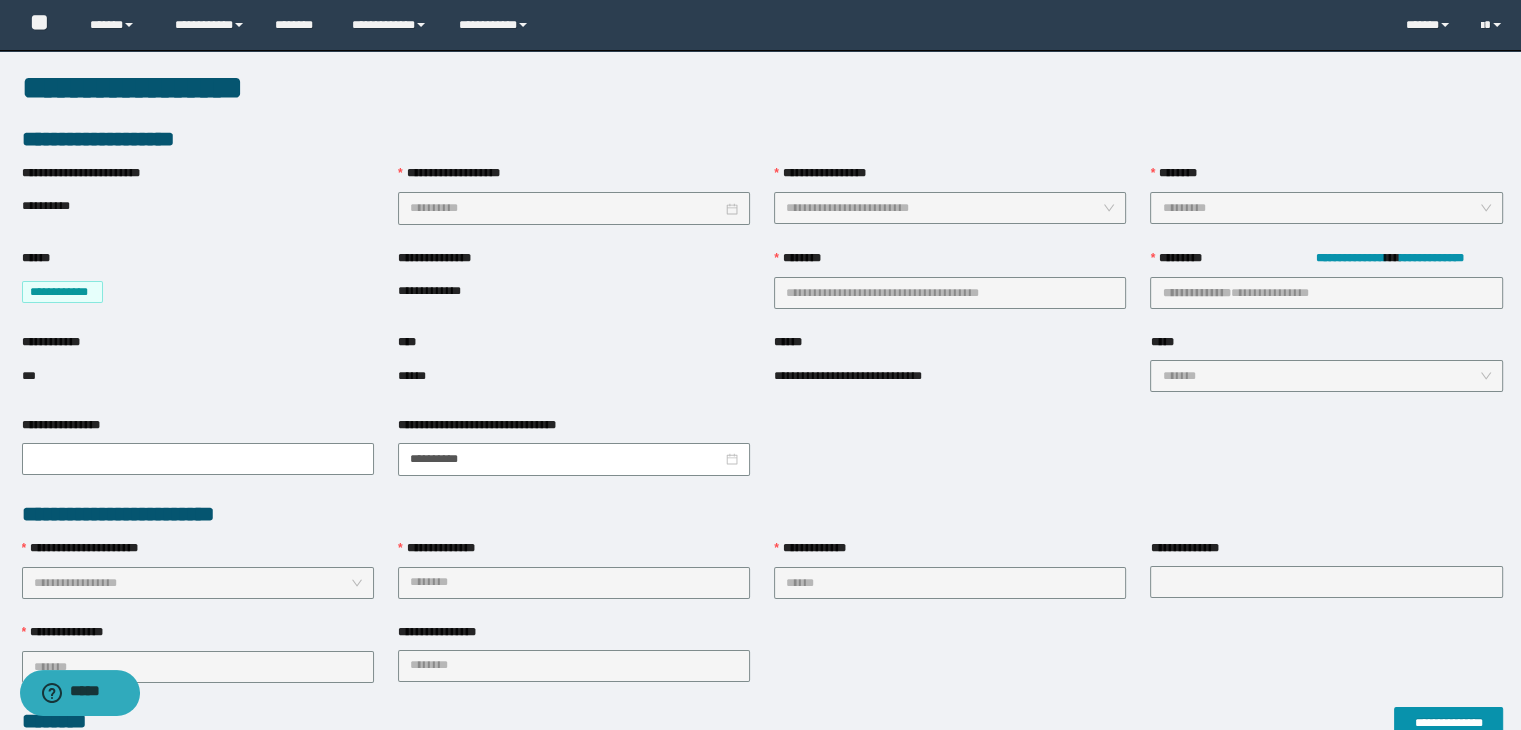 click on "**********" at bounding box center [762, 581] 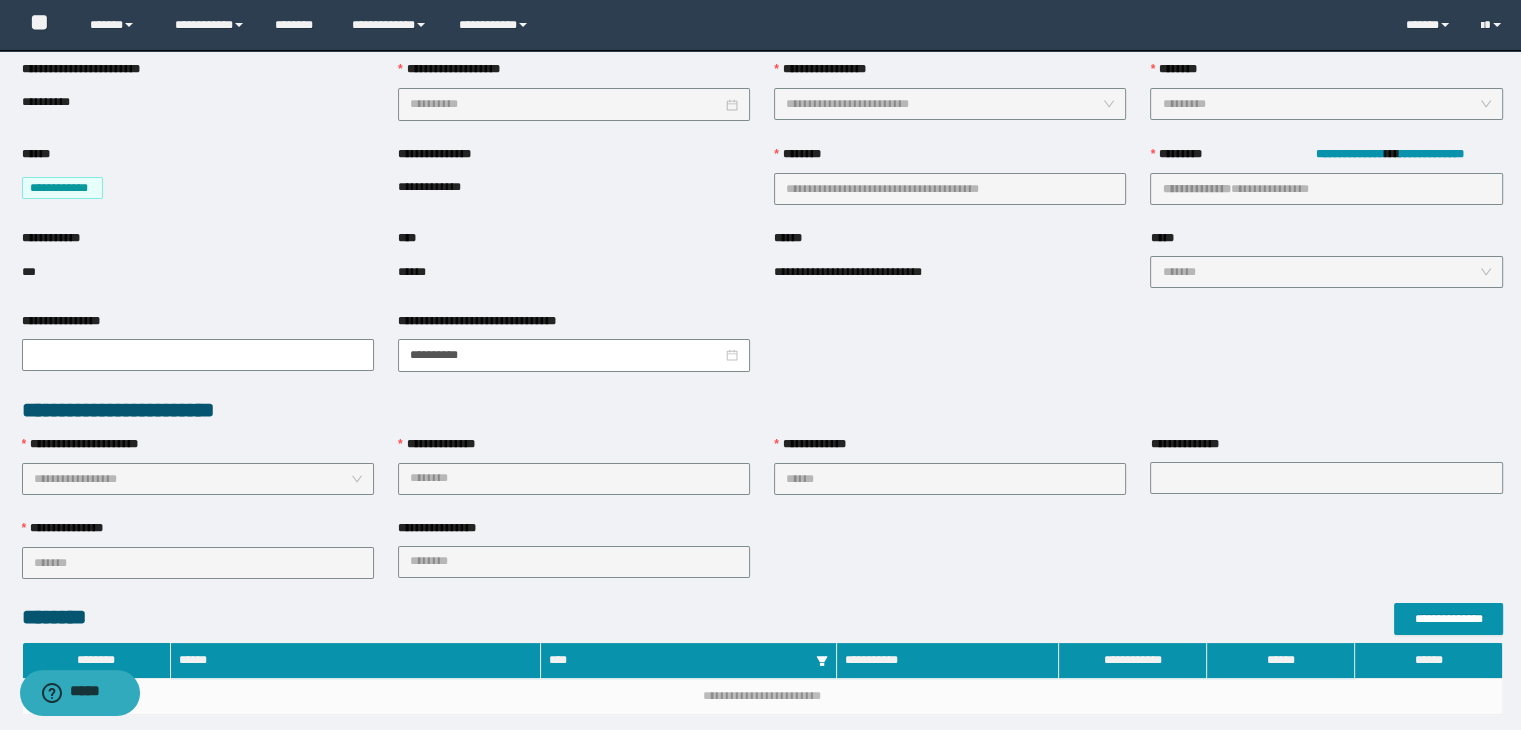 scroll, scrollTop: 0, scrollLeft: 0, axis: both 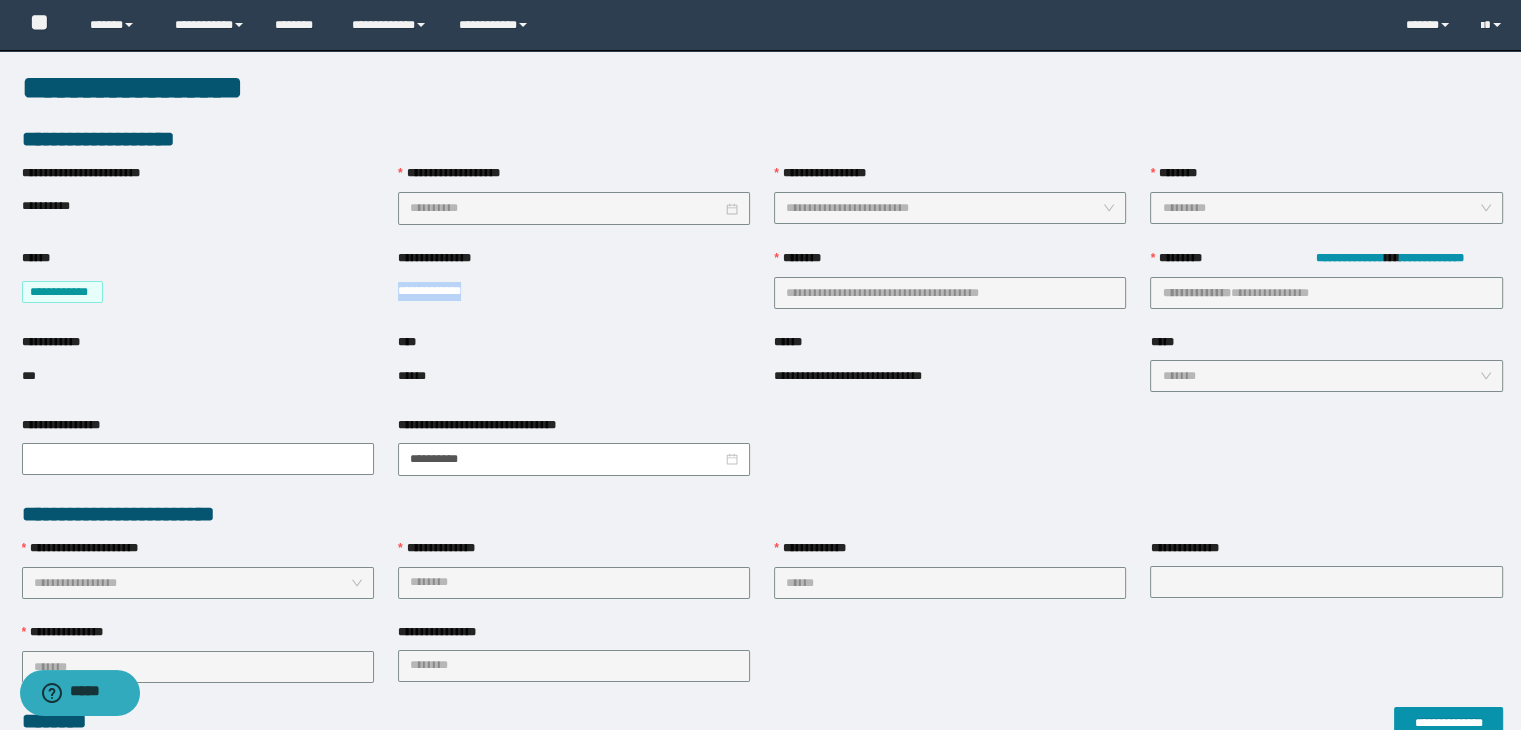 drag, startPoint x: 482, startPoint y: 289, endPoint x: 398, endPoint y: 287, distance: 84.0238 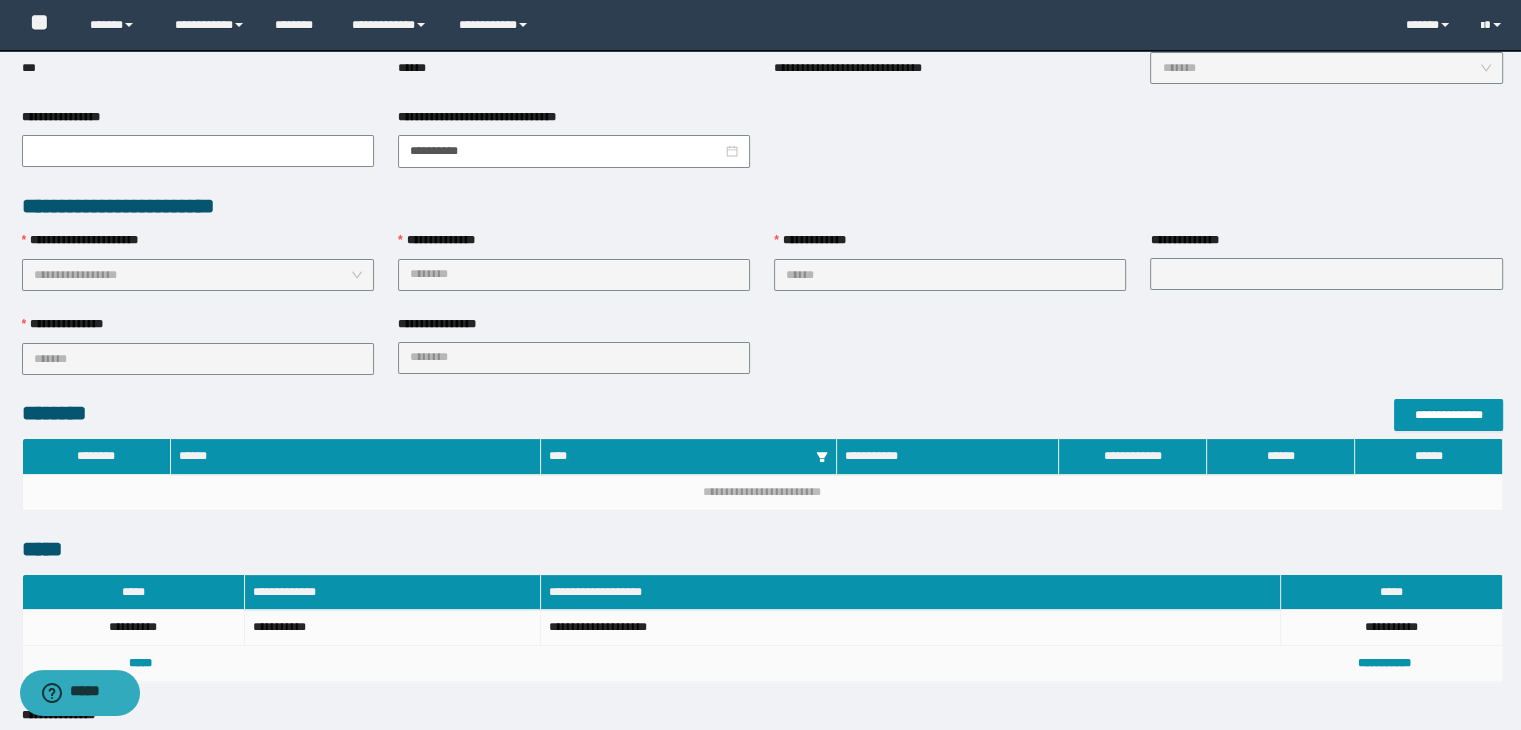 scroll, scrollTop: 500, scrollLeft: 0, axis: vertical 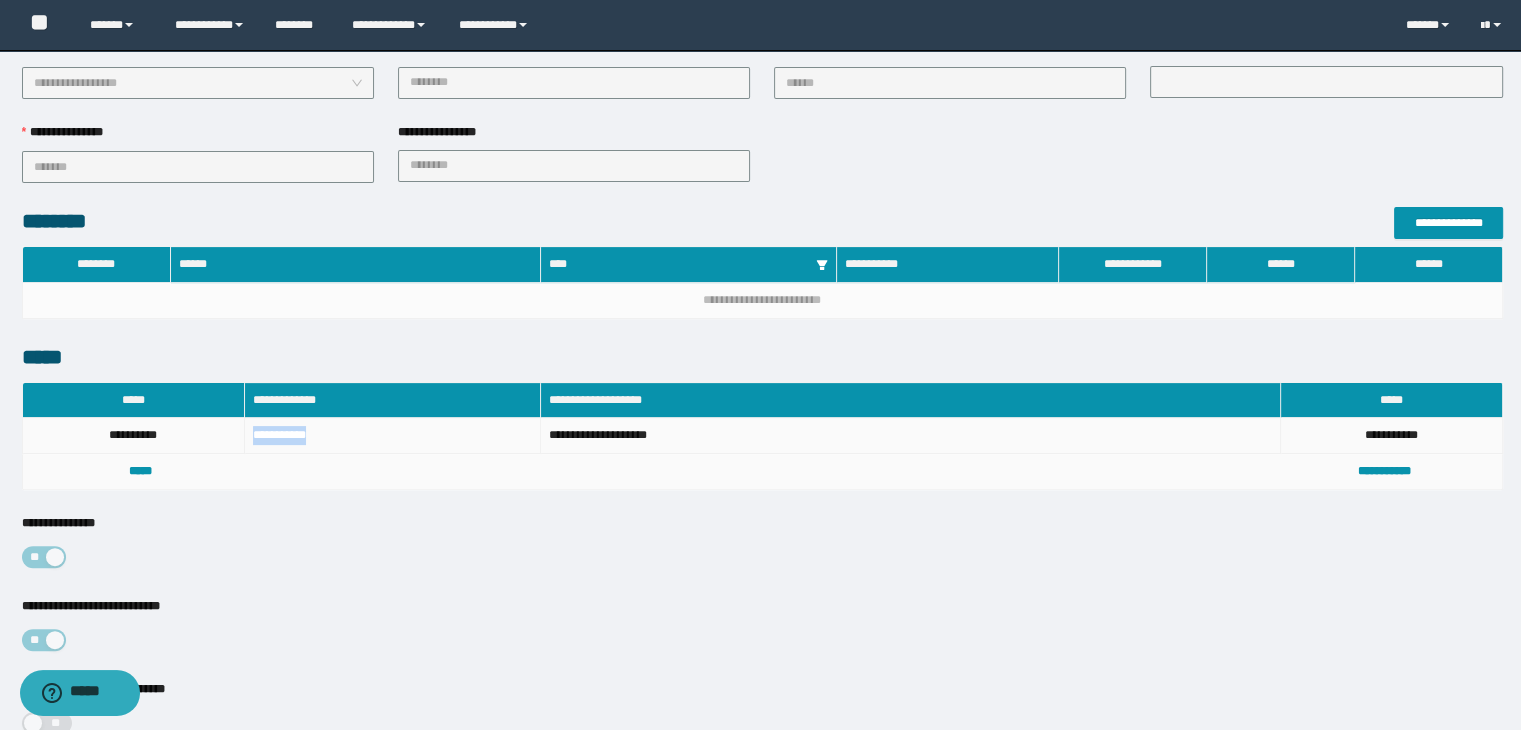 drag, startPoint x: 315, startPoint y: 428, endPoint x: 254, endPoint y: 430, distance: 61.03278 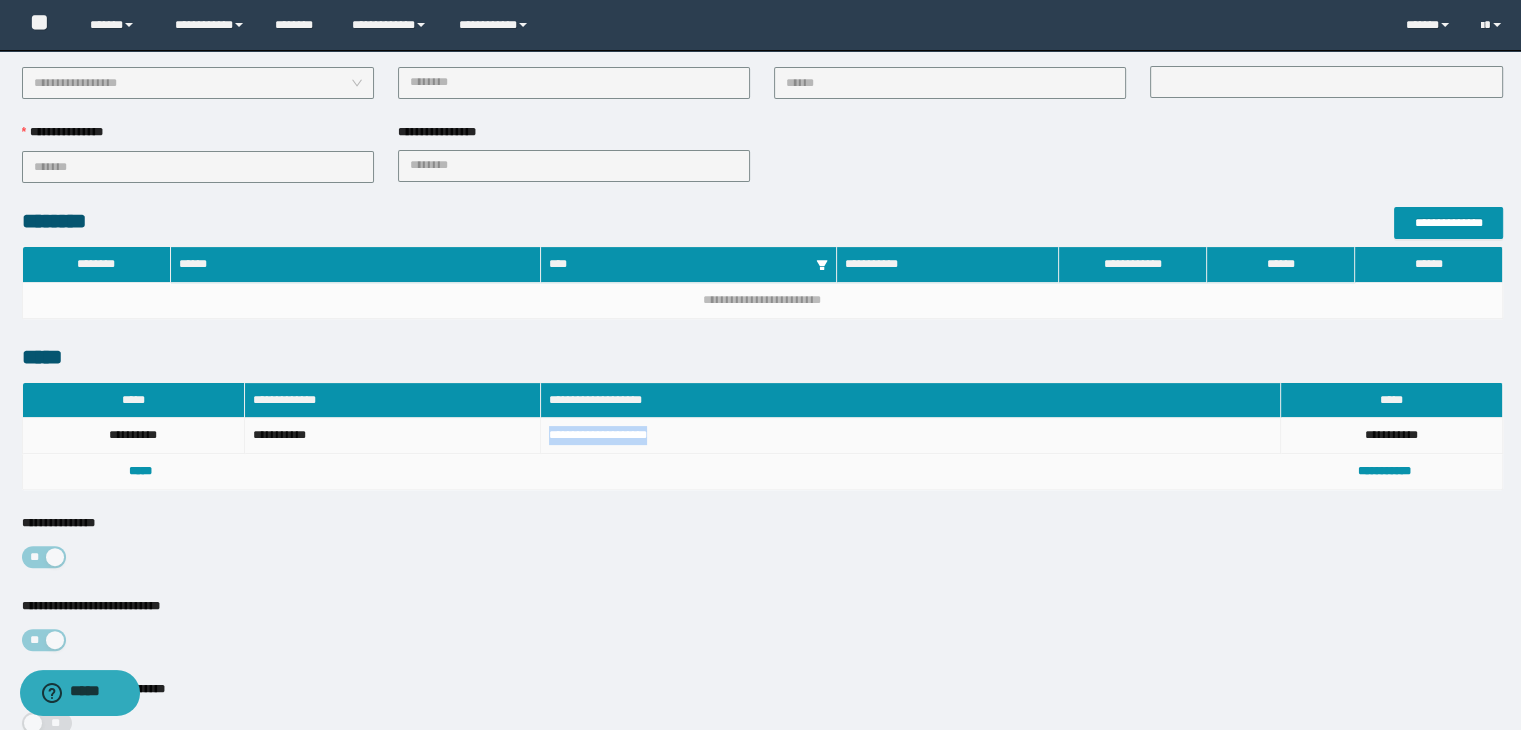 drag, startPoint x: 658, startPoint y: 426, endPoint x: 540, endPoint y: 431, distance: 118.10589 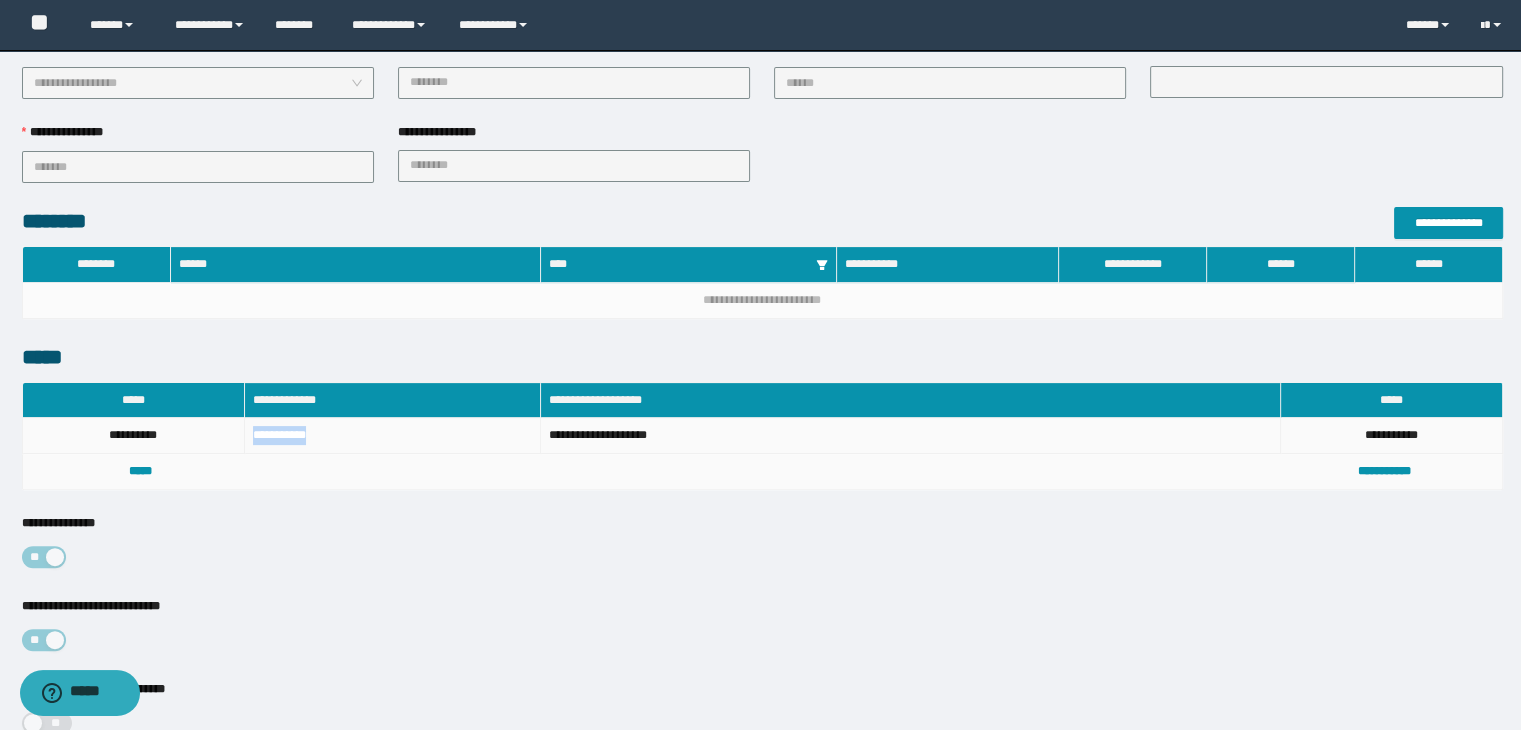 drag, startPoint x: 322, startPoint y: 426, endPoint x: 252, endPoint y: 429, distance: 70.064255 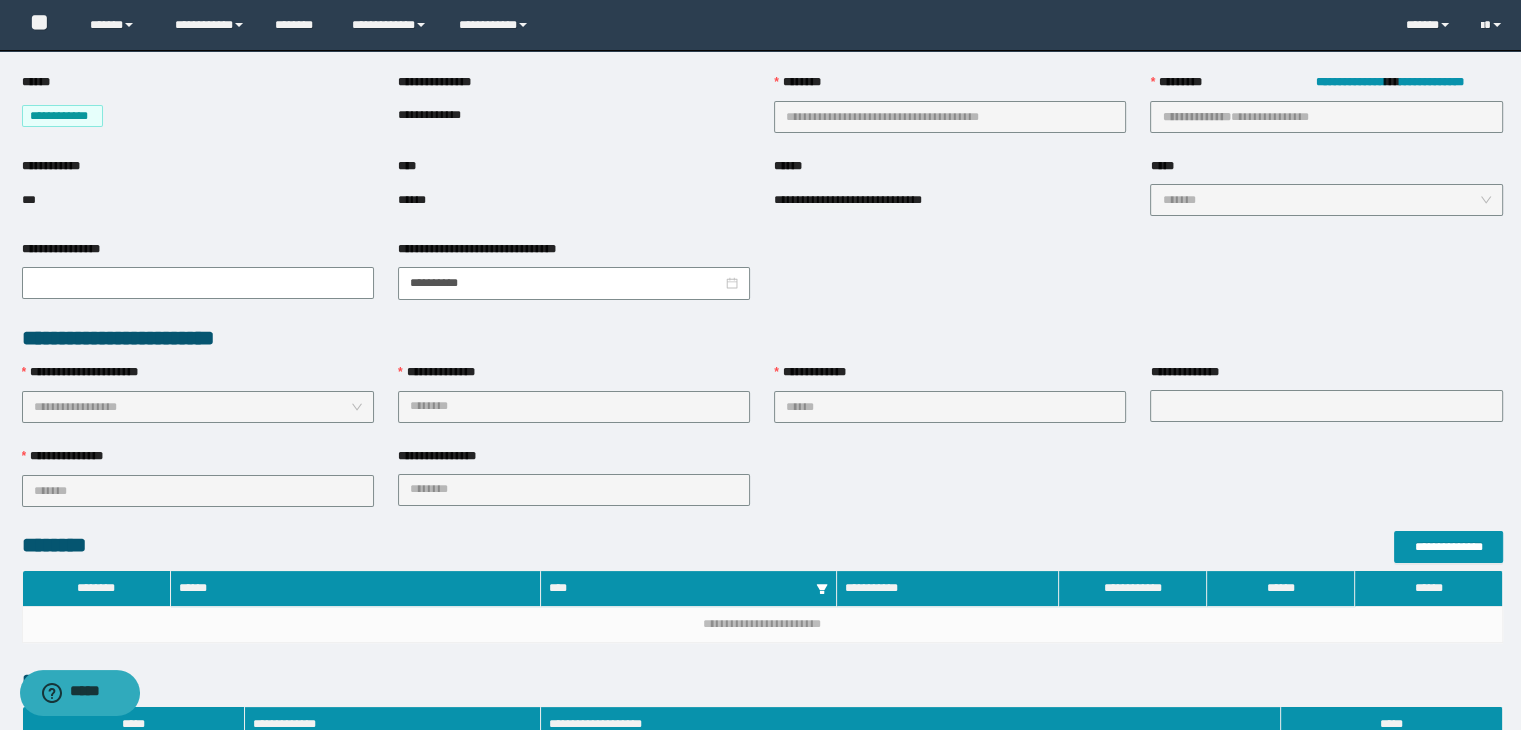 scroll, scrollTop: 300, scrollLeft: 0, axis: vertical 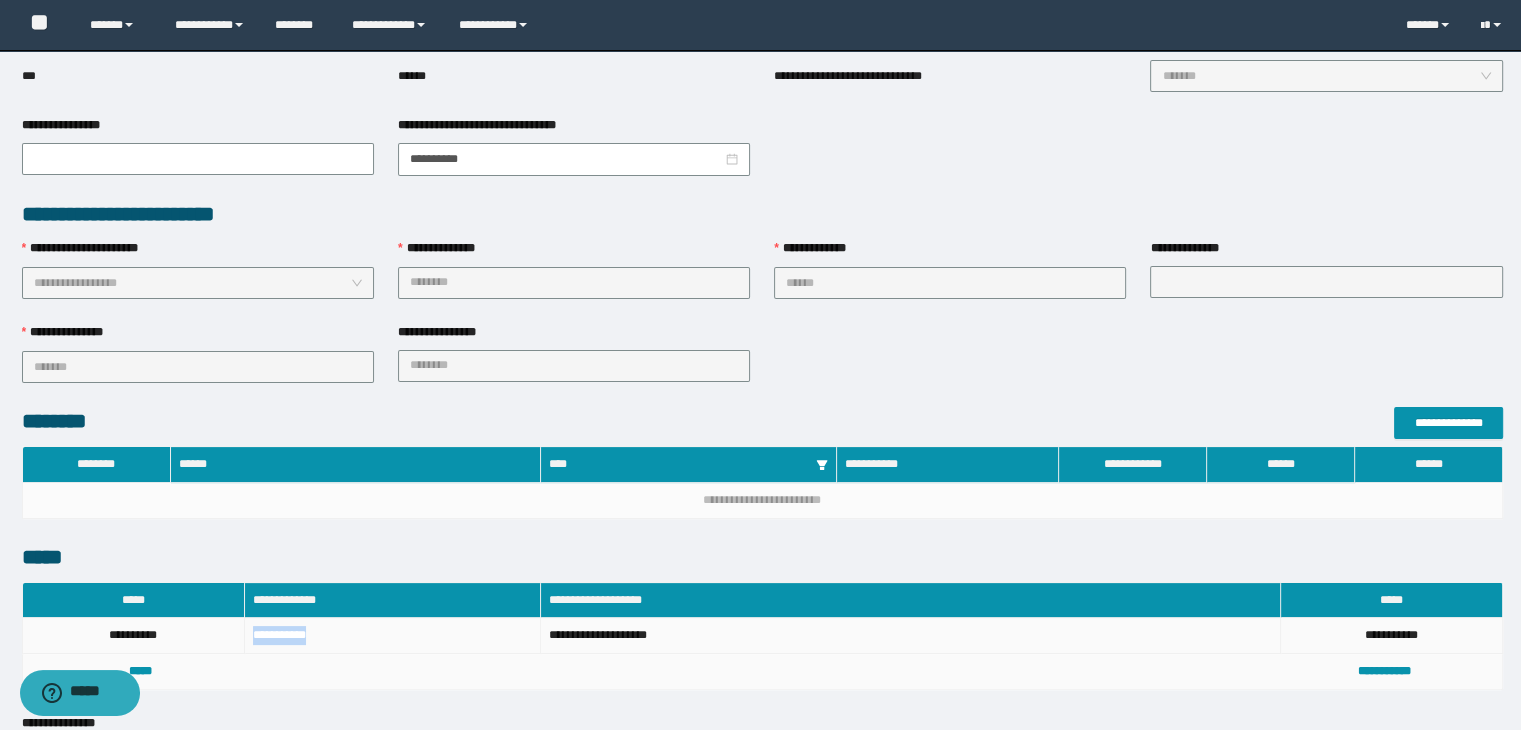 click on "**********" at bounding box center (393, 636) 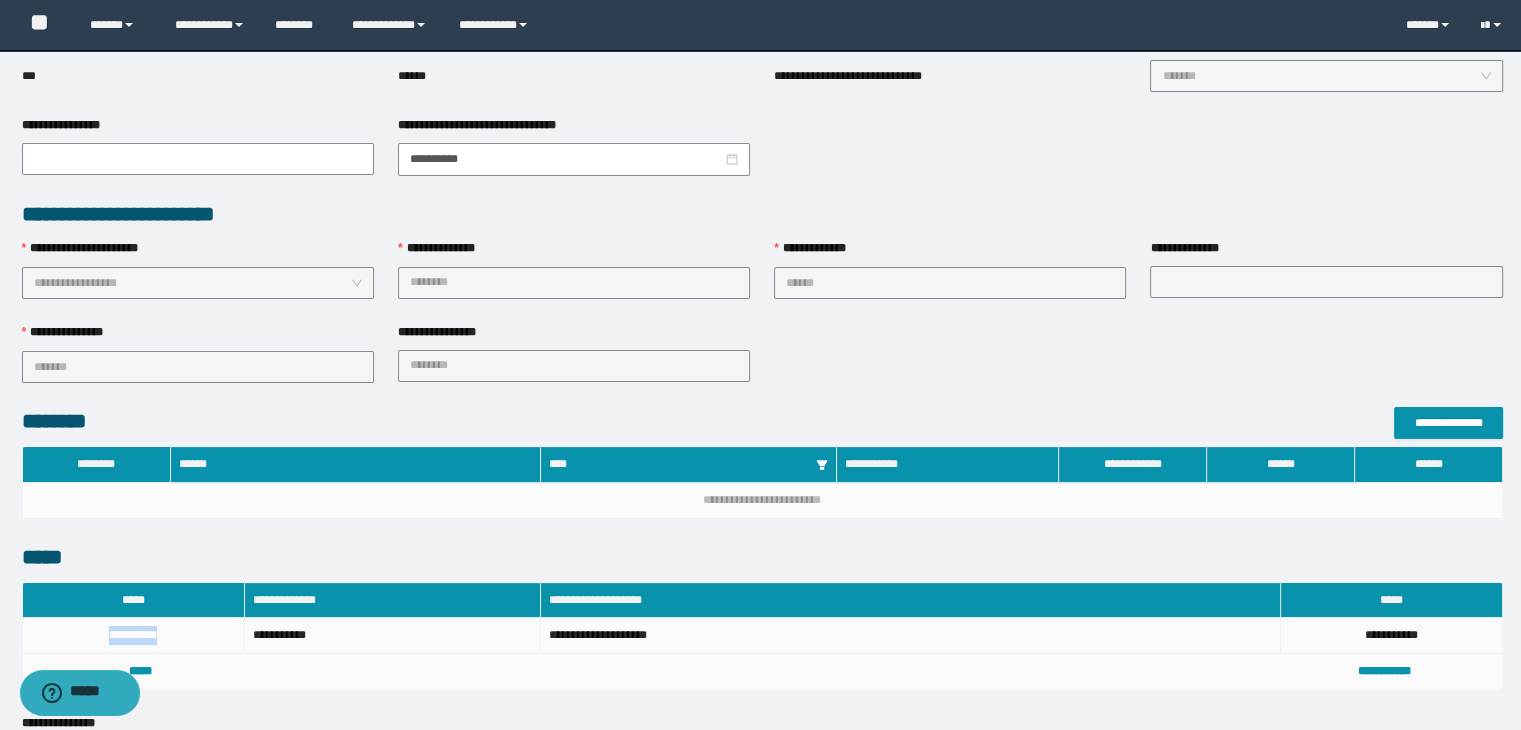 drag, startPoint x: 161, startPoint y: 631, endPoint x: 100, endPoint y: 629, distance: 61.03278 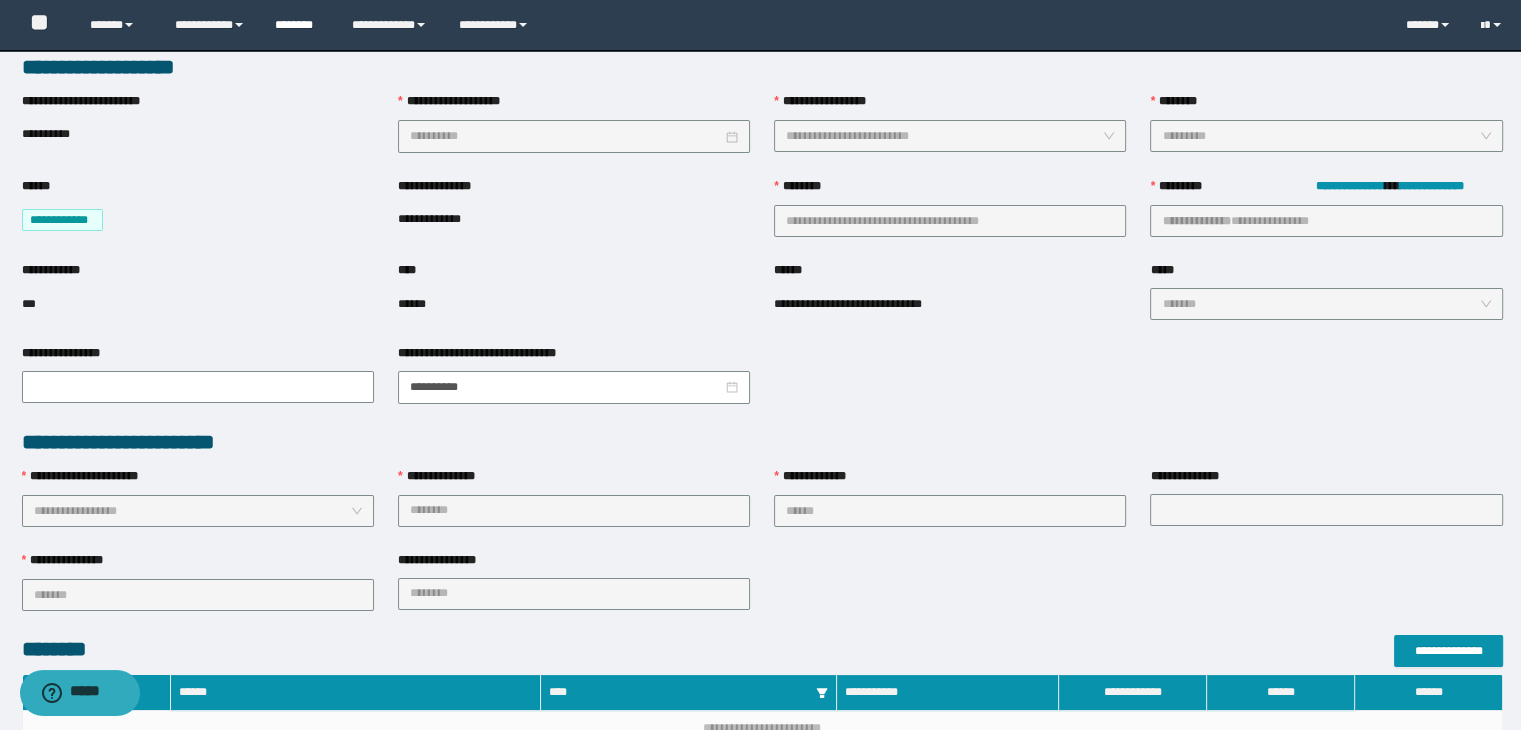 scroll, scrollTop: 0, scrollLeft: 0, axis: both 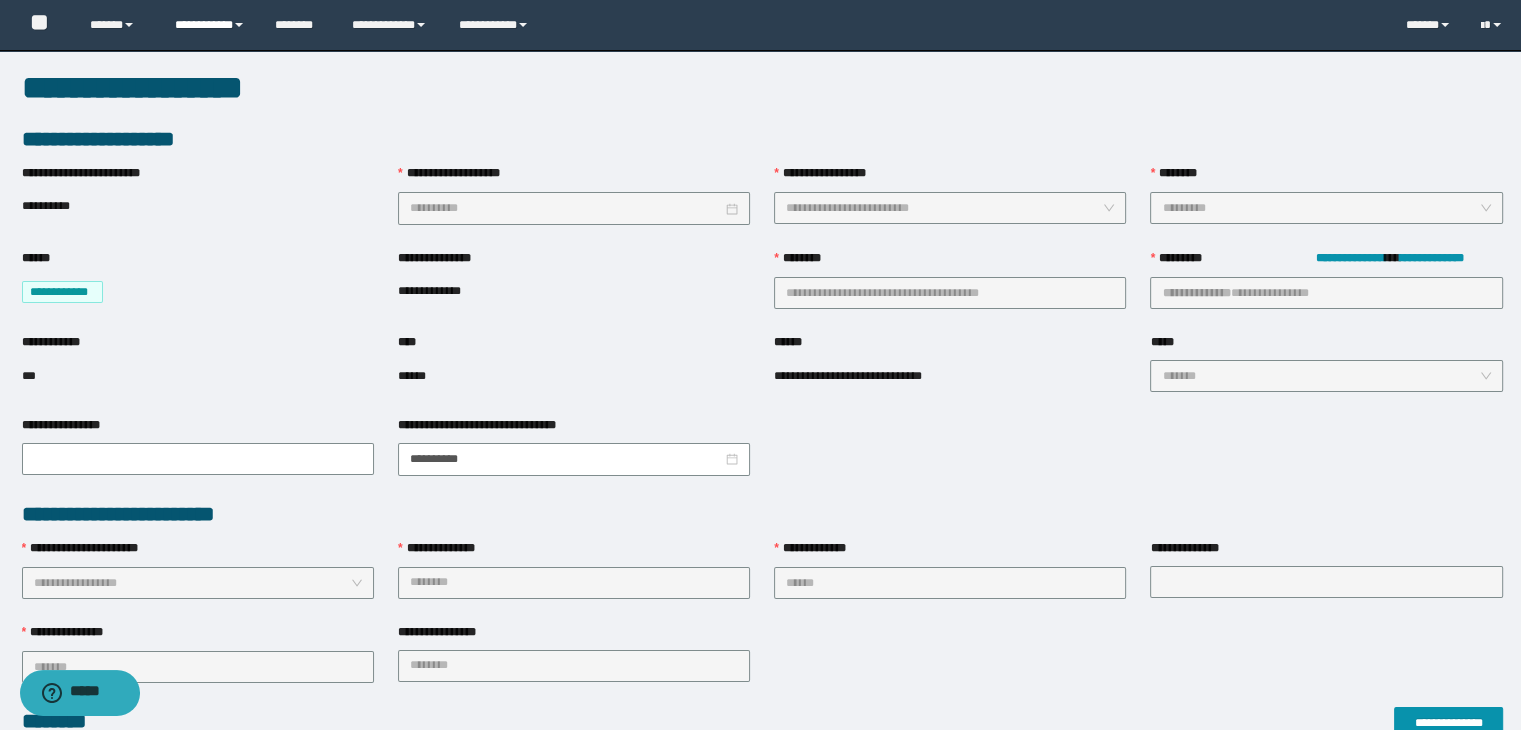 click on "**********" at bounding box center [210, 25] 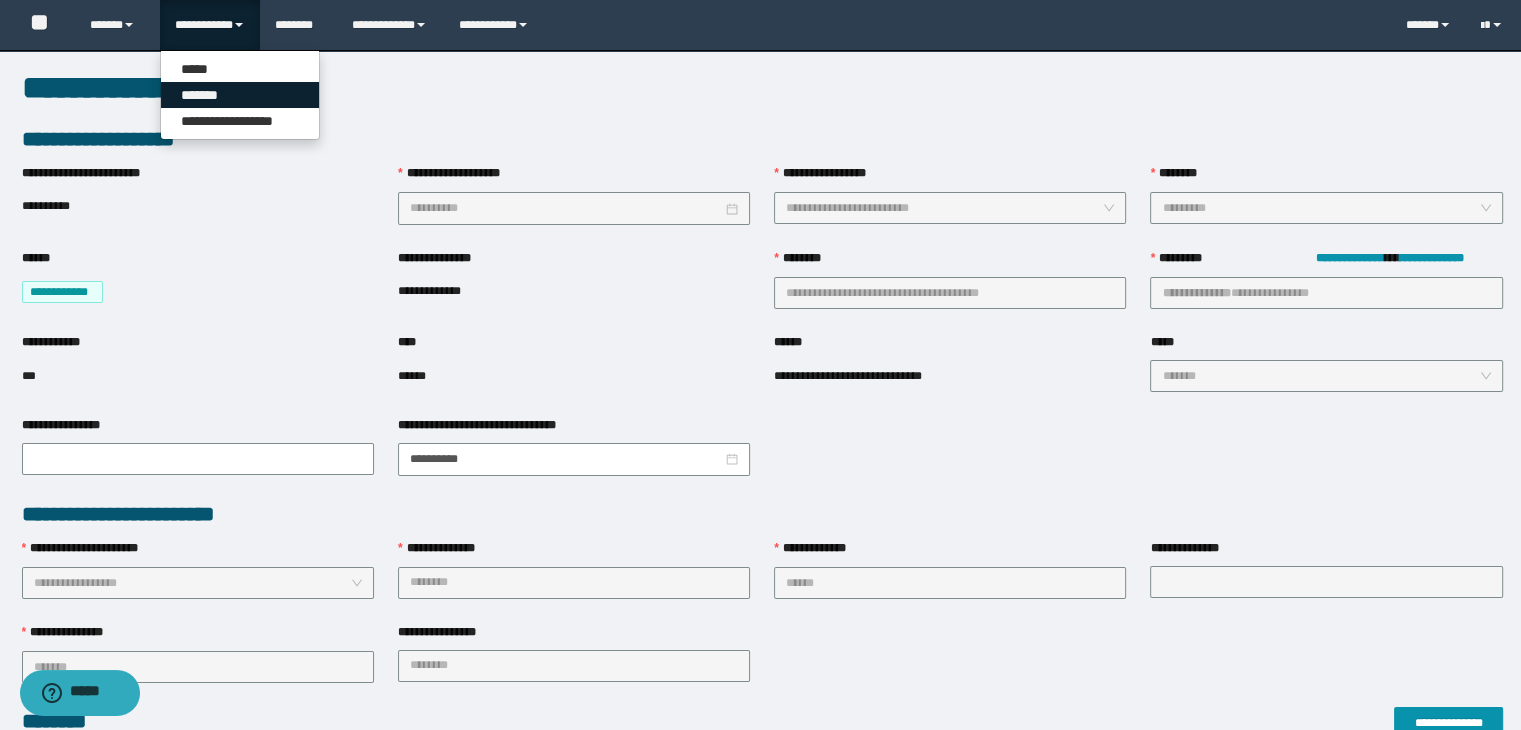 click on "*******" at bounding box center (240, 95) 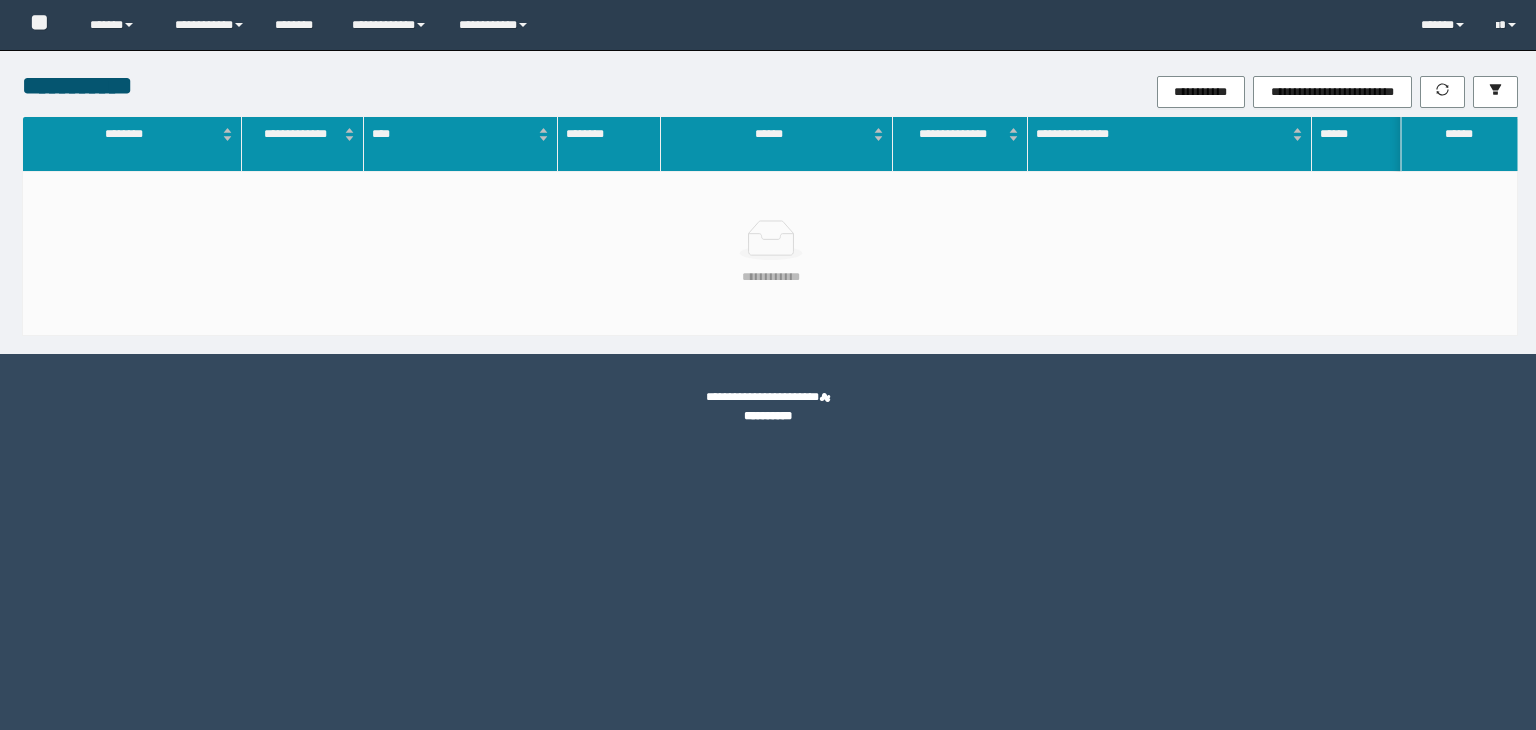 scroll, scrollTop: 0, scrollLeft: 0, axis: both 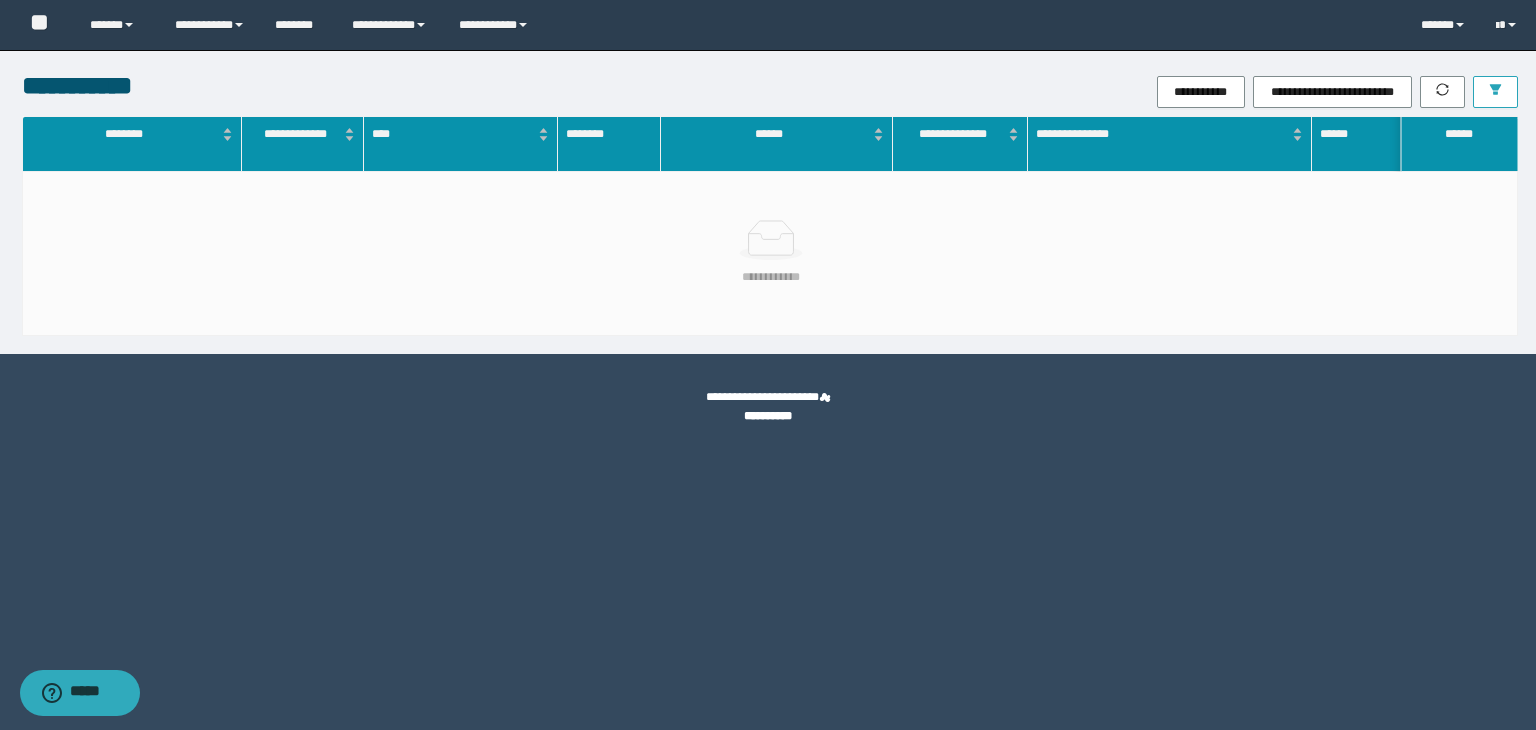 click at bounding box center (1495, 92) 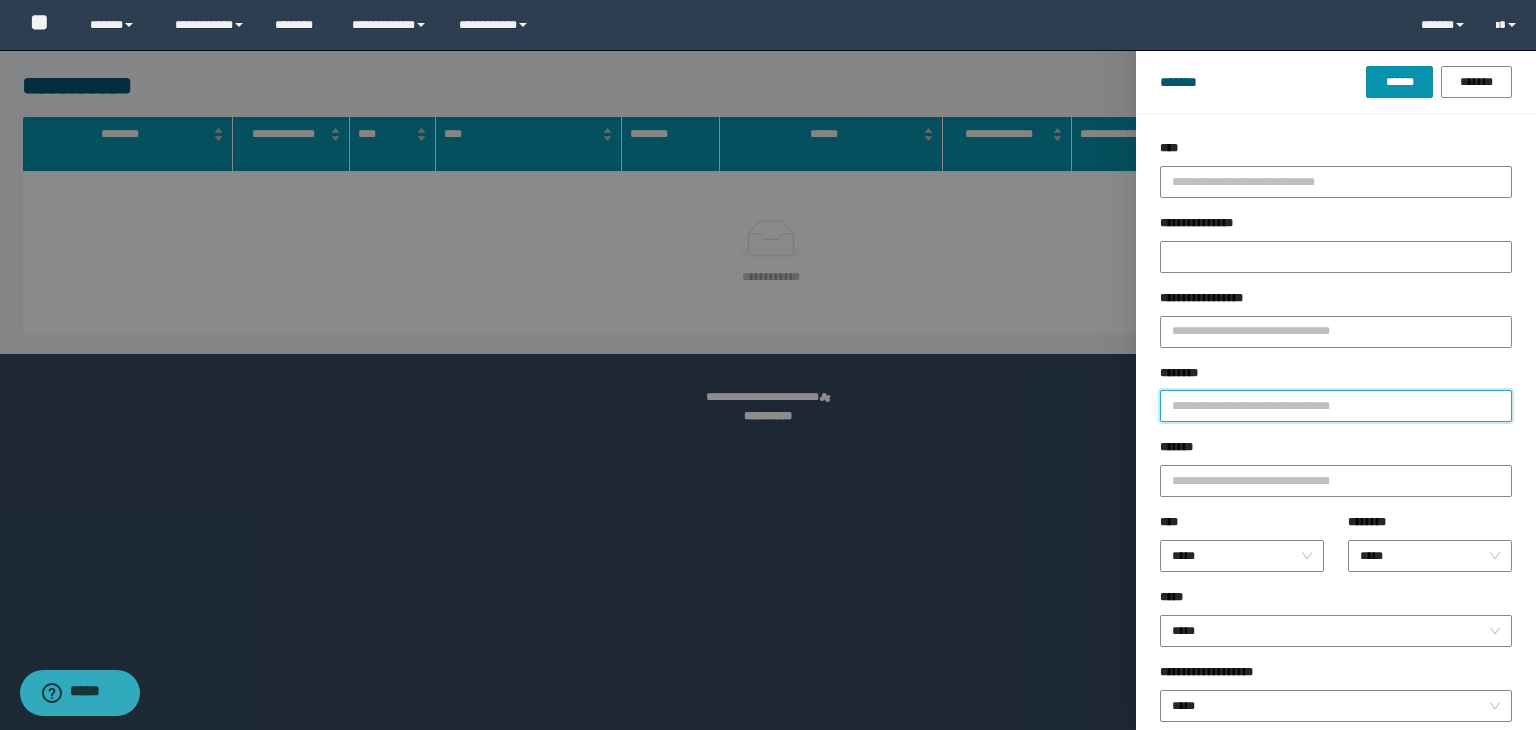 drag, startPoint x: 1208, startPoint y: 404, endPoint x: 1294, endPoint y: 409, distance: 86.145226 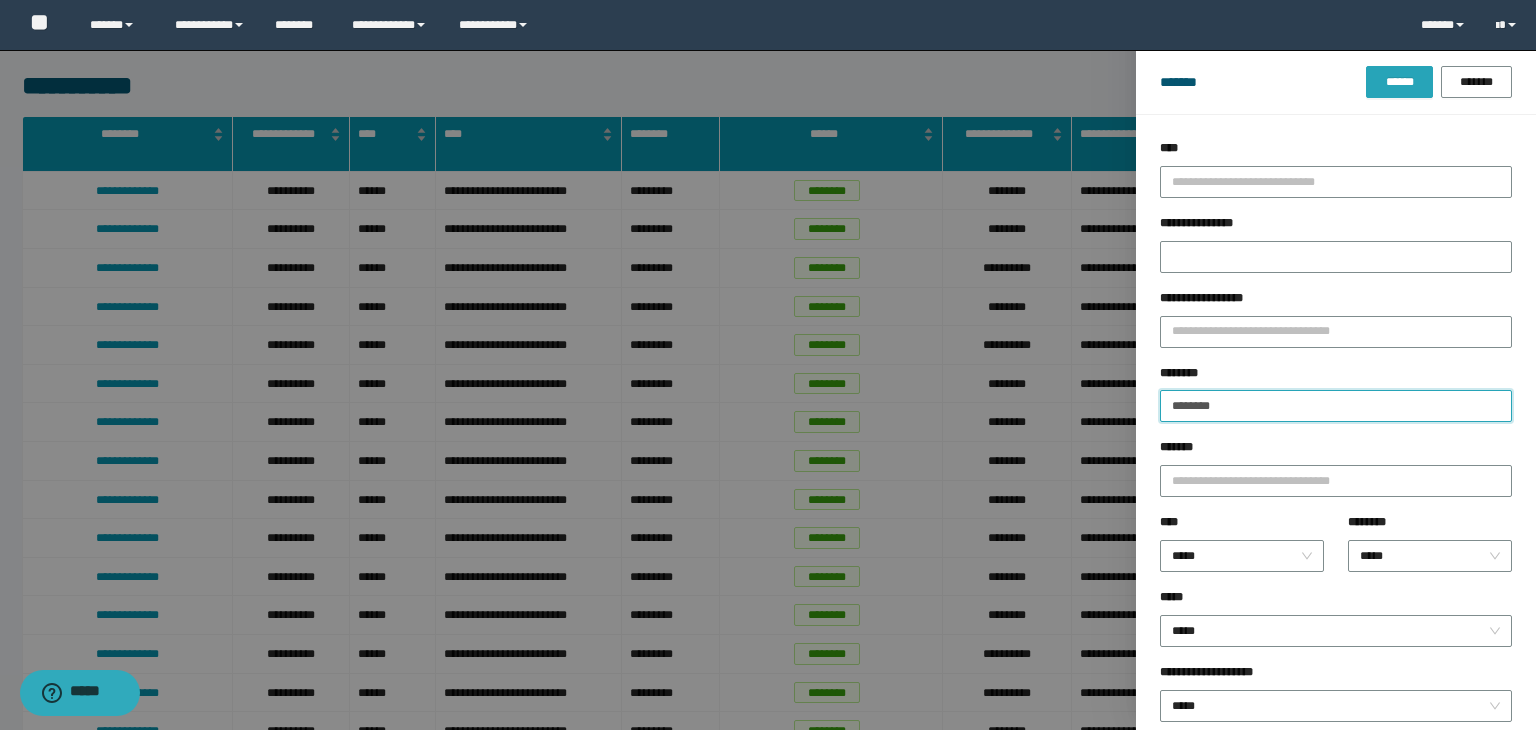 type on "********" 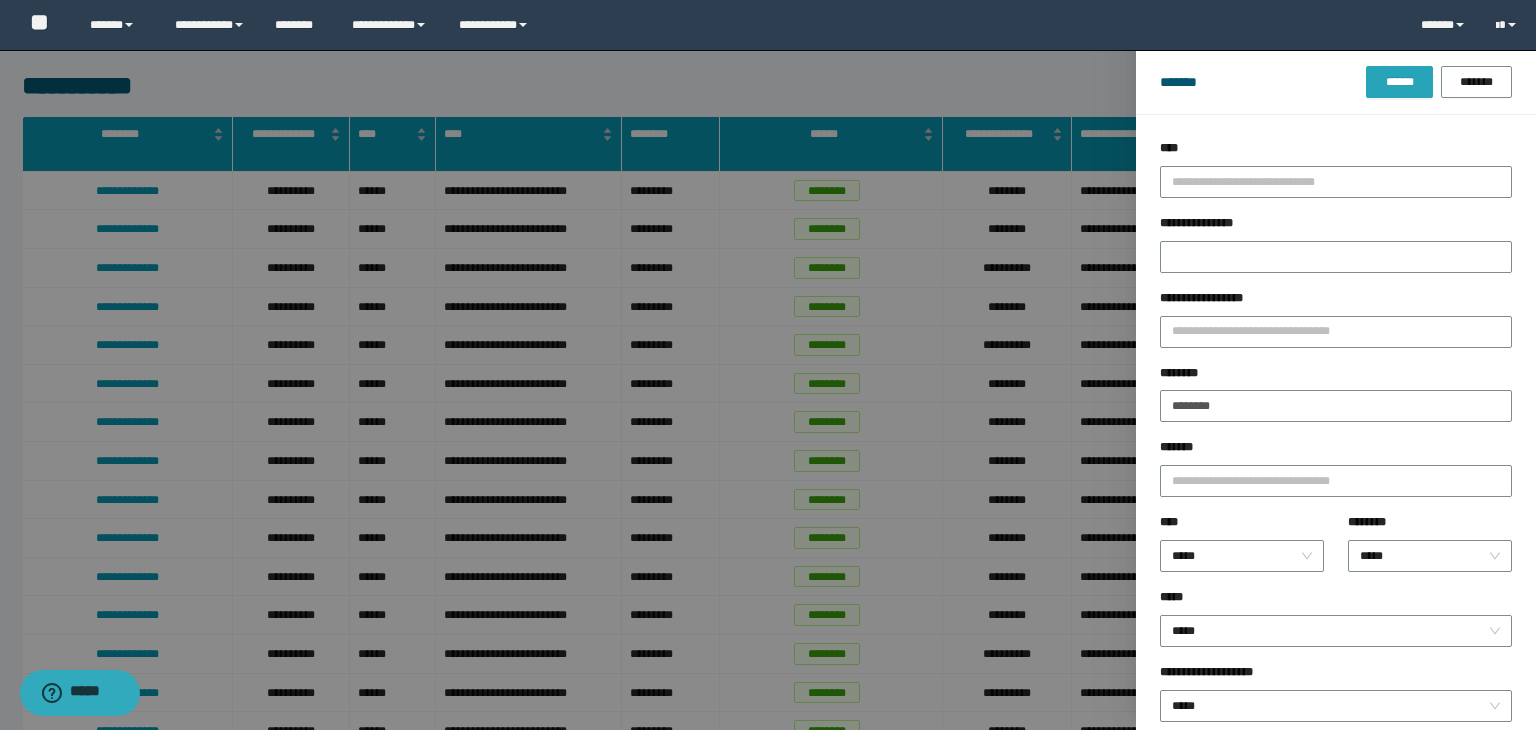 click on "******" at bounding box center [1399, 82] 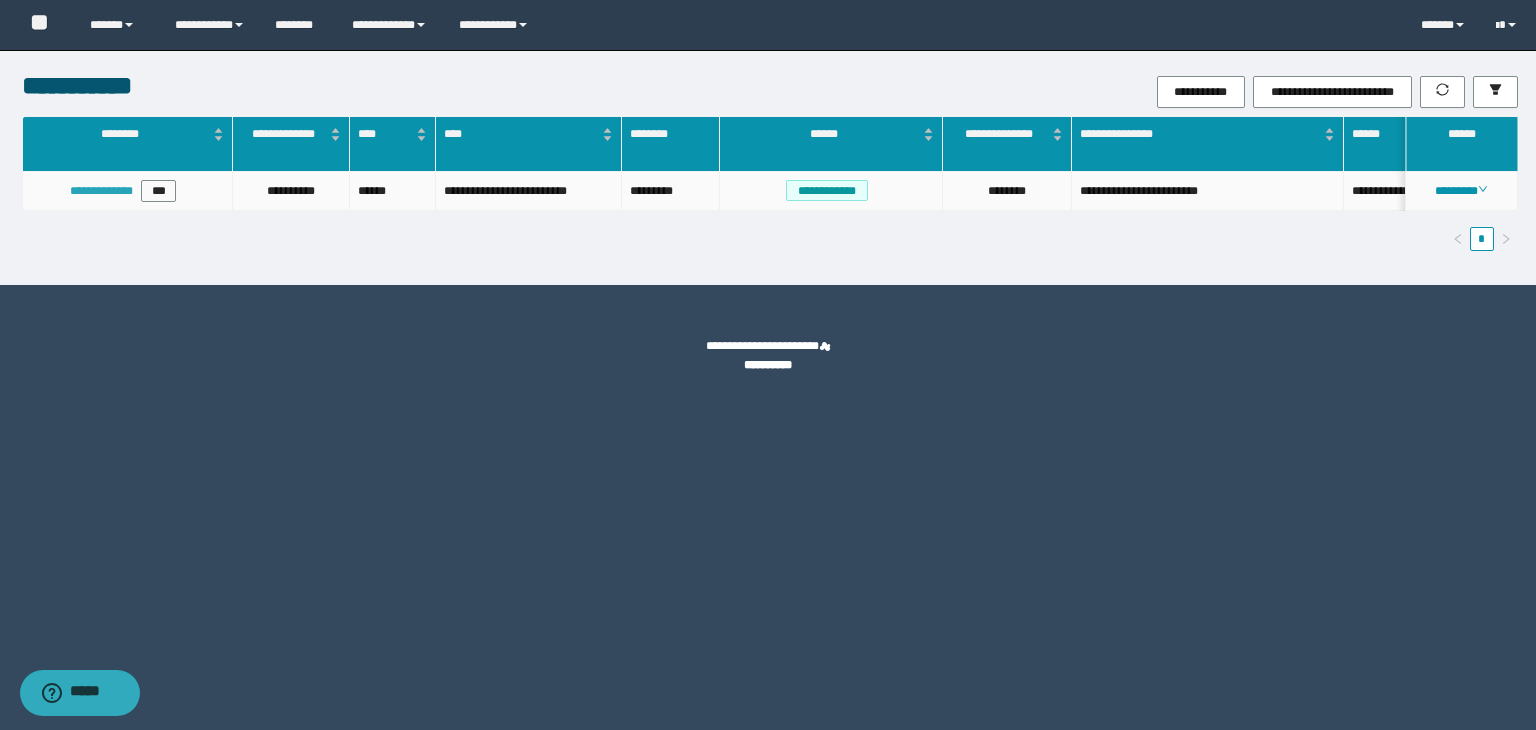 click on "**********" at bounding box center (101, 191) 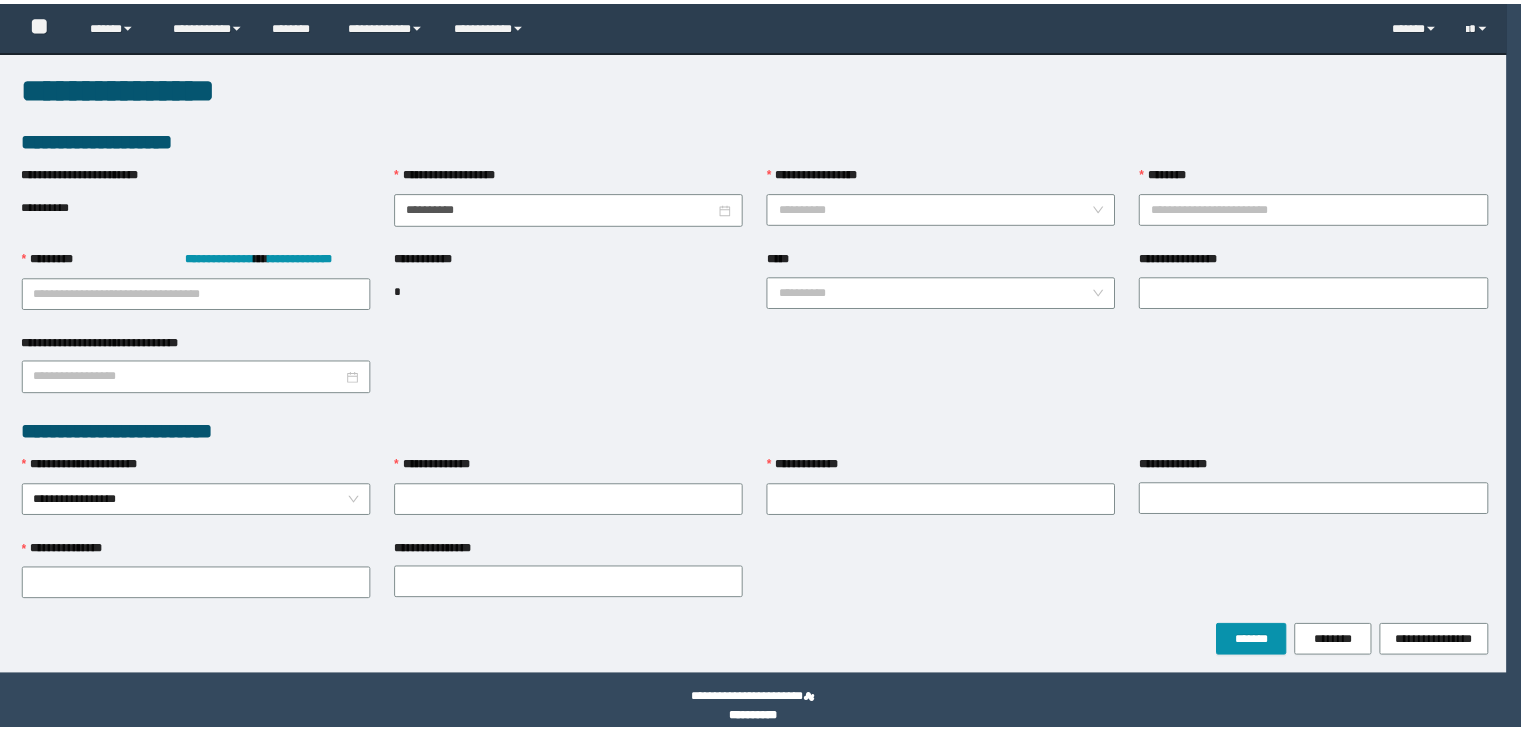 scroll, scrollTop: 0, scrollLeft: 0, axis: both 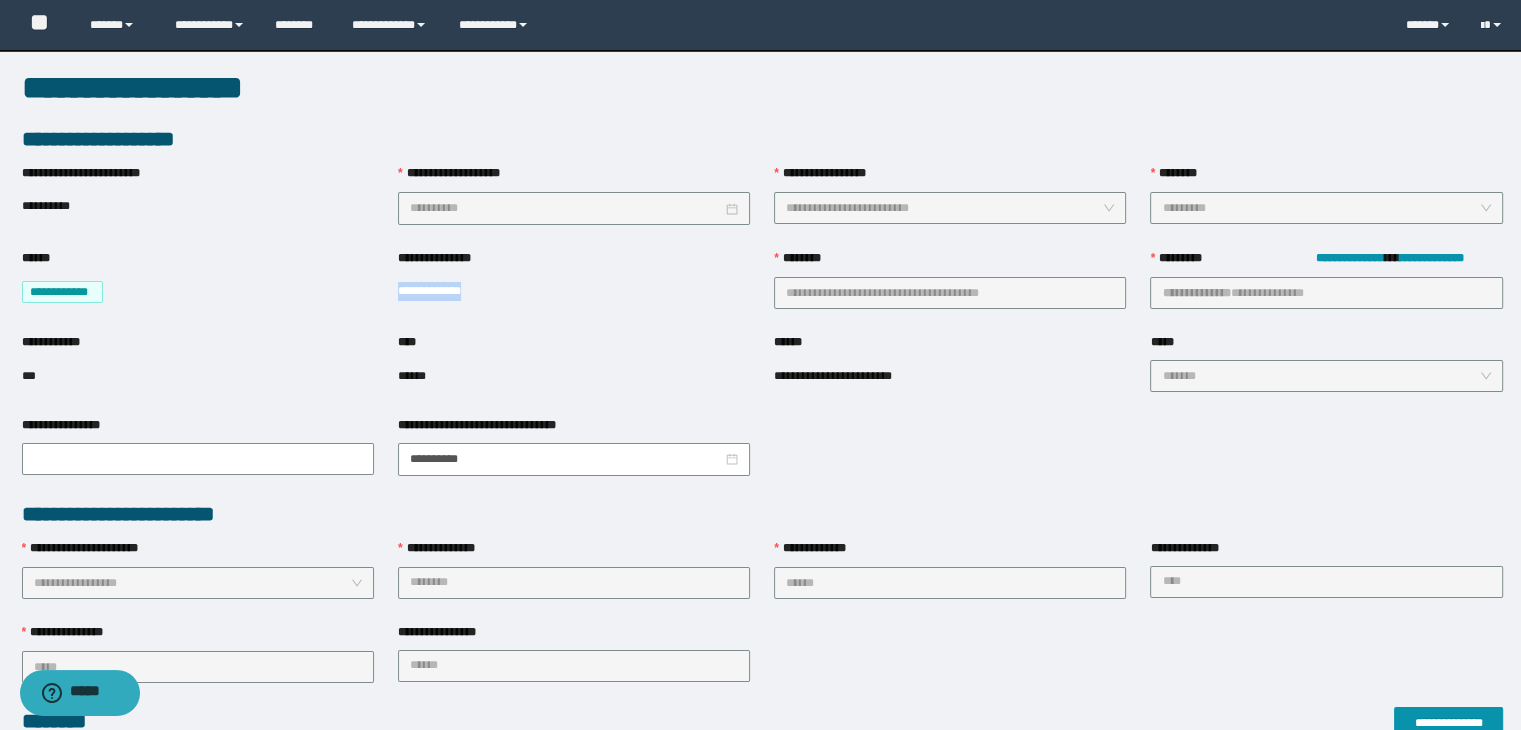 drag, startPoint x: 483, startPoint y: 291, endPoint x: 396, endPoint y: 295, distance: 87.0919 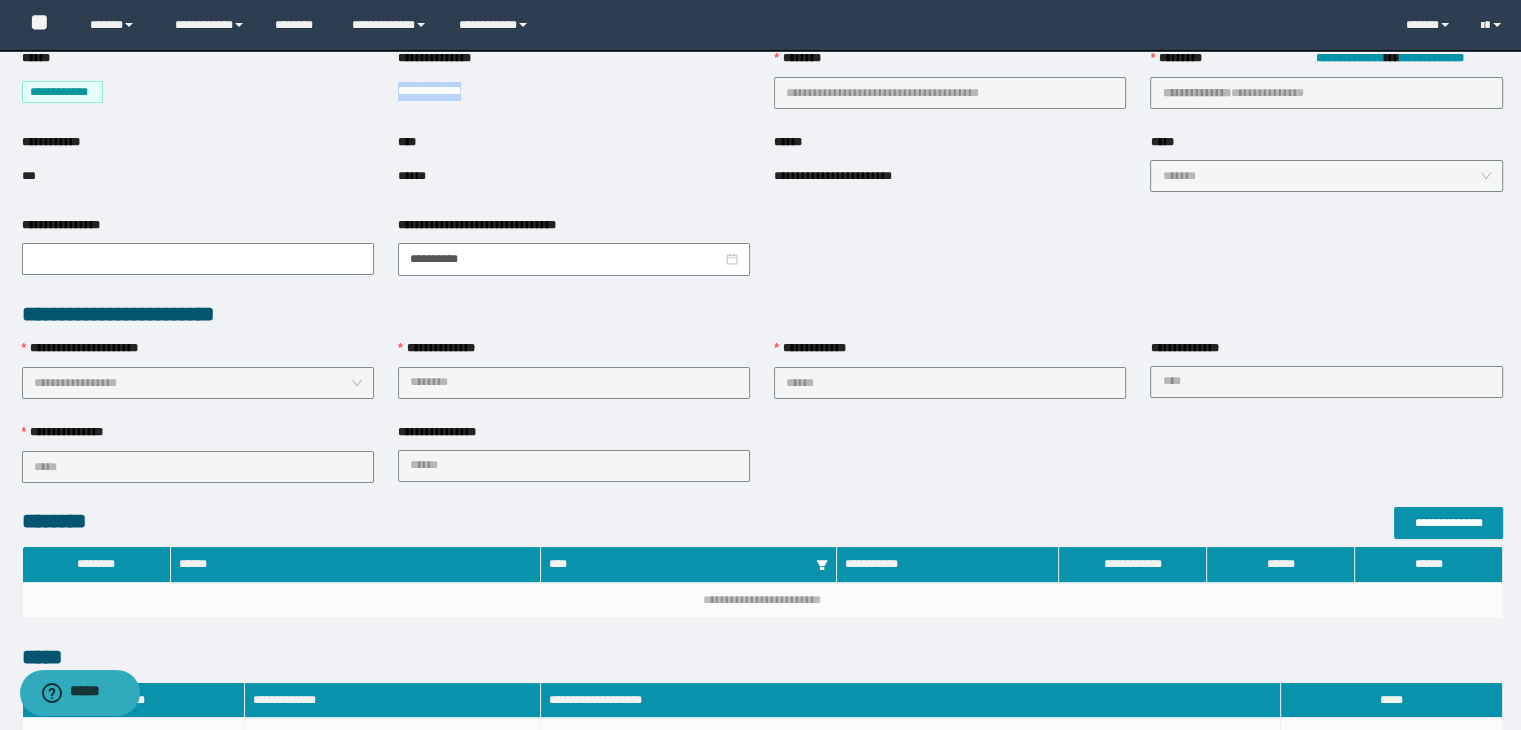 scroll, scrollTop: 0, scrollLeft: 0, axis: both 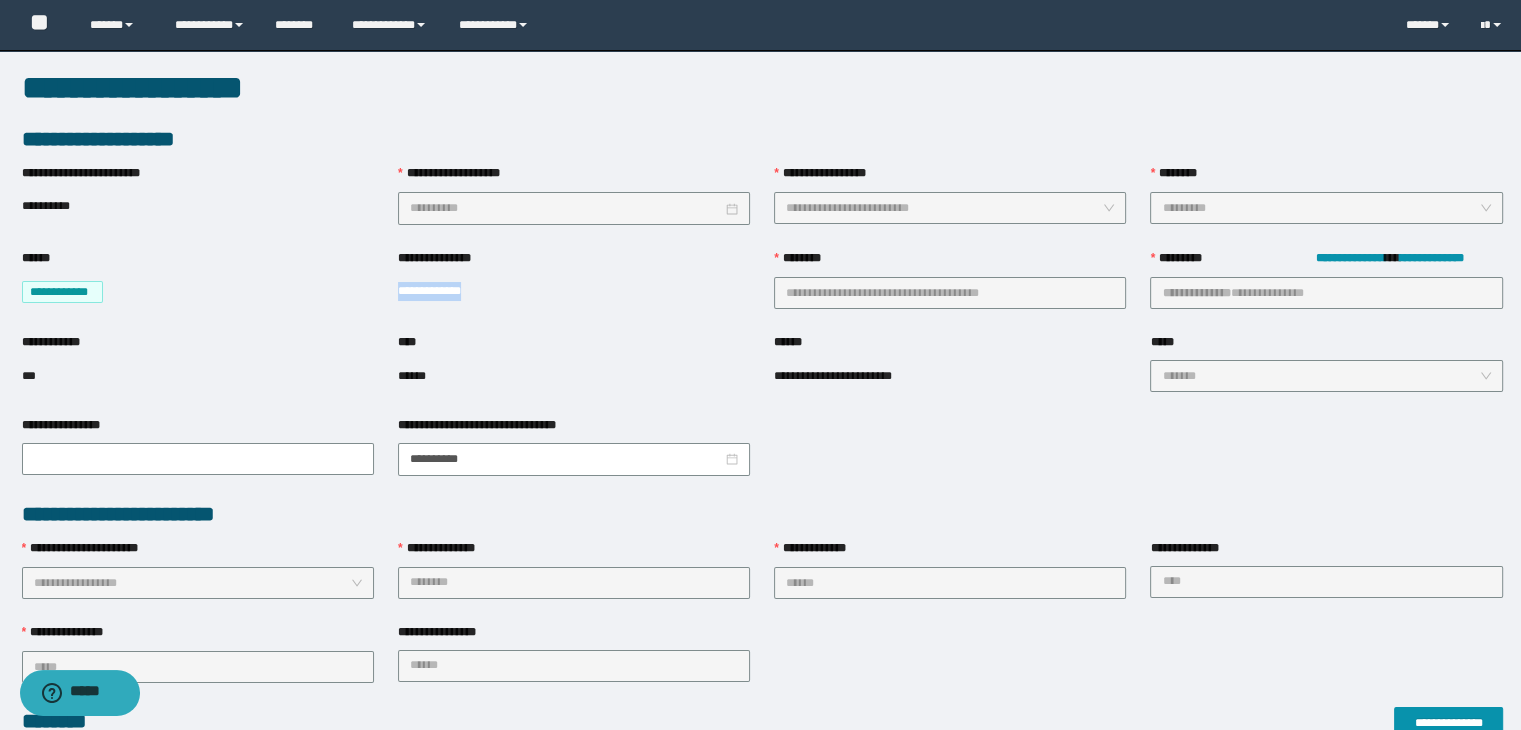 click on "**********" at bounding box center (444, 291) 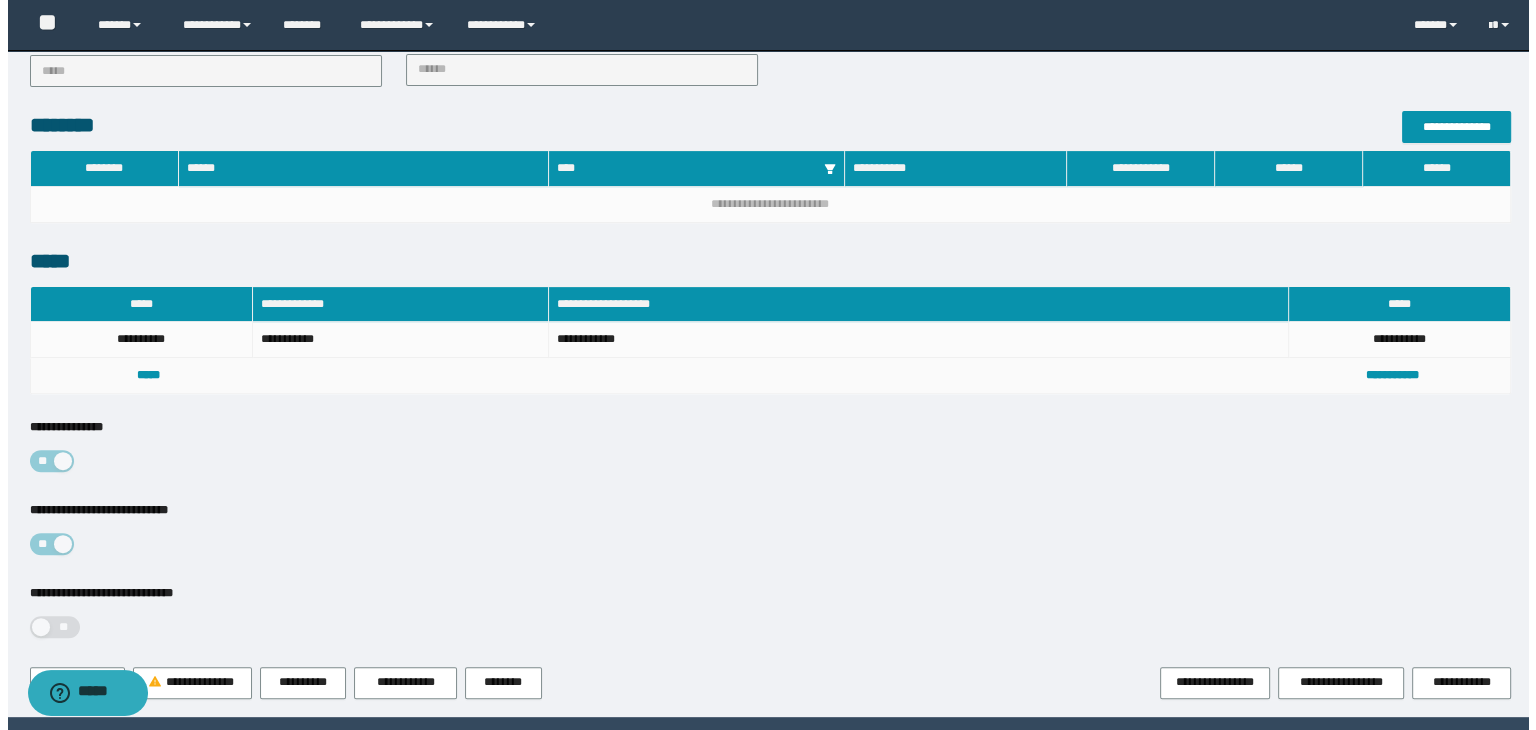 scroll, scrollTop: 653, scrollLeft: 0, axis: vertical 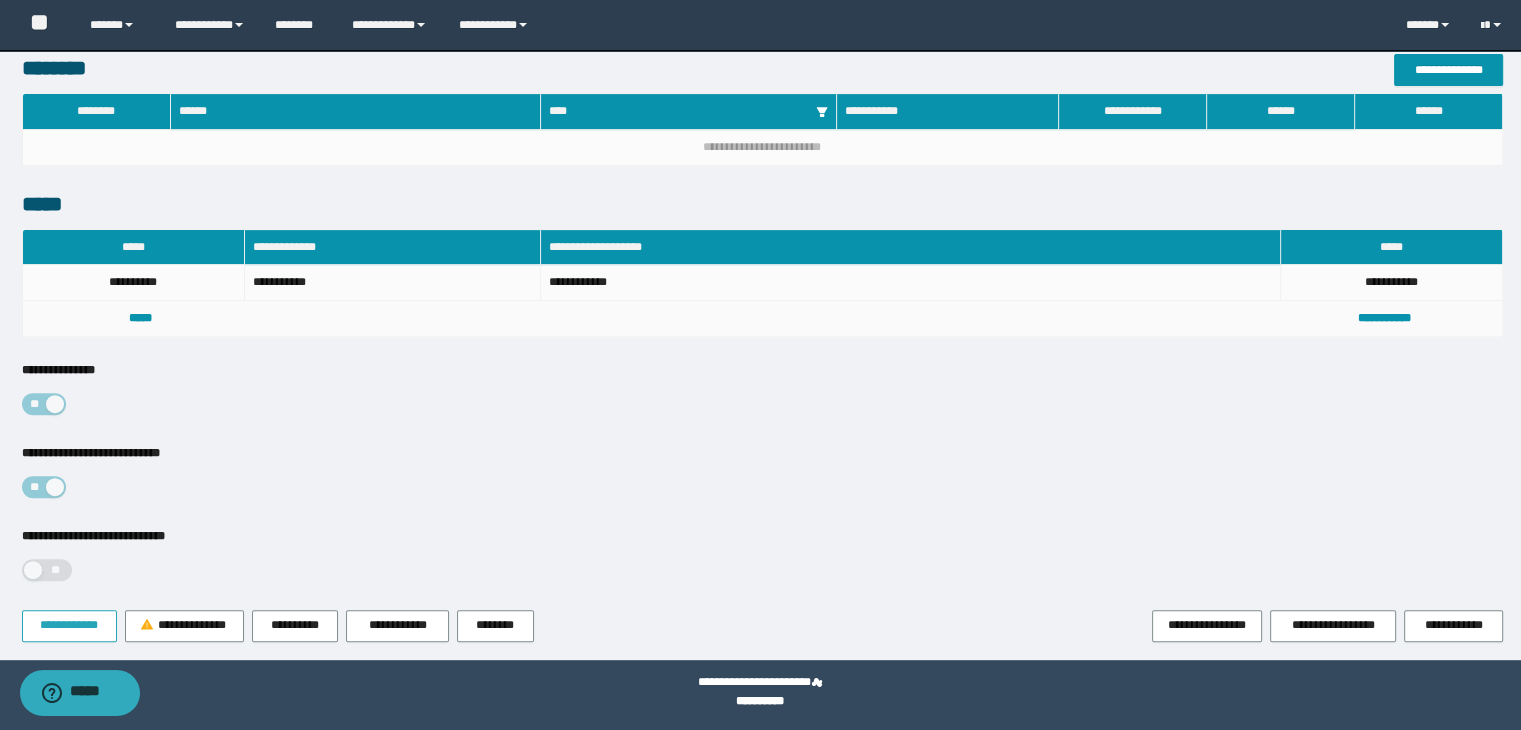 click on "**********" at bounding box center (69, 625) 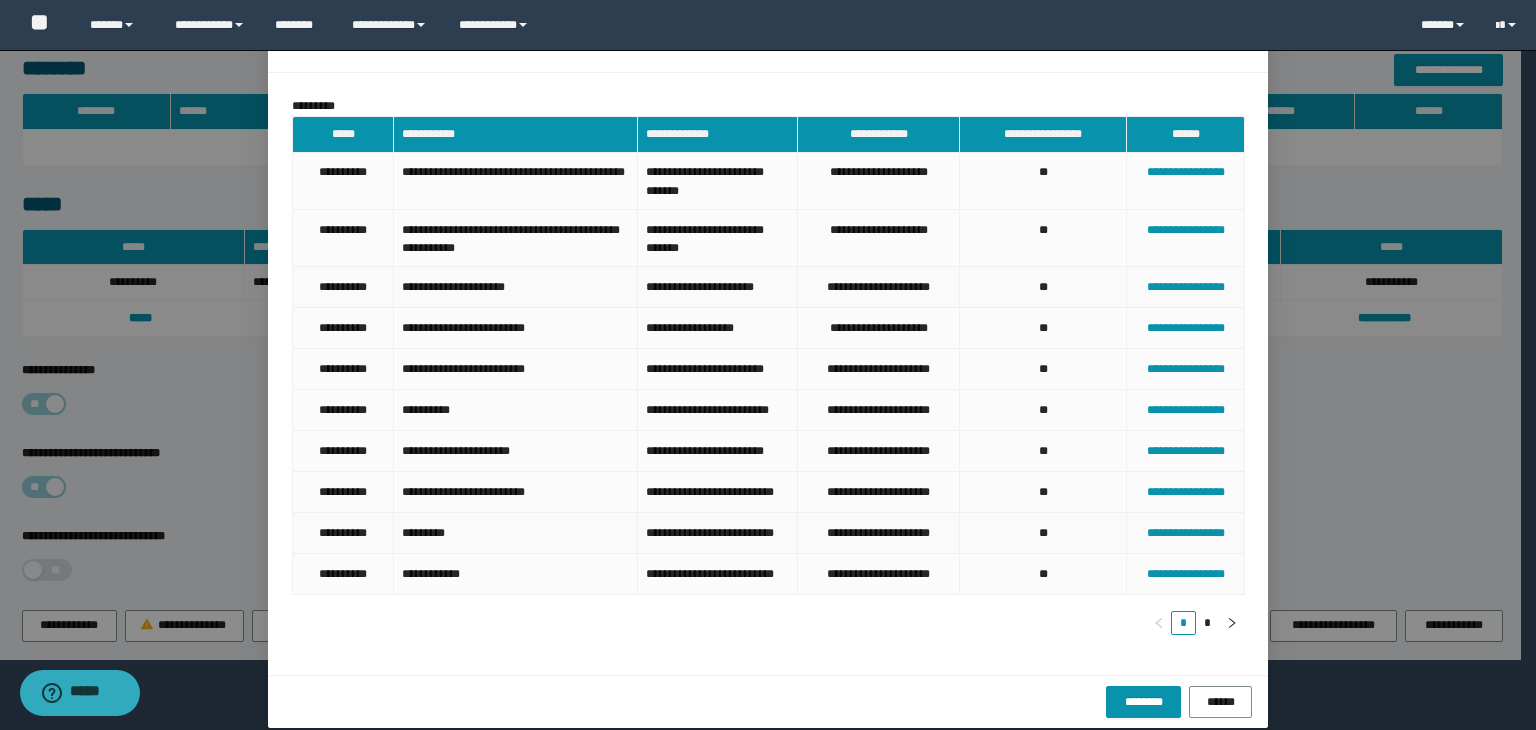 scroll, scrollTop: 167, scrollLeft: 0, axis: vertical 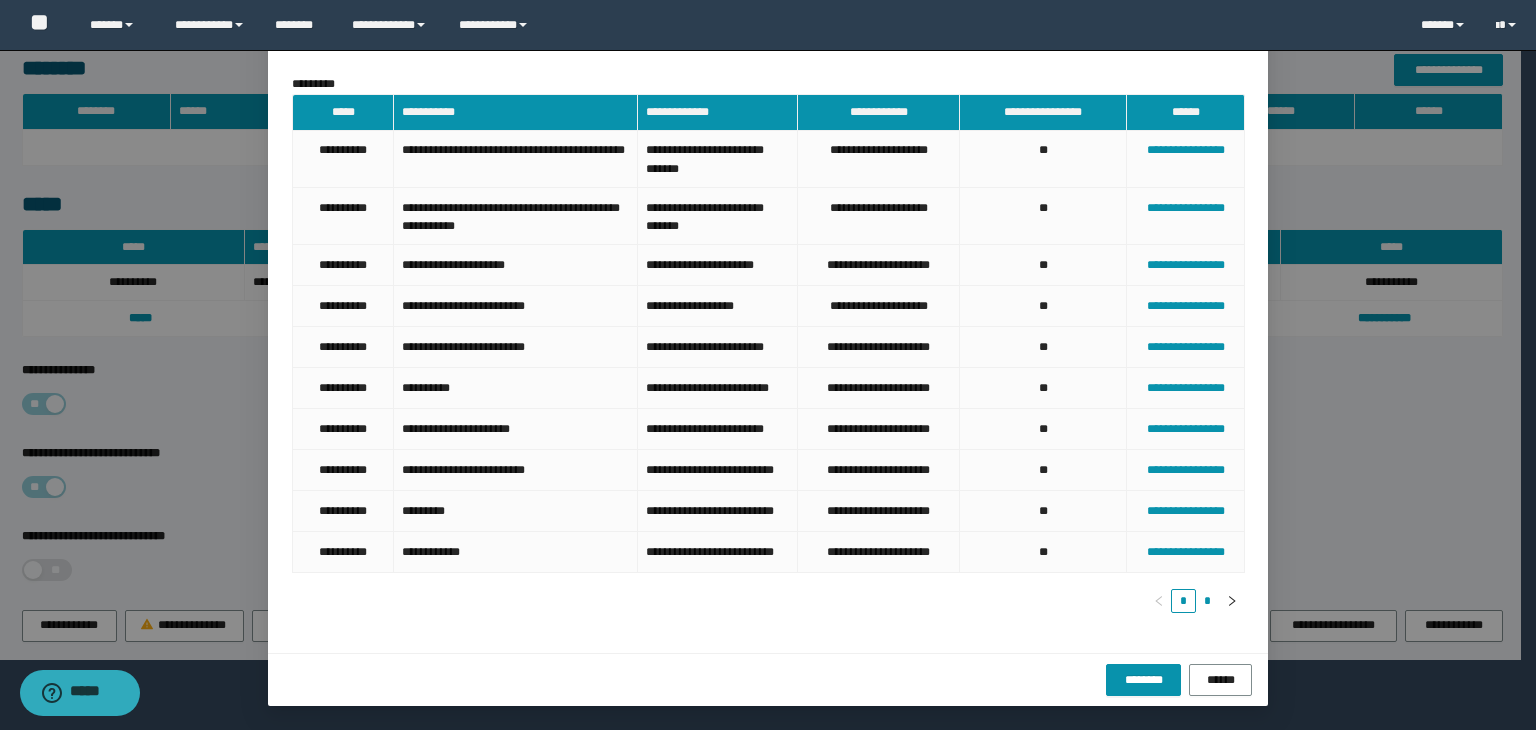 click on "*" at bounding box center (1208, 601) 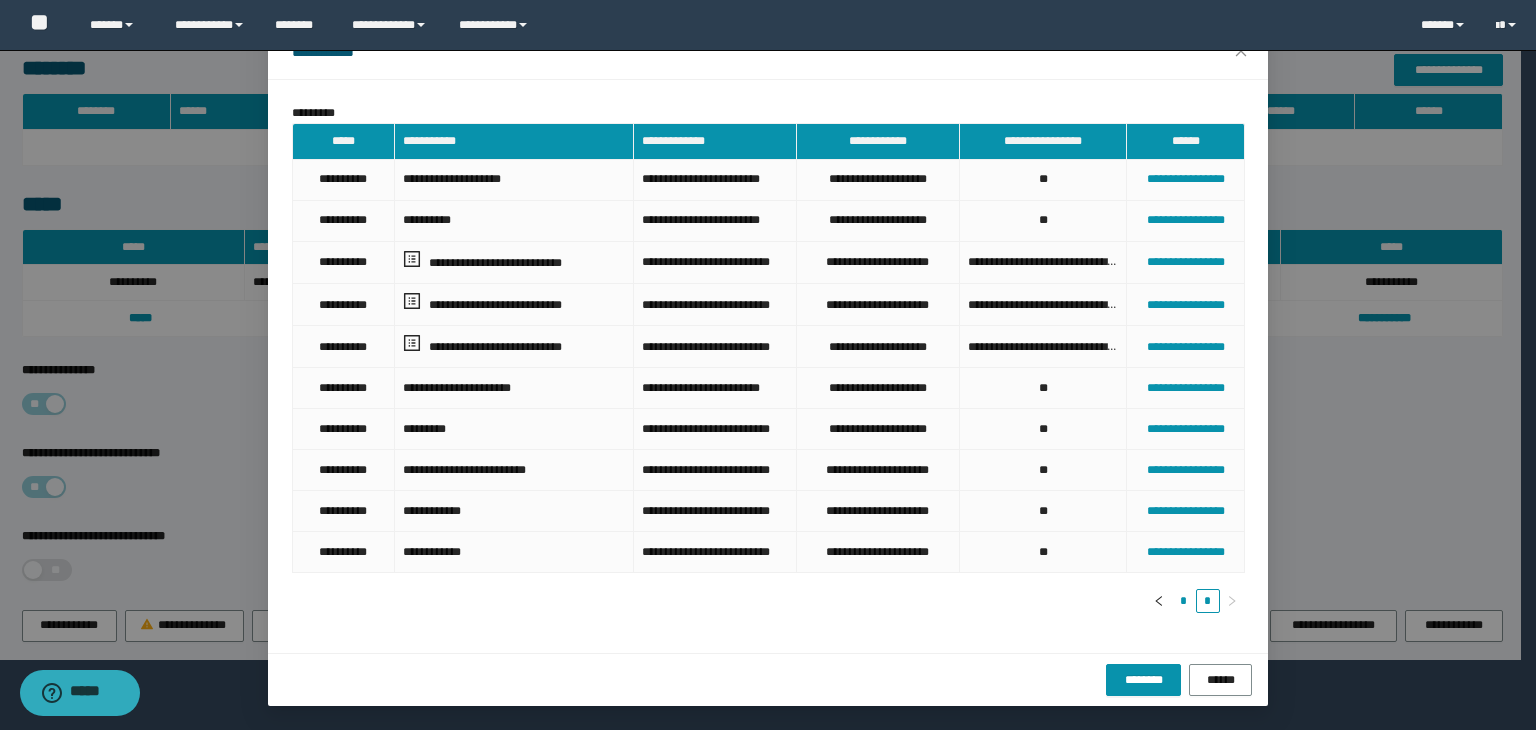 click on "*" at bounding box center [1183, 601] 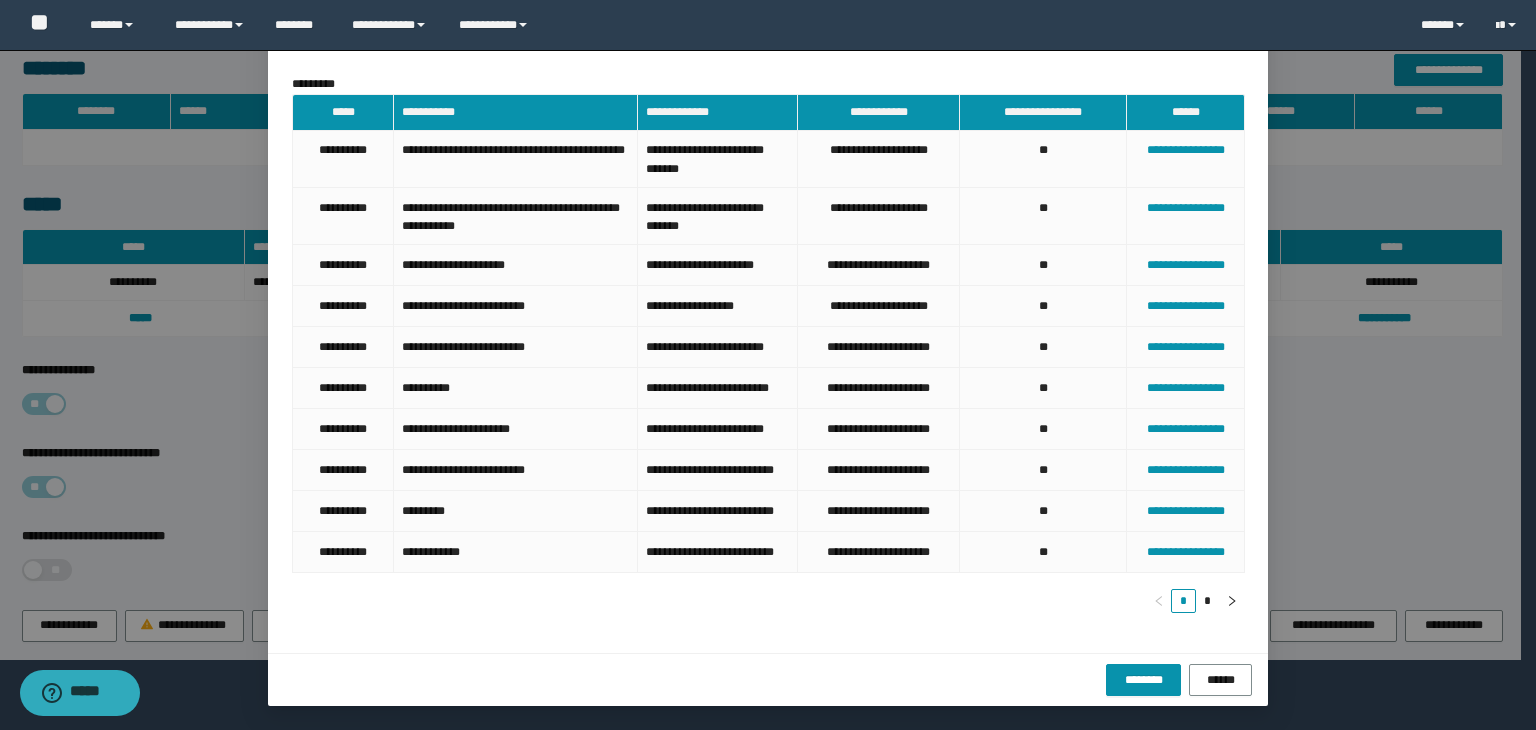 type 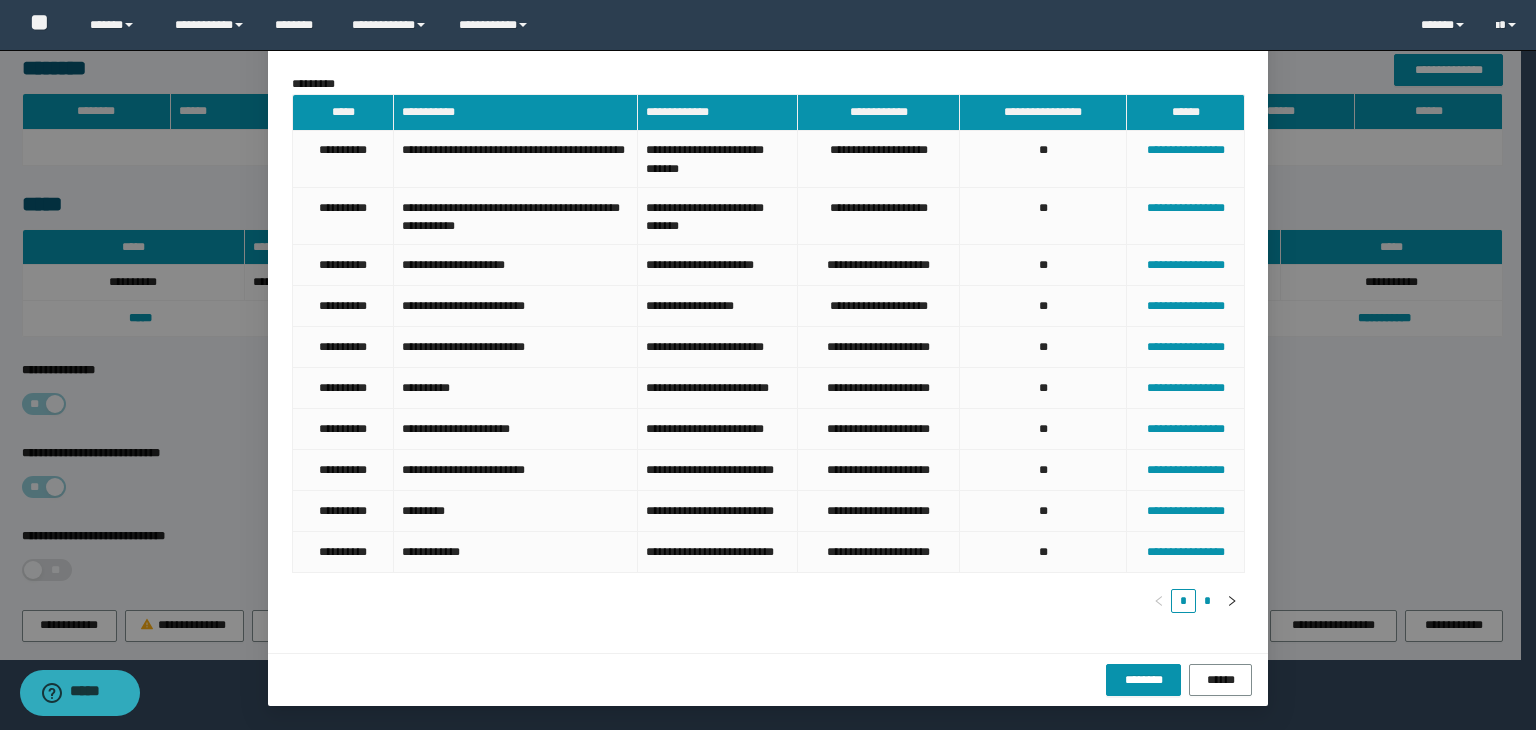 click on "*" at bounding box center [1208, 601] 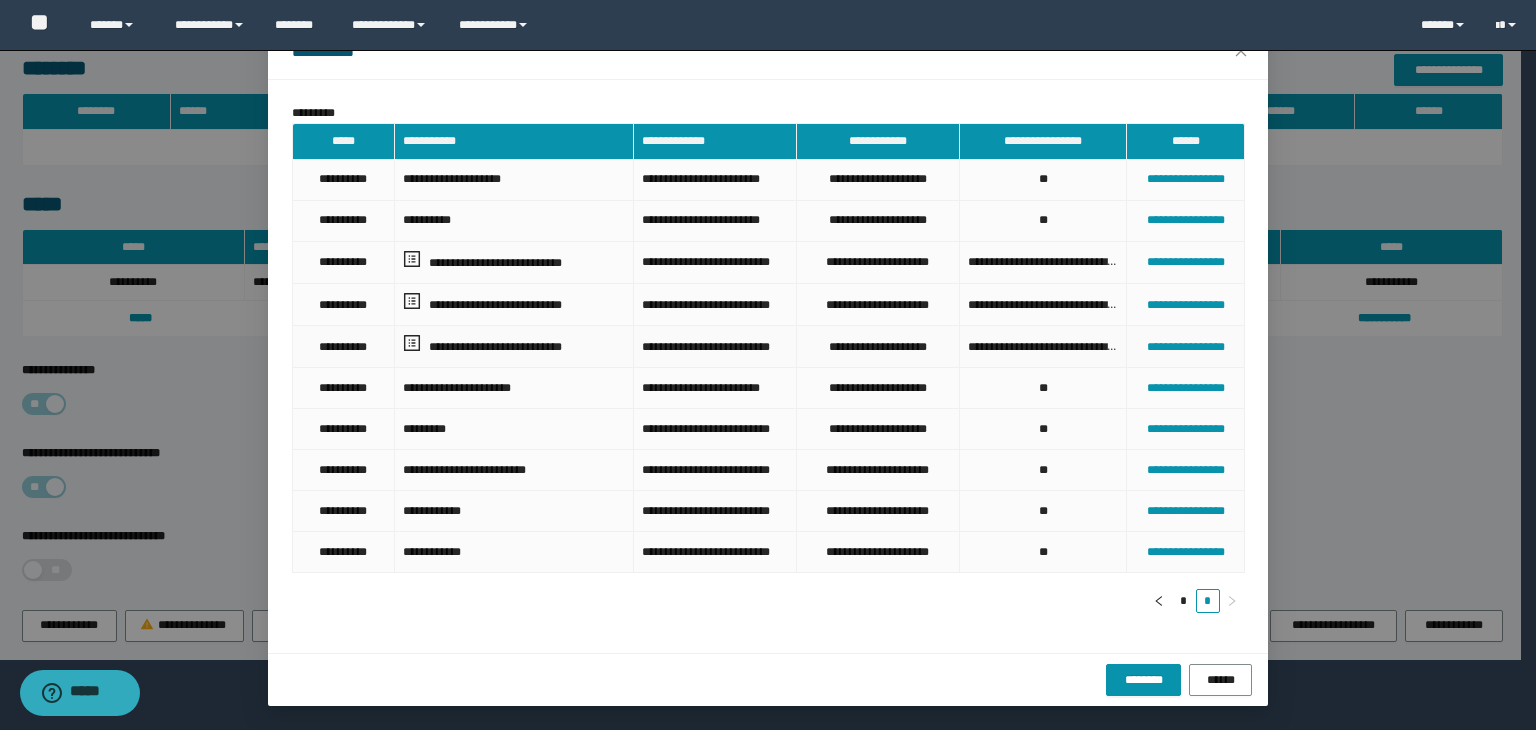 scroll, scrollTop: 0, scrollLeft: 0, axis: both 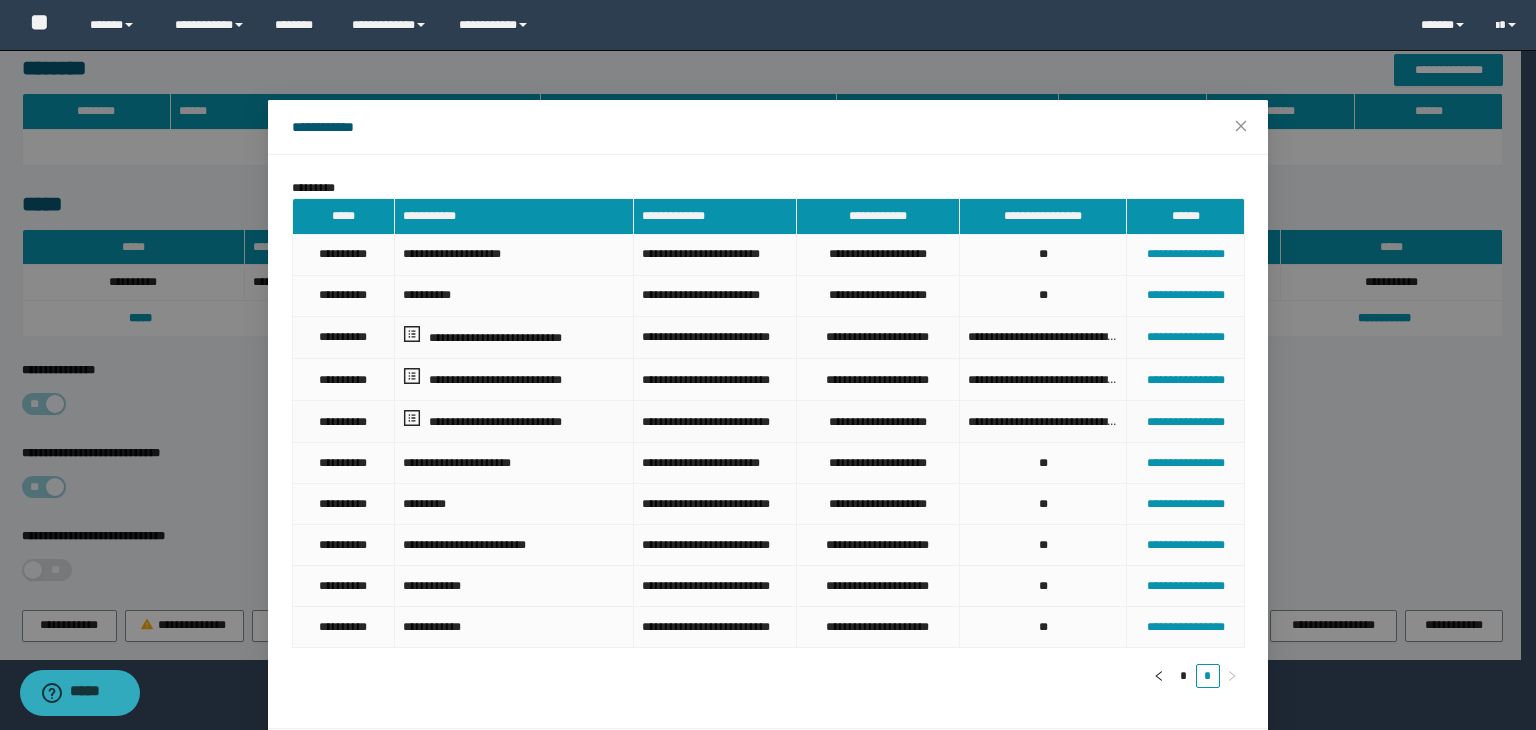 type 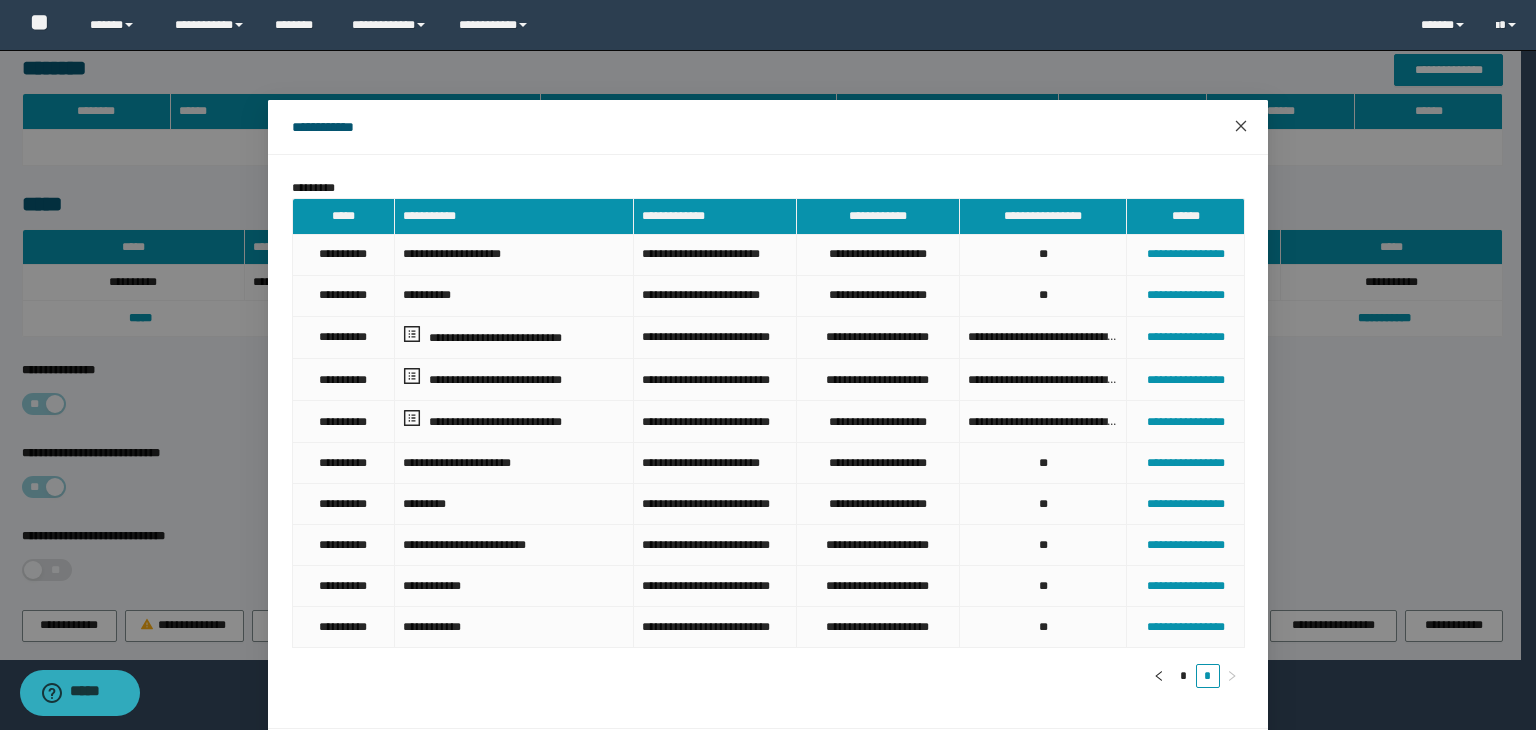 click 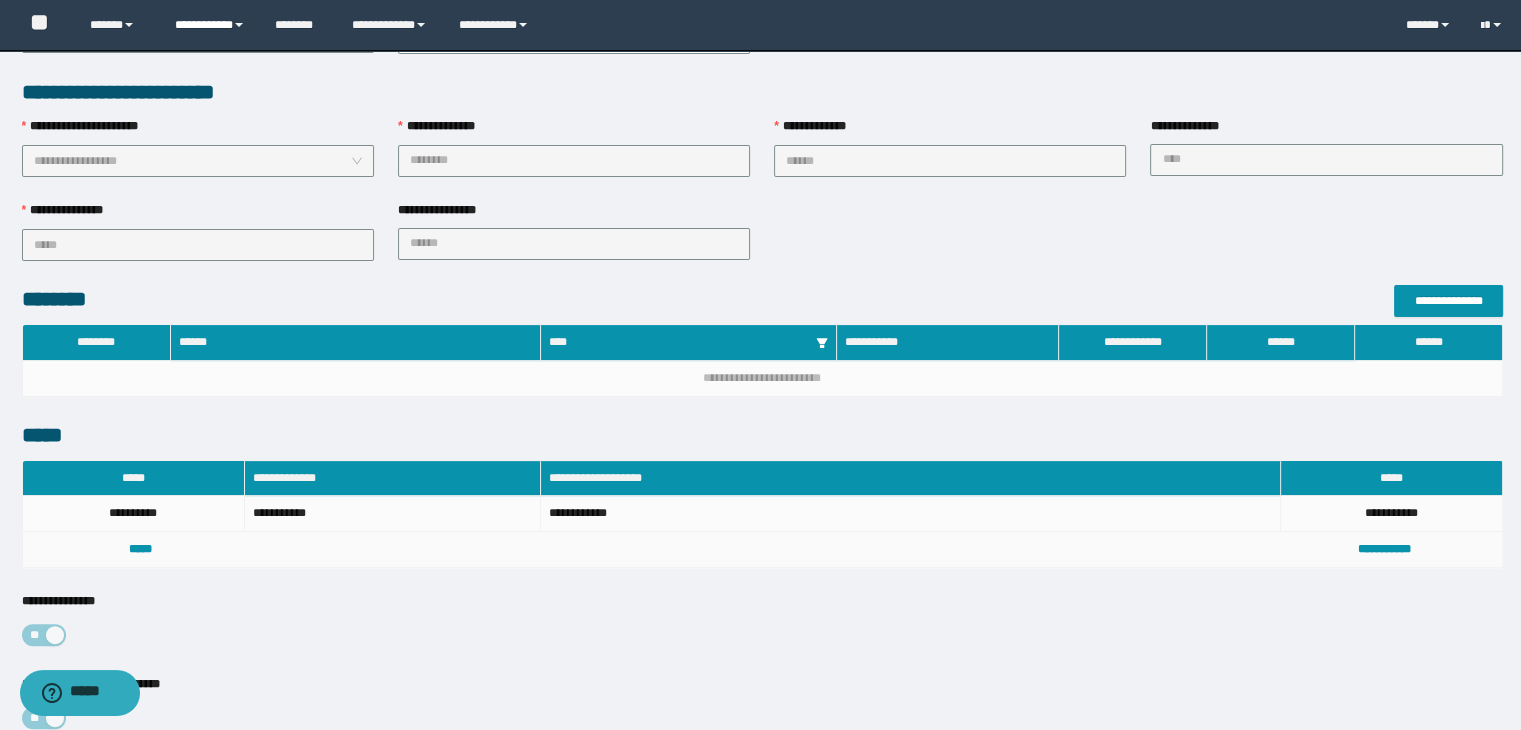 scroll, scrollTop: 153, scrollLeft: 0, axis: vertical 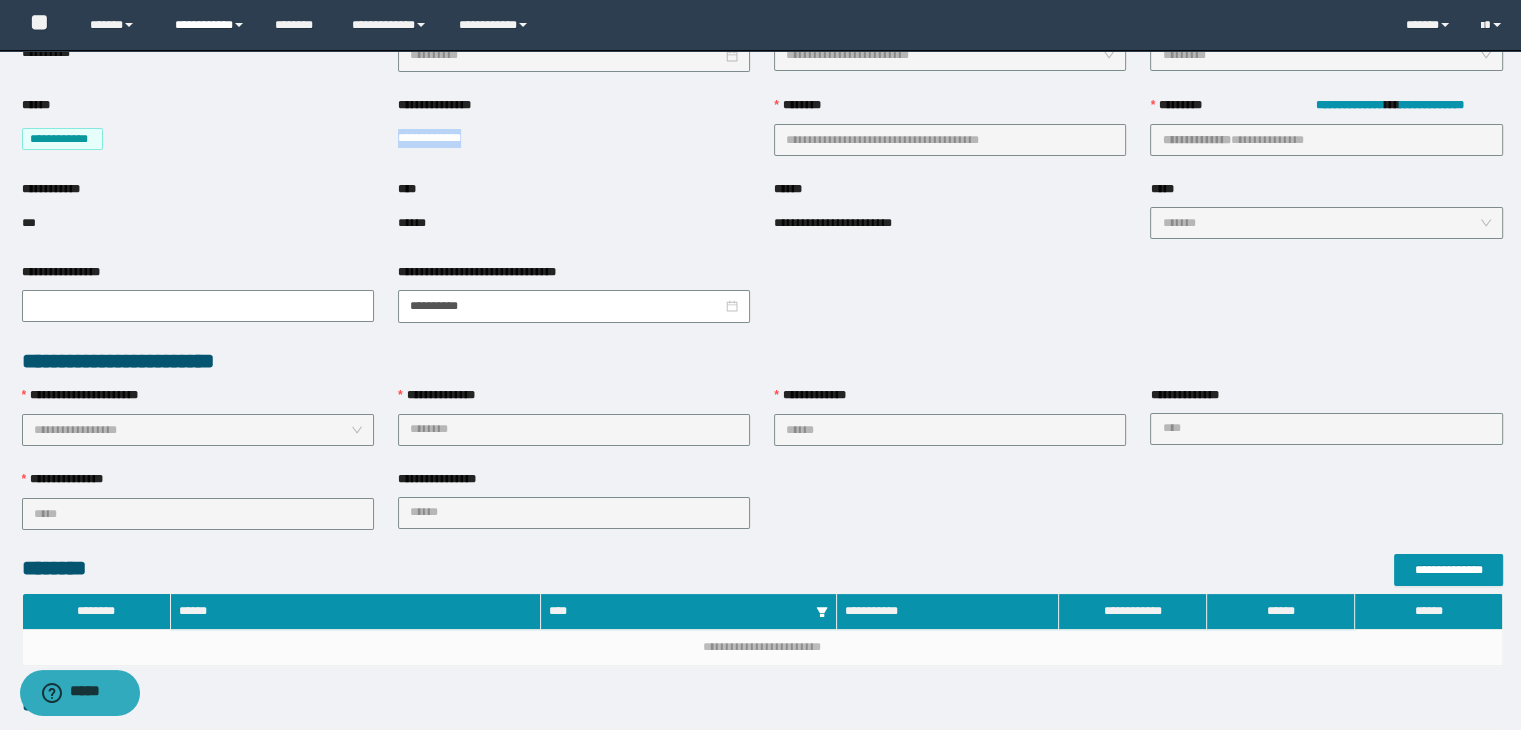 click on "**********" at bounding box center (210, 25) 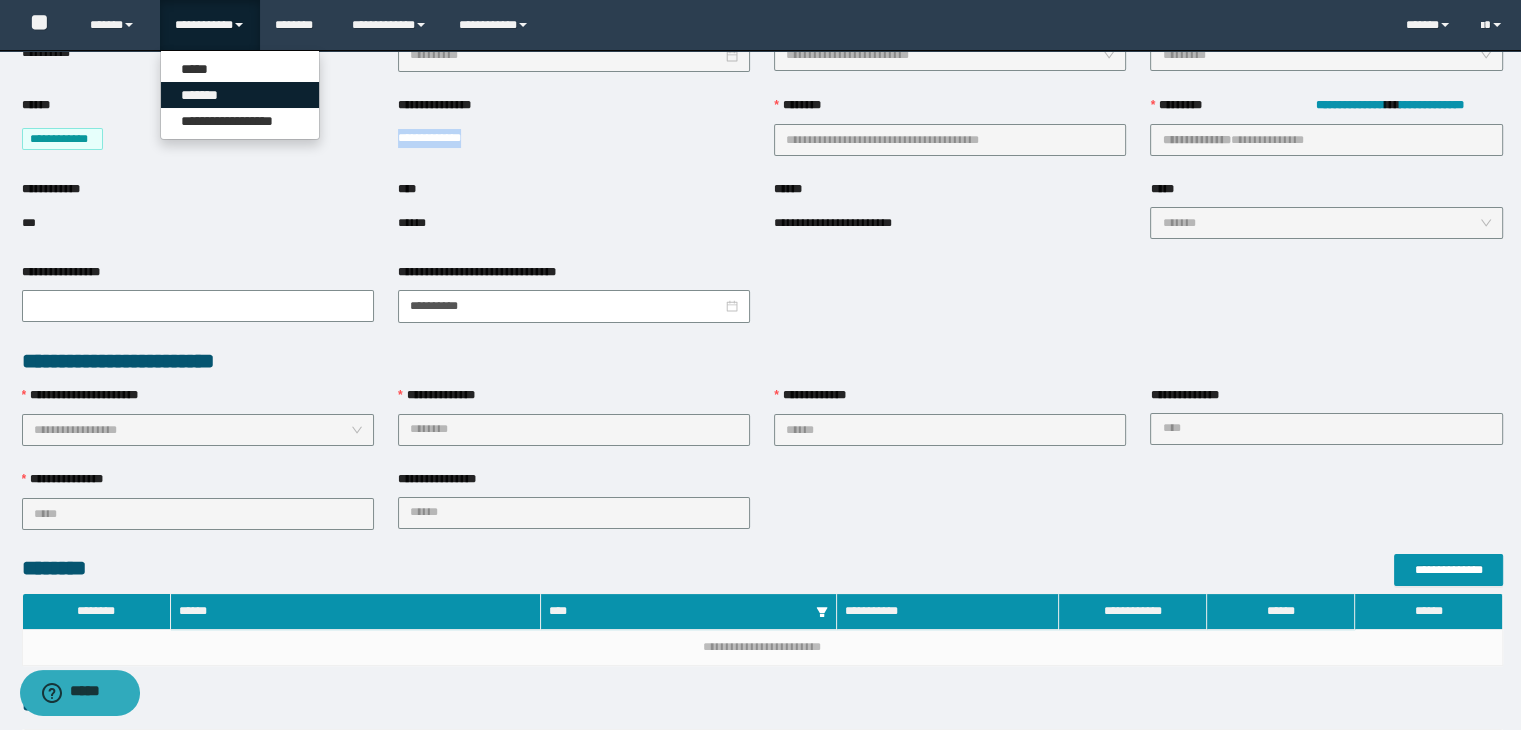 click on "*******" at bounding box center [240, 95] 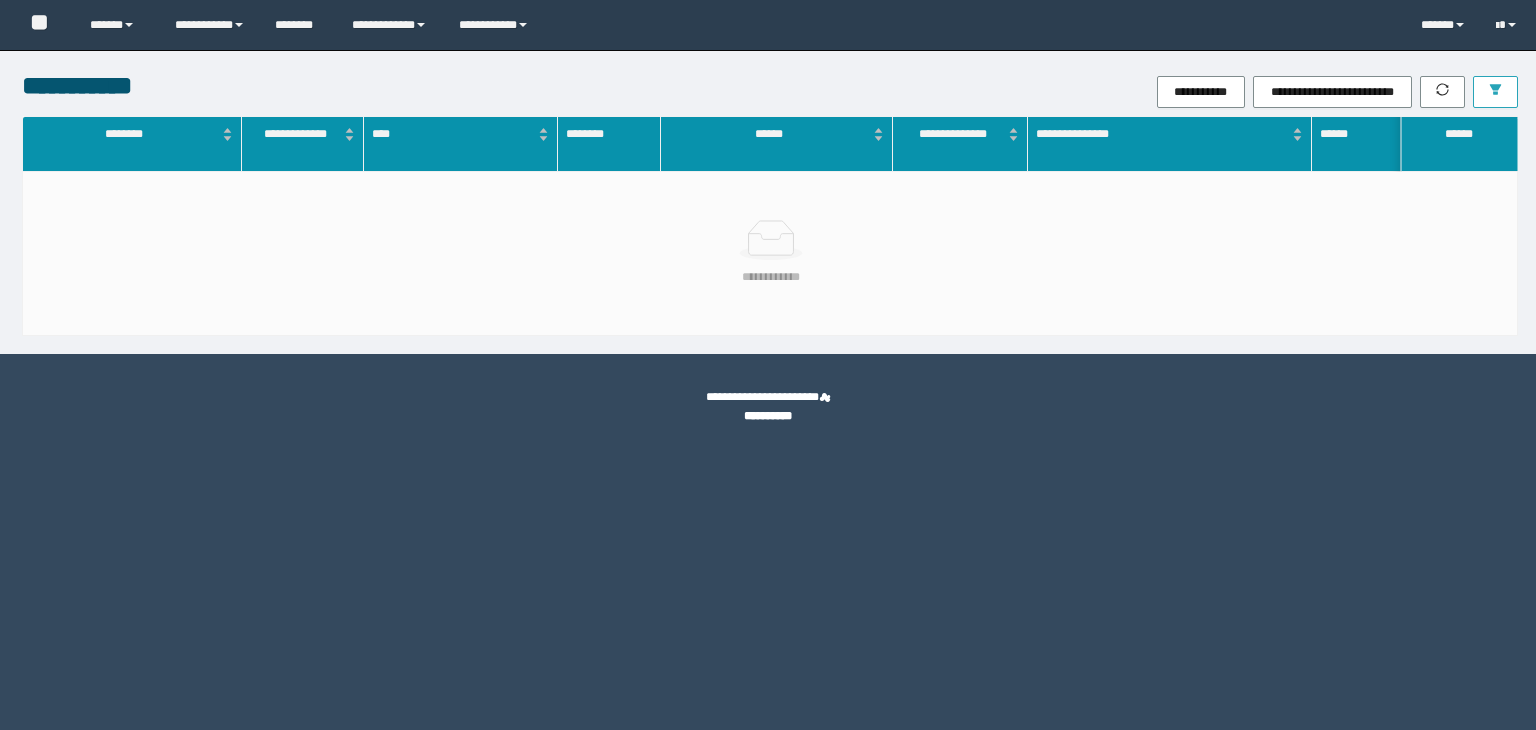 scroll, scrollTop: 0, scrollLeft: 0, axis: both 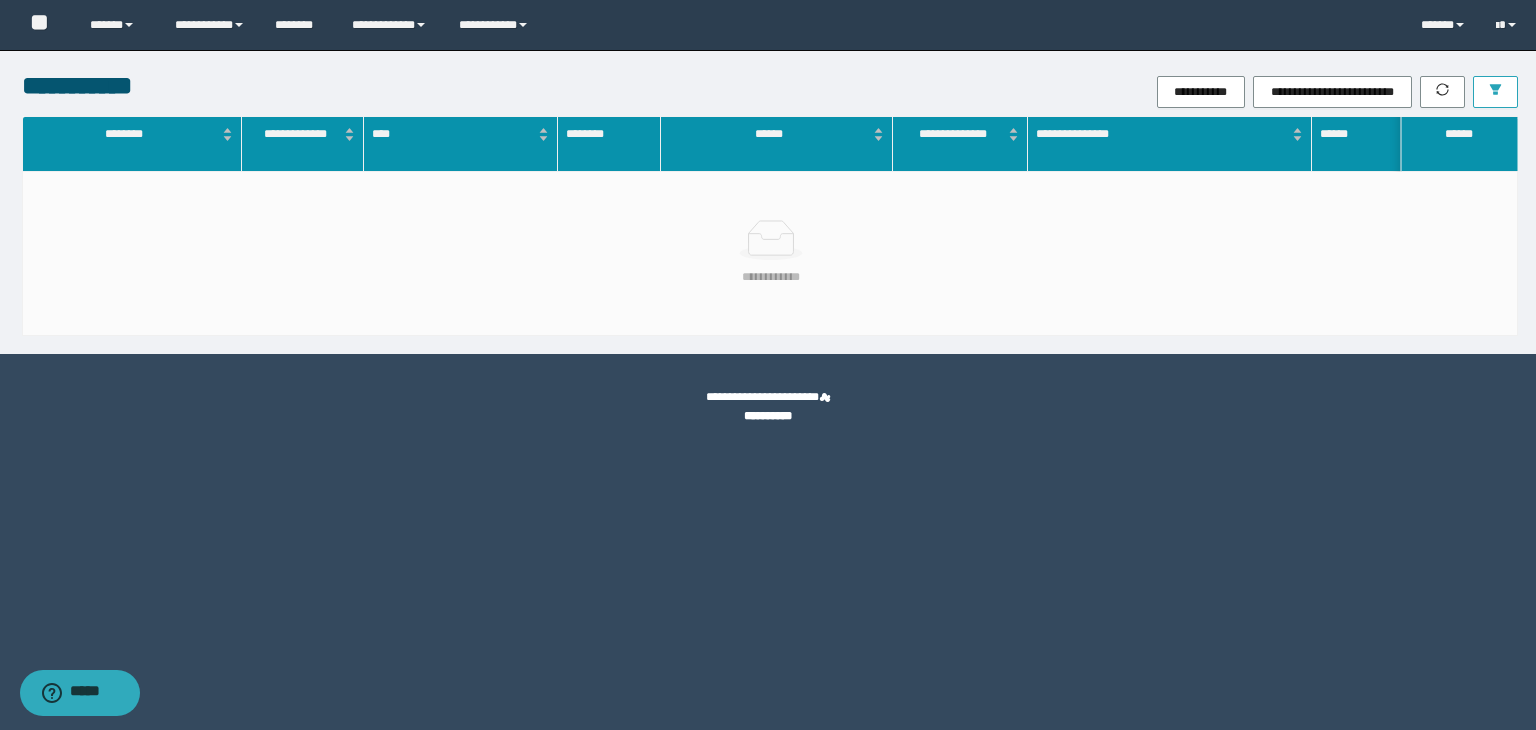 click 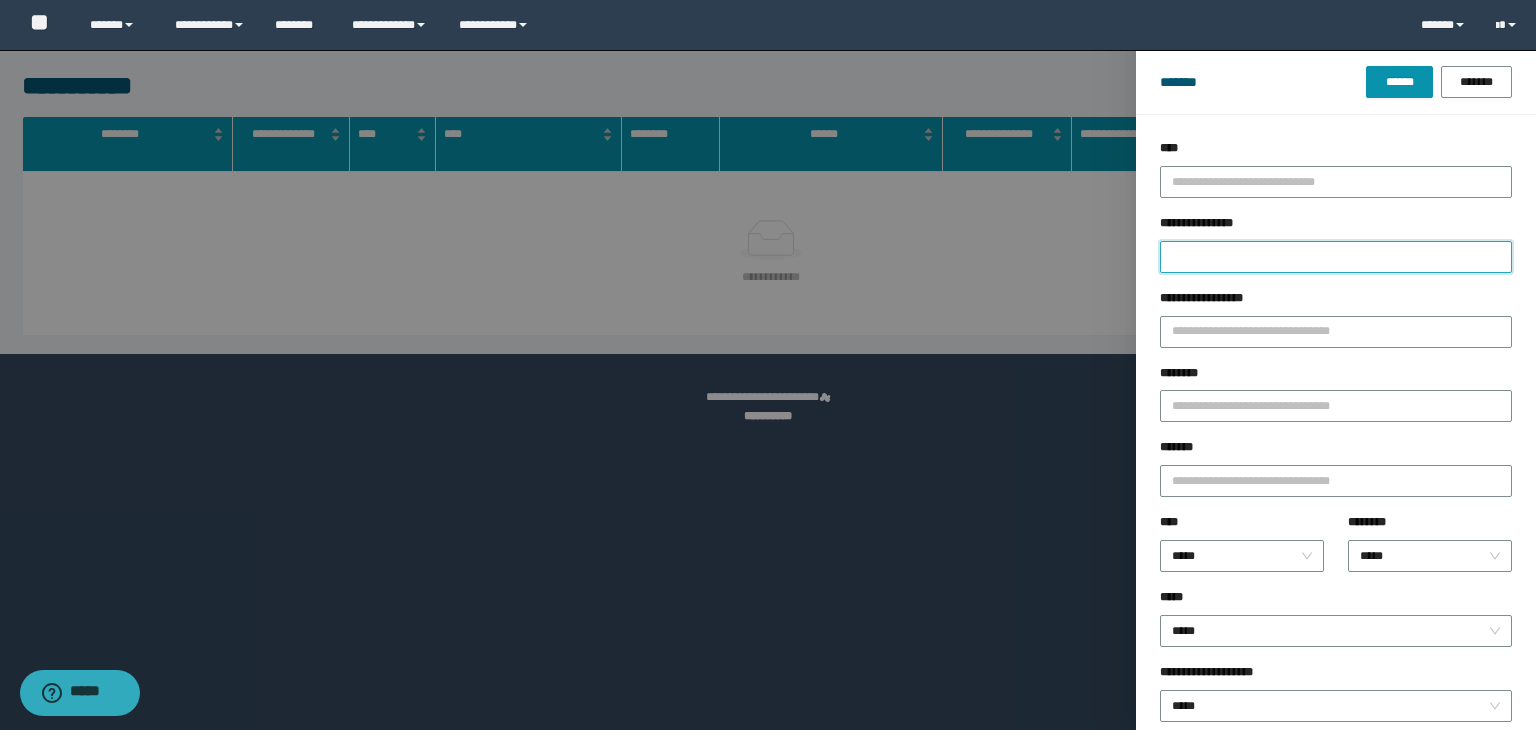 click on "**********" at bounding box center [1336, 257] 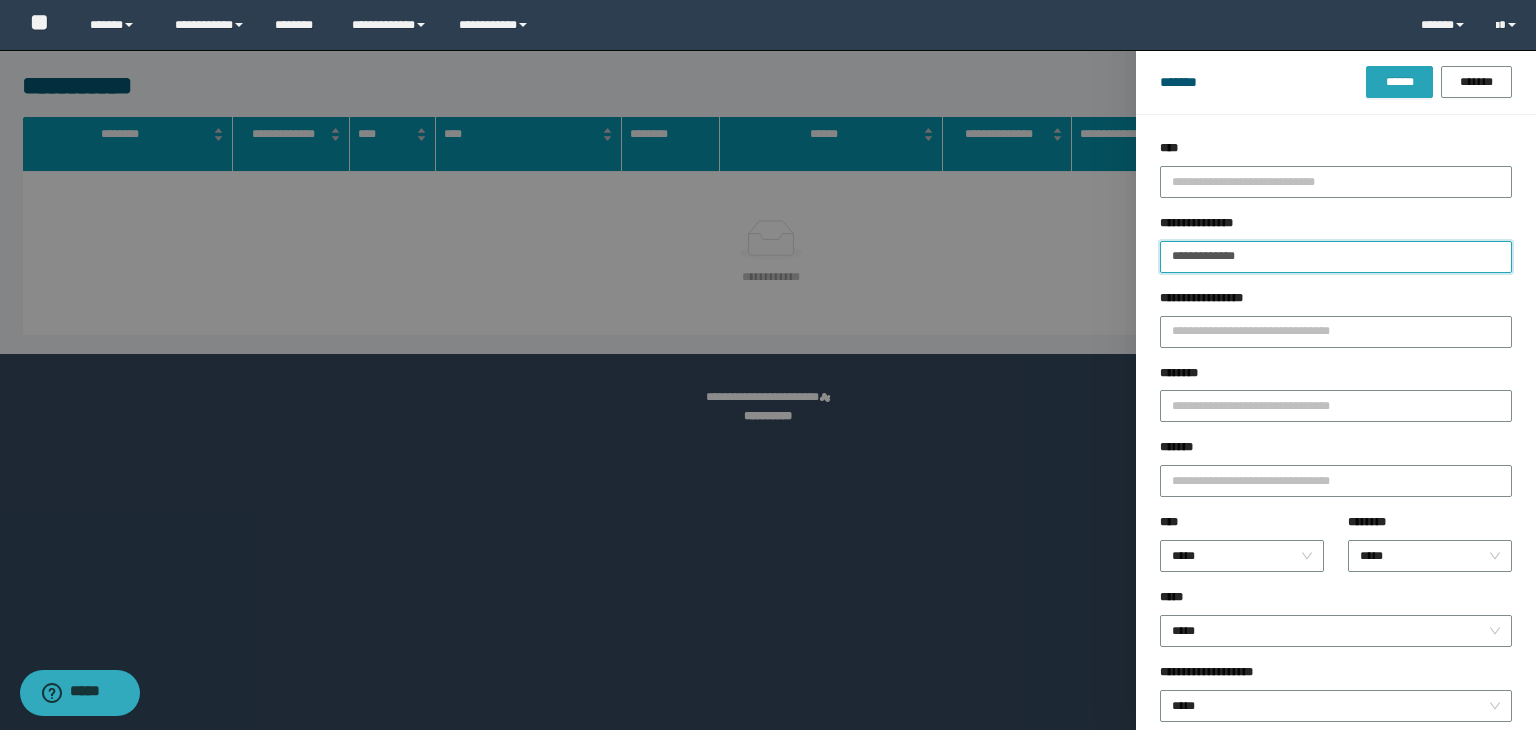 type on "**********" 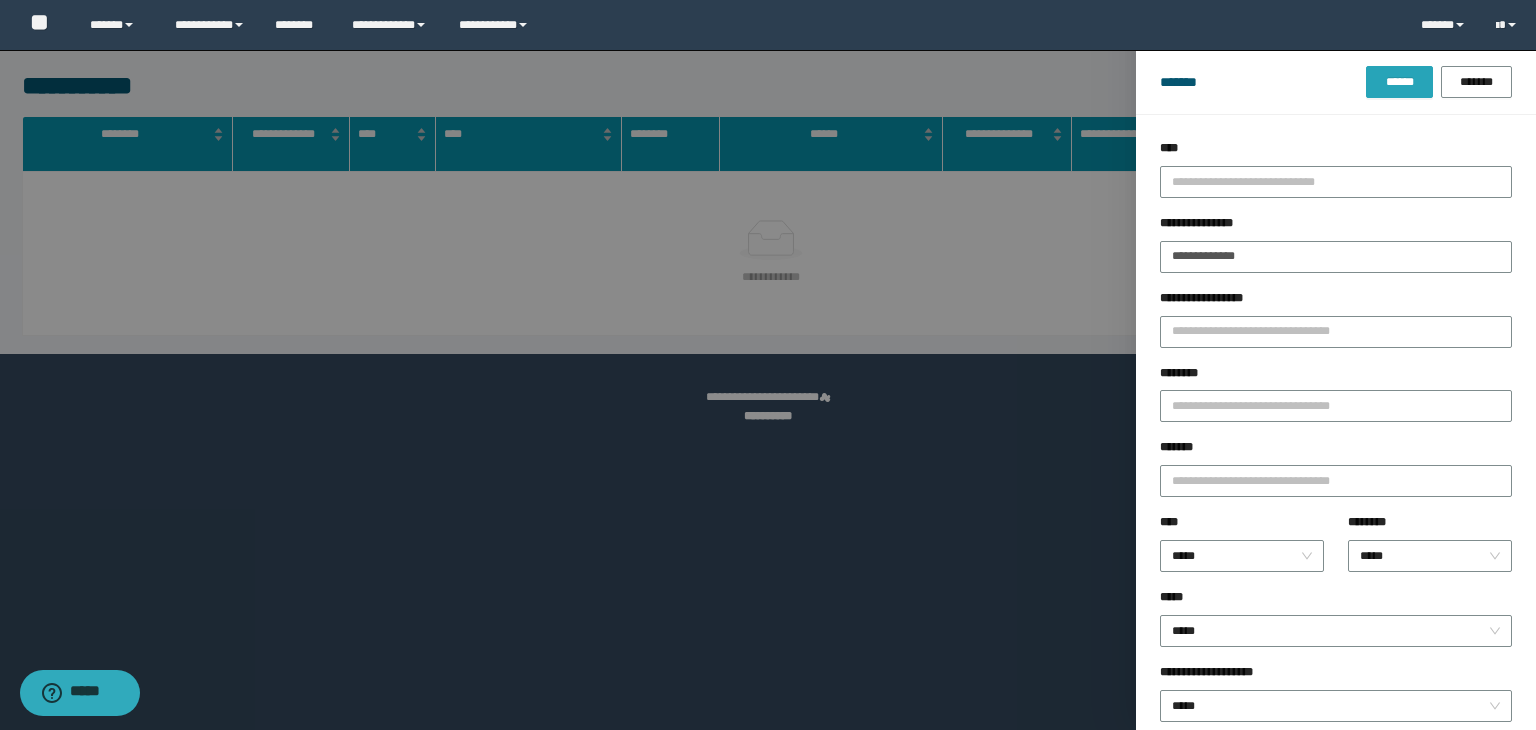 click on "******" at bounding box center (1399, 82) 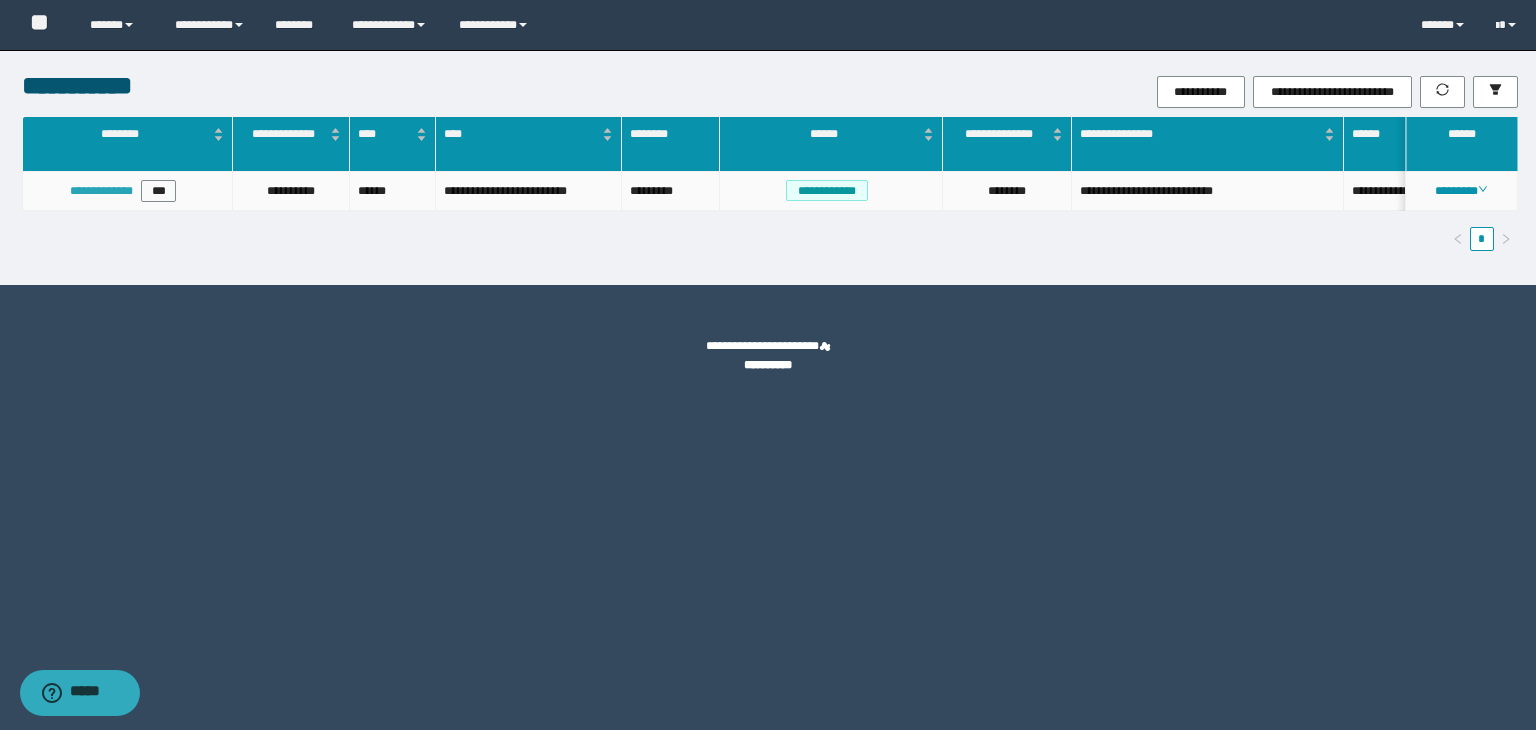 click on "**********" at bounding box center (101, 191) 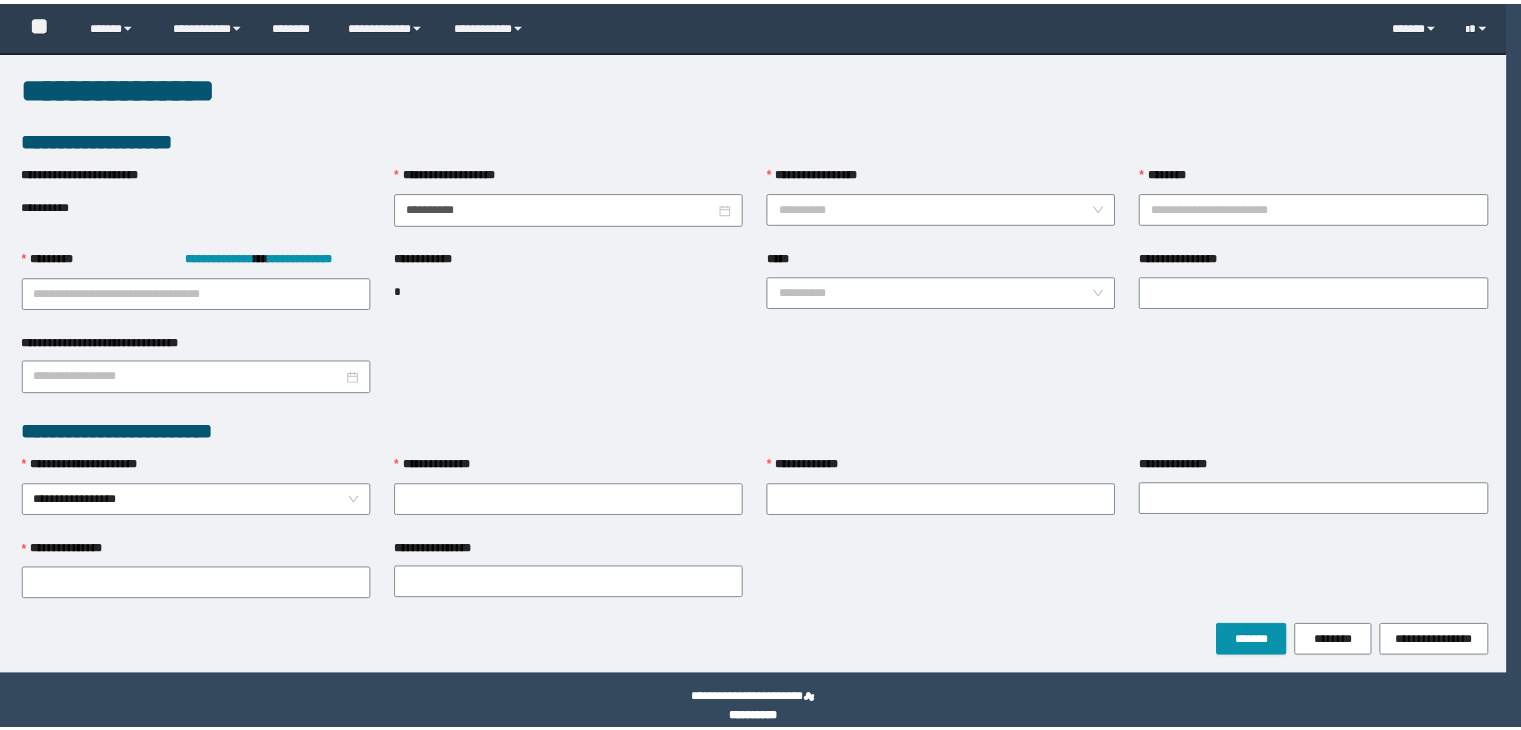 scroll, scrollTop: 0, scrollLeft: 0, axis: both 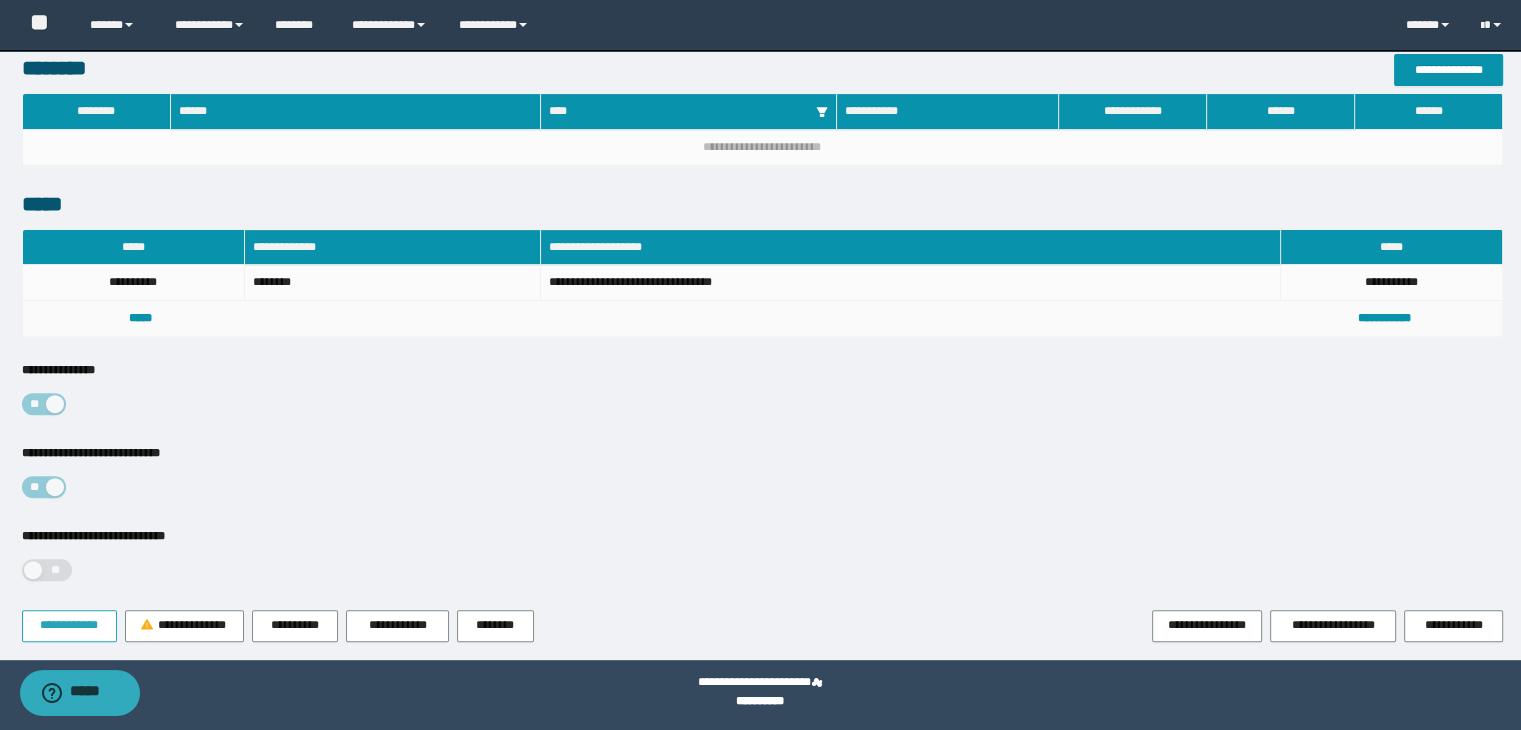 click on "**********" at bounding box center [69, 625] 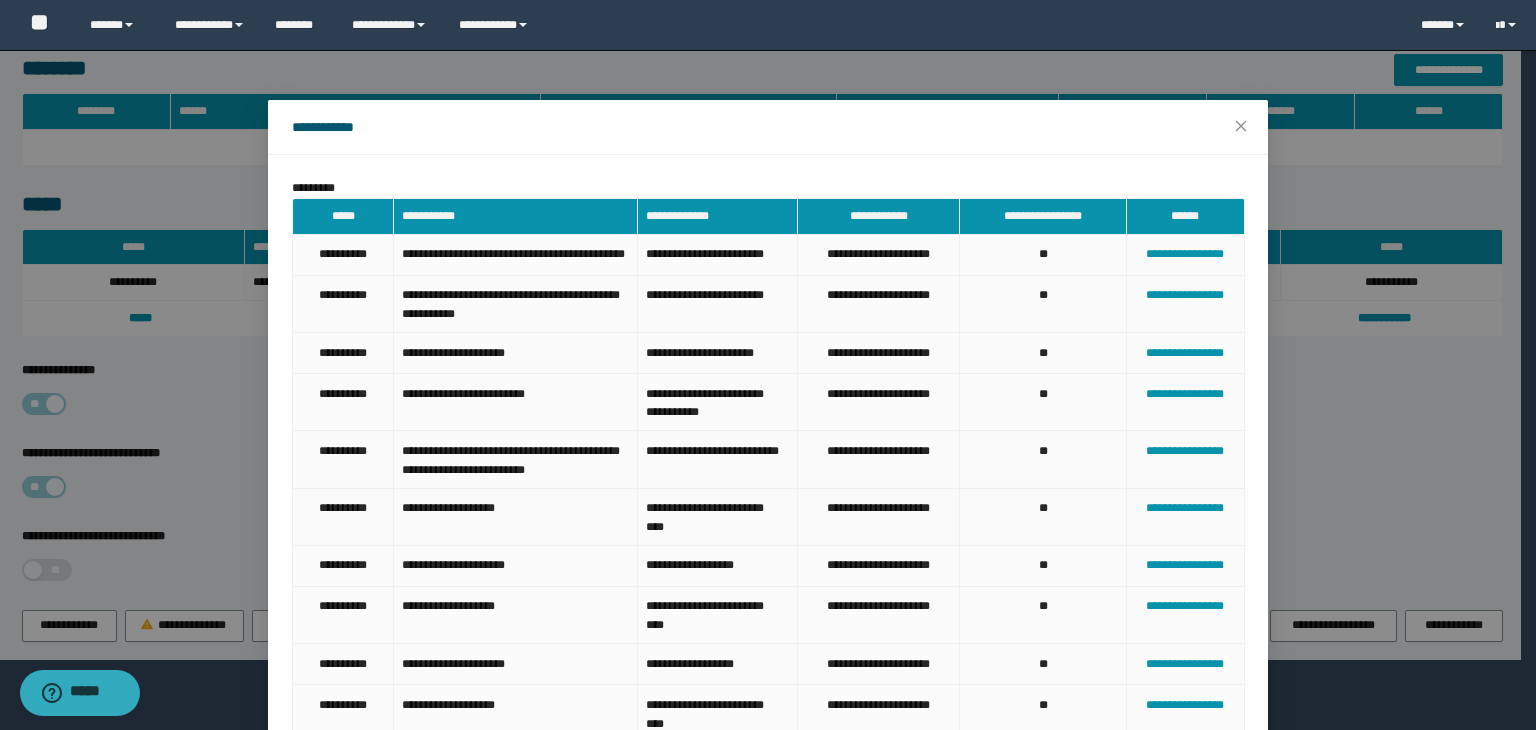 scroll, scrollTop: 0, scrollLeft: 0, axis: both 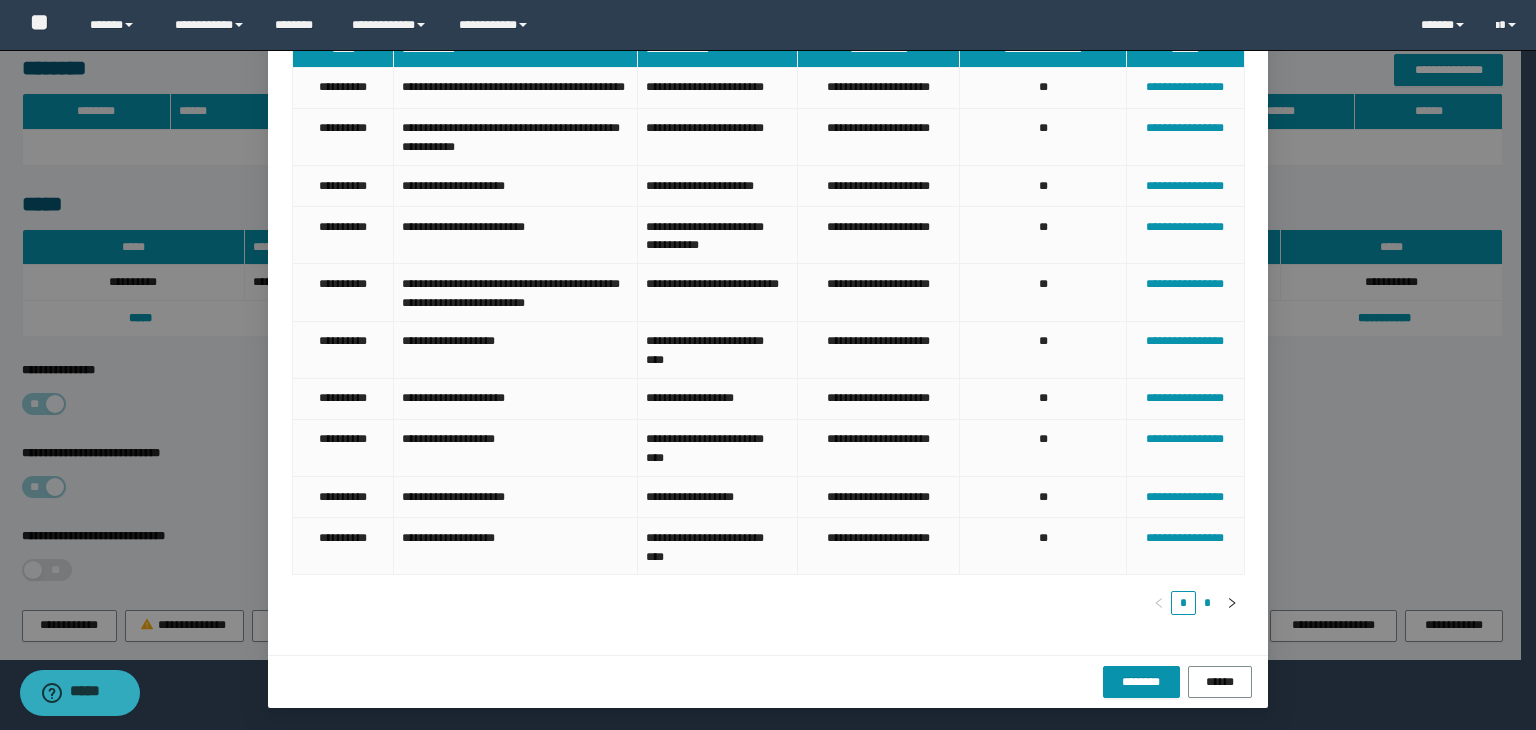 click on "*" at bounding box center (1208, 603) 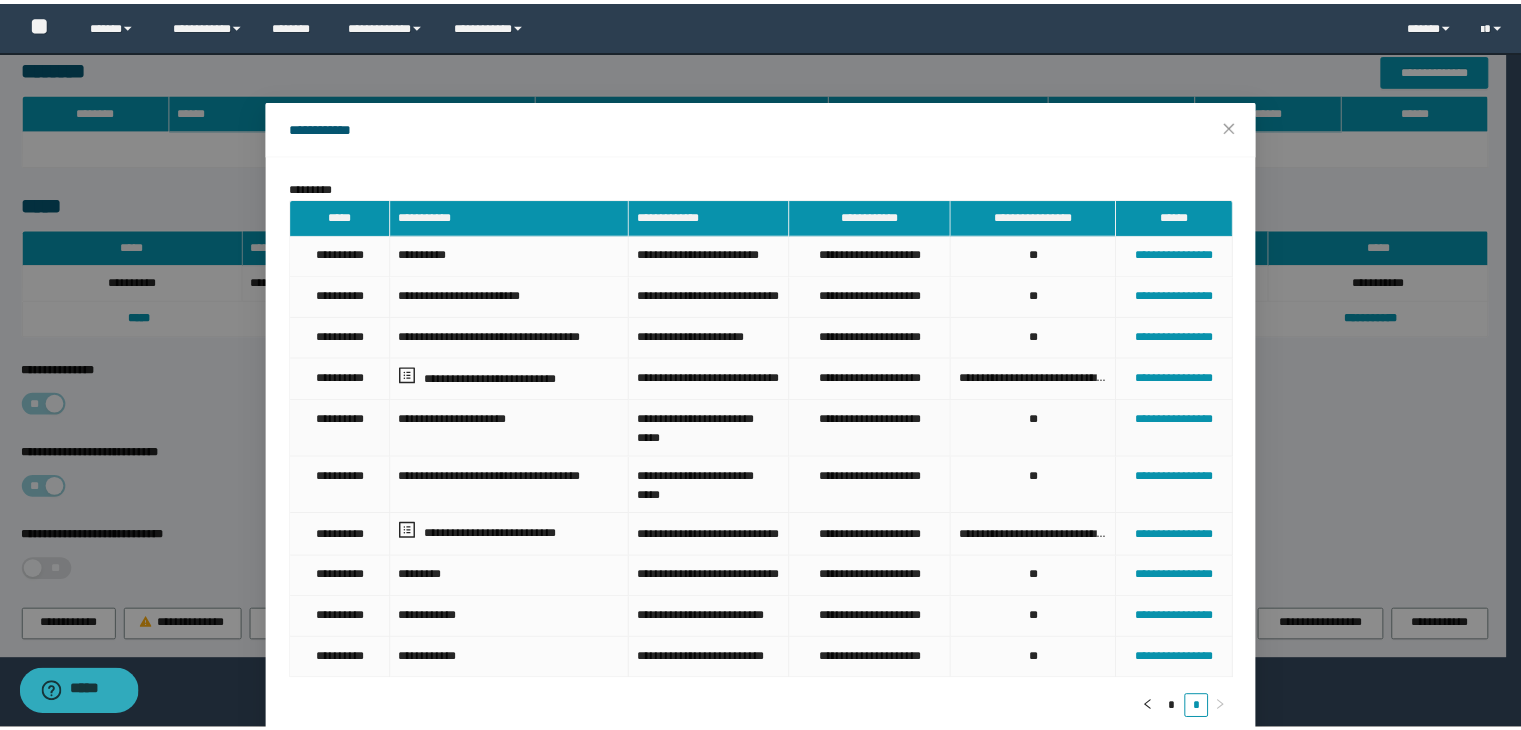scroll, scrollTop: 0, scrollLeft: 0, axis: both 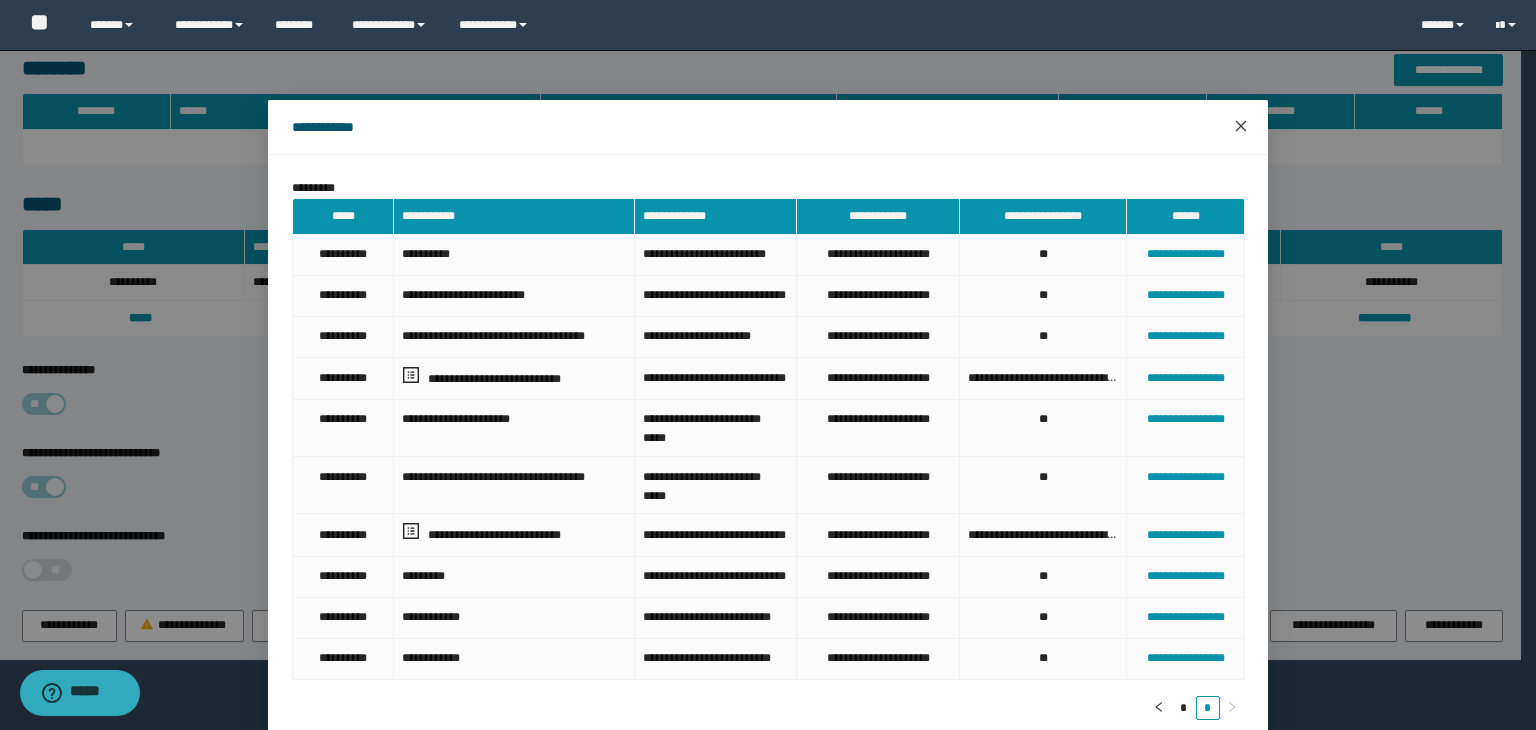 click 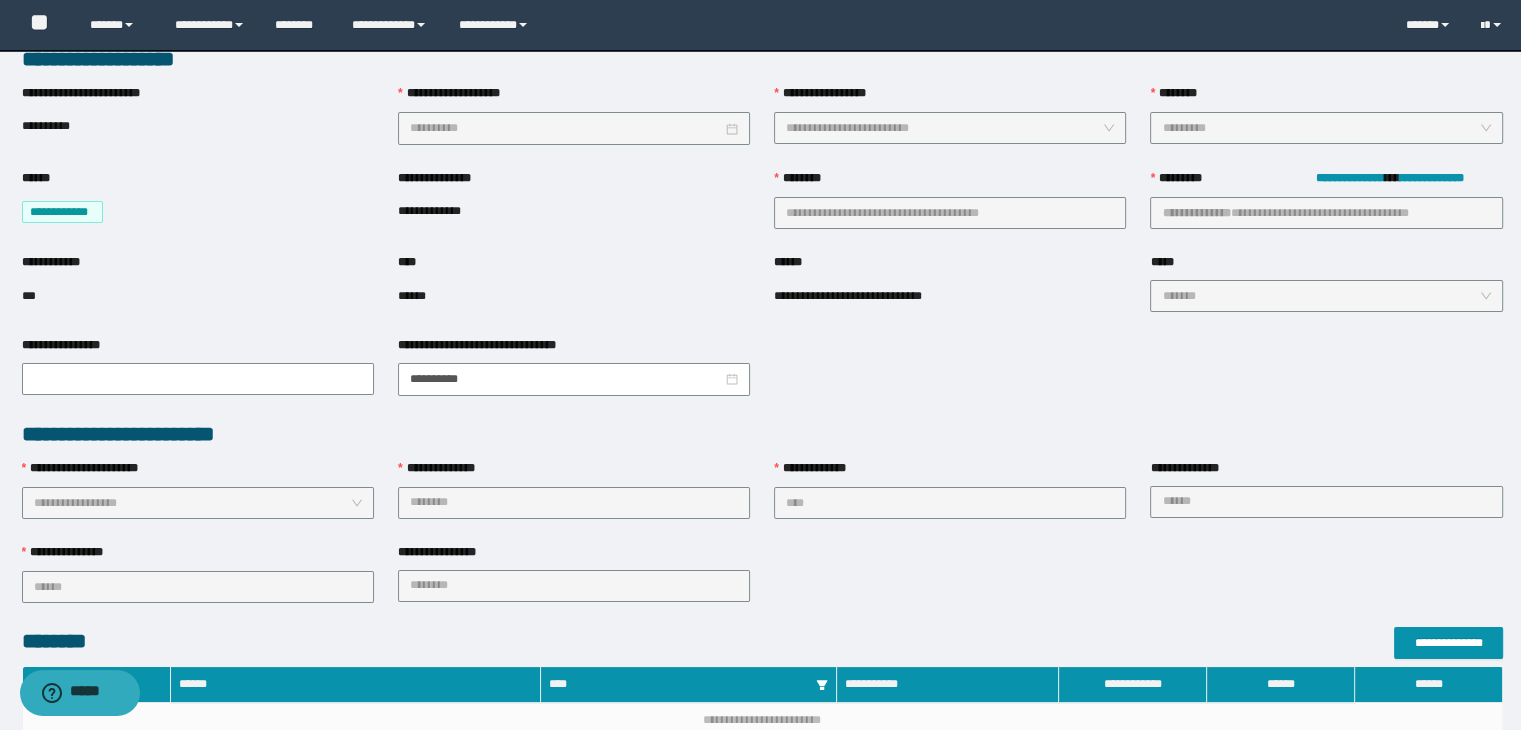 scroll, scrollTop: 0, scrollLeft: 0, axis: both 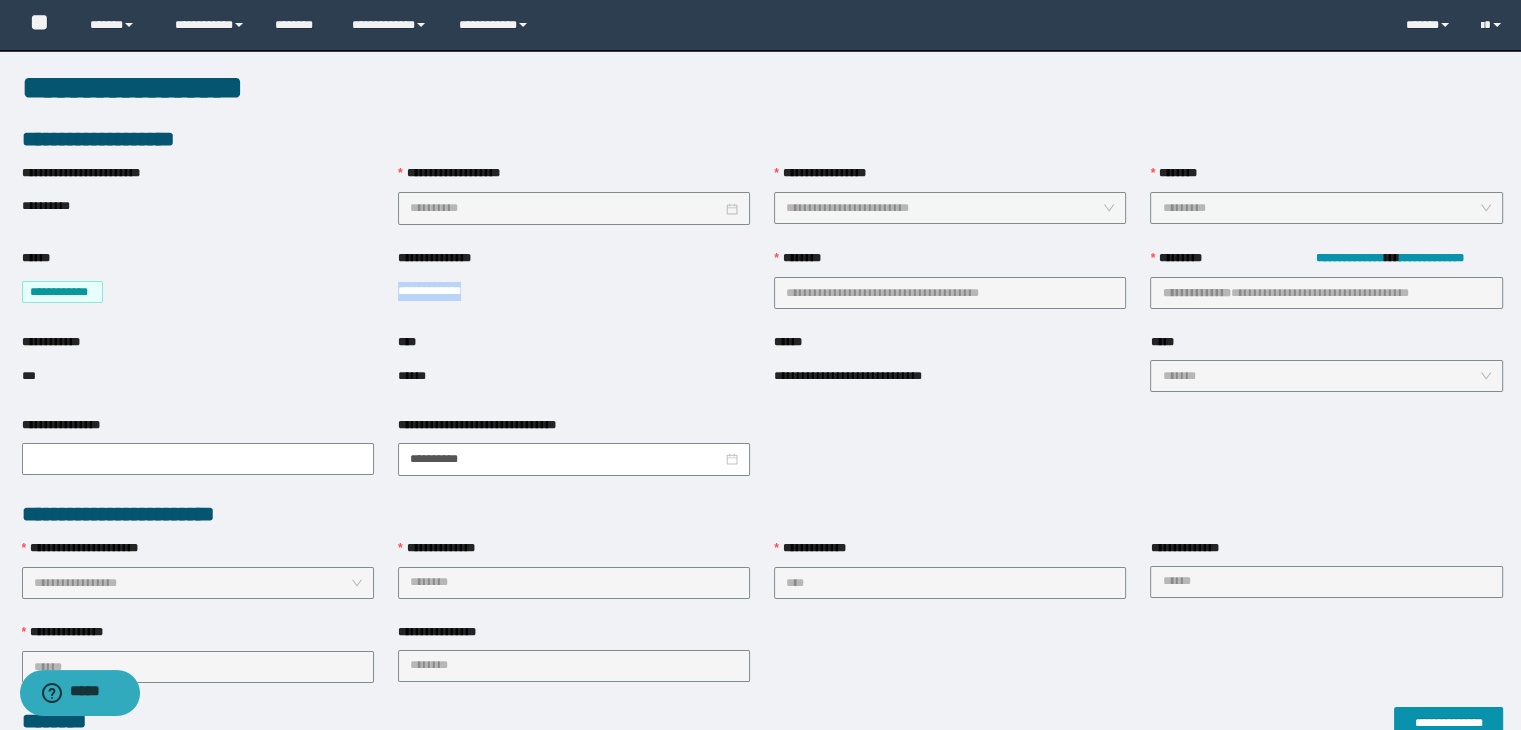 drag, startPoint x: 480, startPoint y: 291, endPoint x: 386, endPoint y: 301, distance: 94.53042 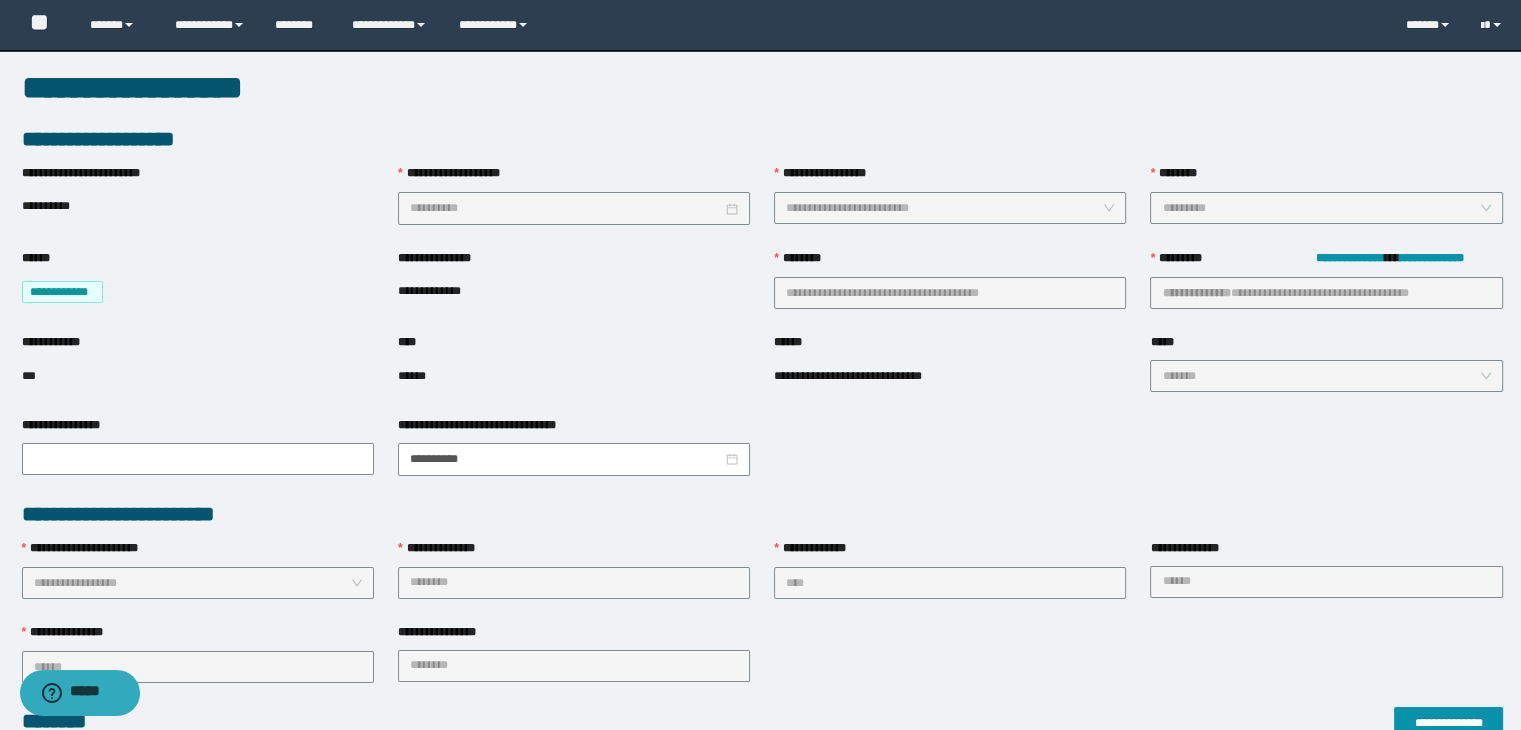 click on "**********" at bounding box center (574, 291) 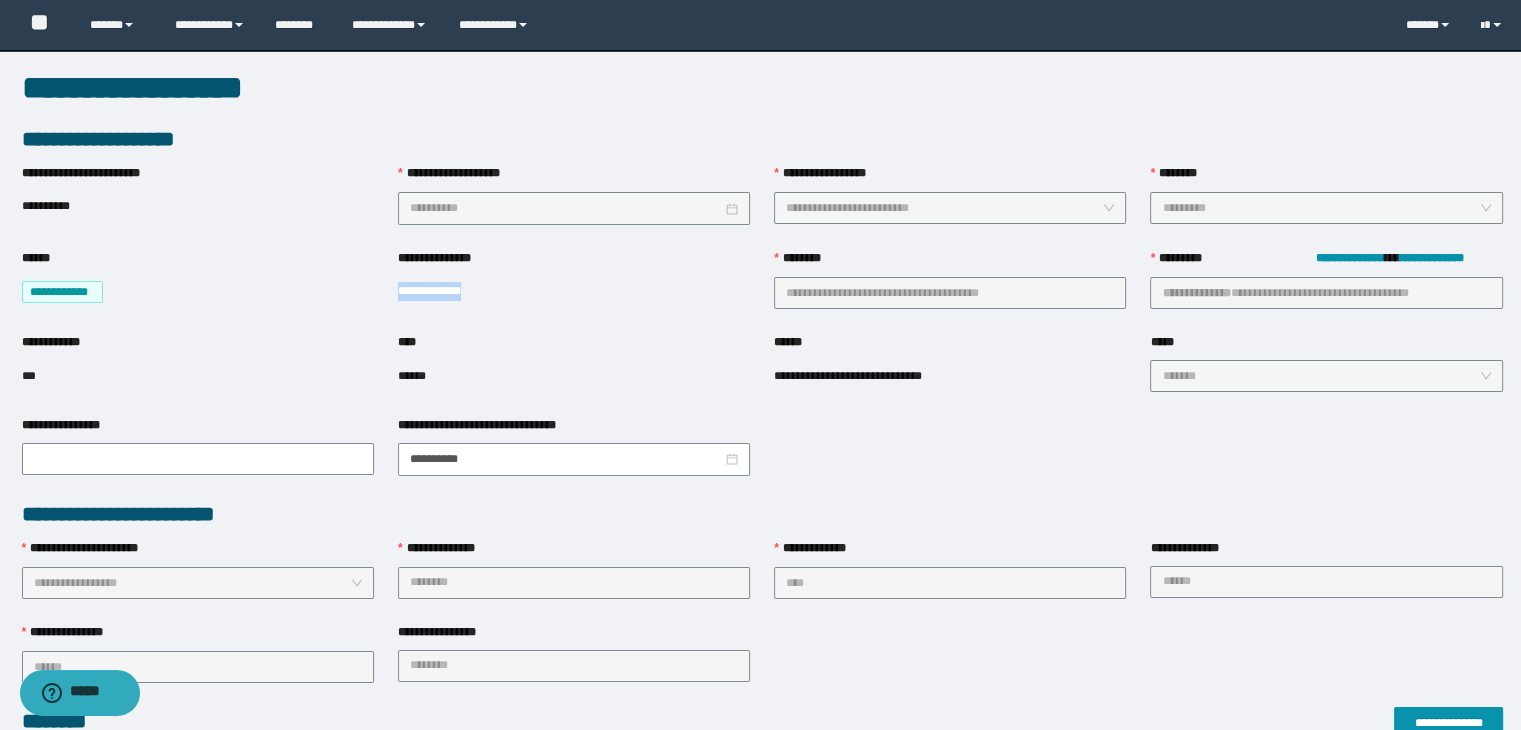 drag, startPoint x: 482, startPoint y: 289, endPoint x: 389, endPoint y: 293, distance: 93.08598 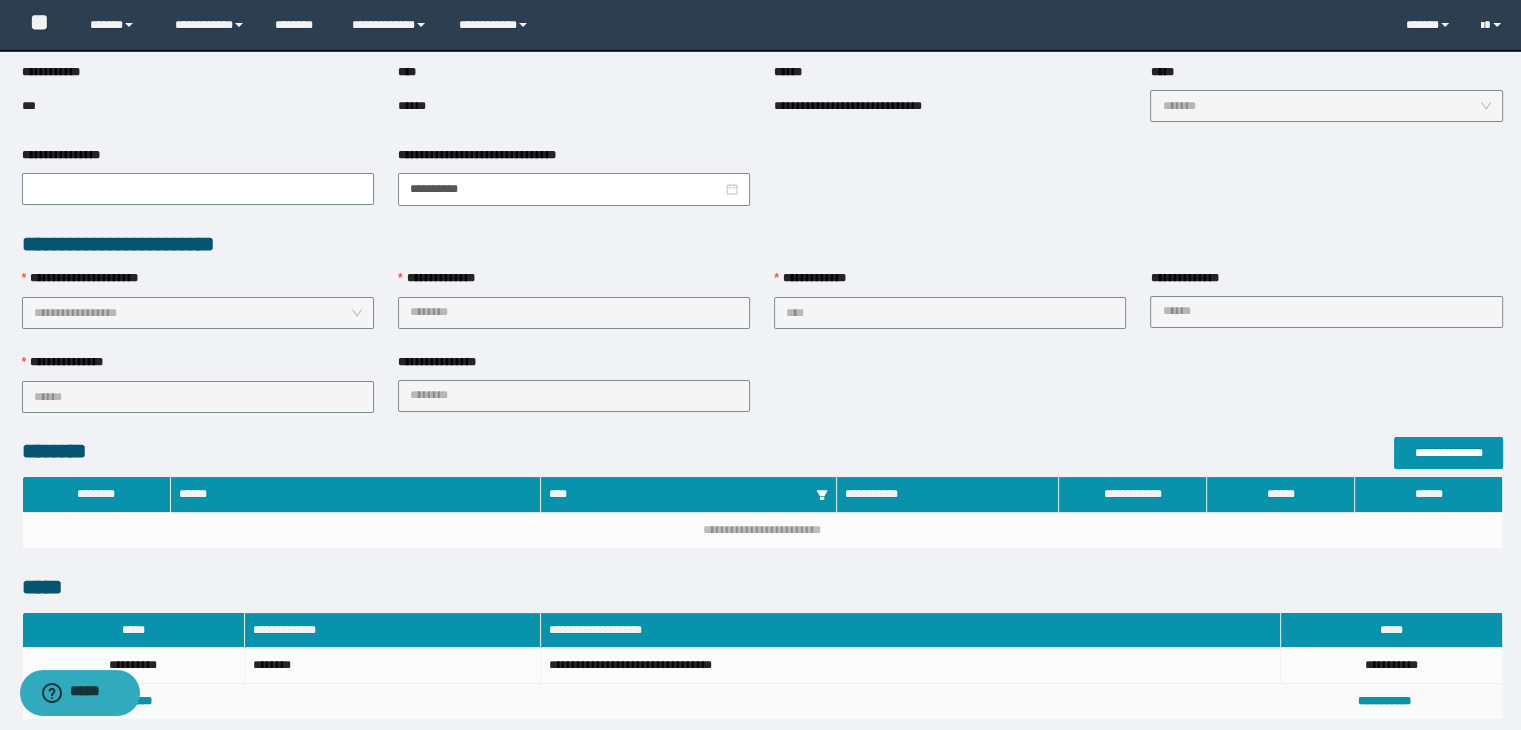 scroll, scrollTop: 653, scrollLeft: 0, axis: vertical 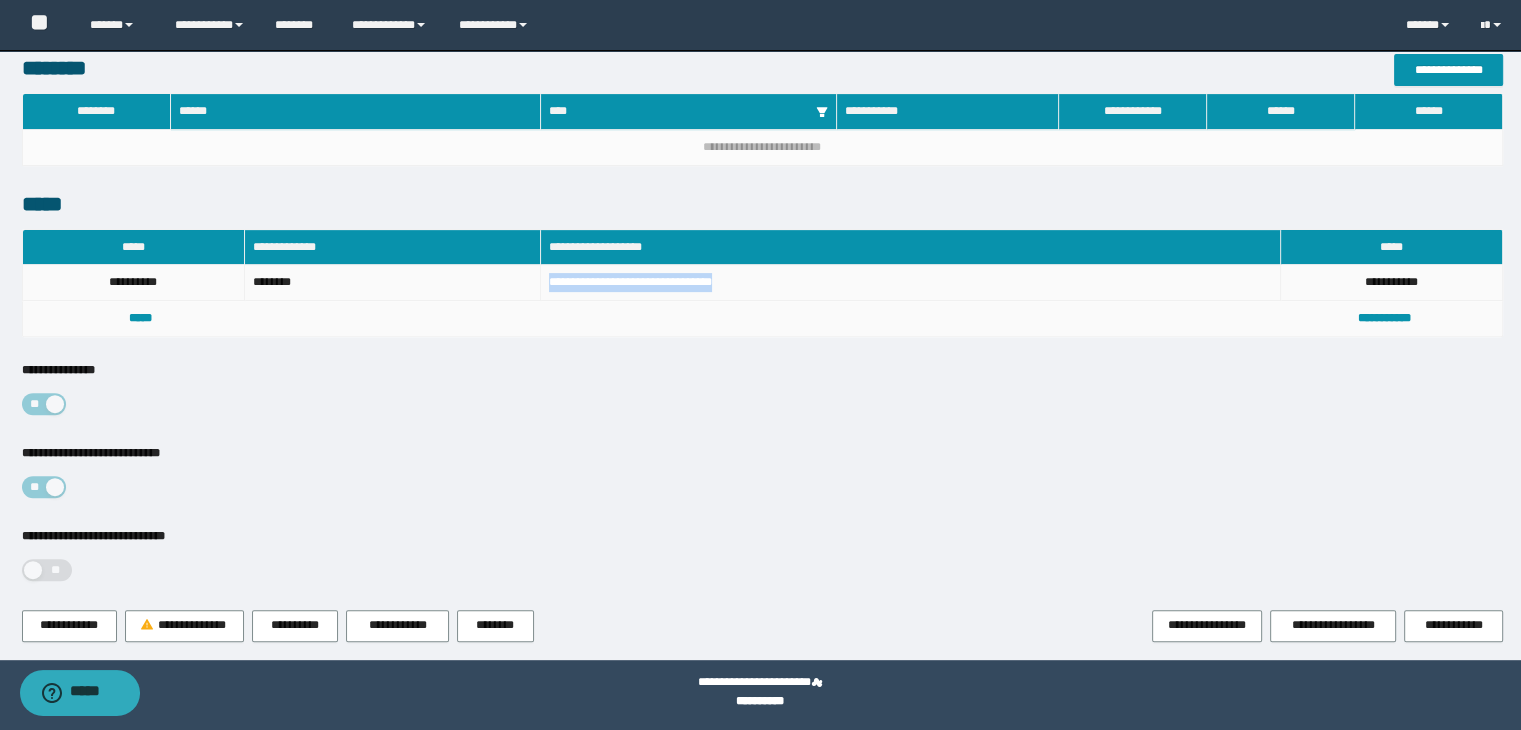 drag, startPoint x: 764, startPoint y: 278, endPoint x: 548, endPoint y: 283, distance: 216.05786 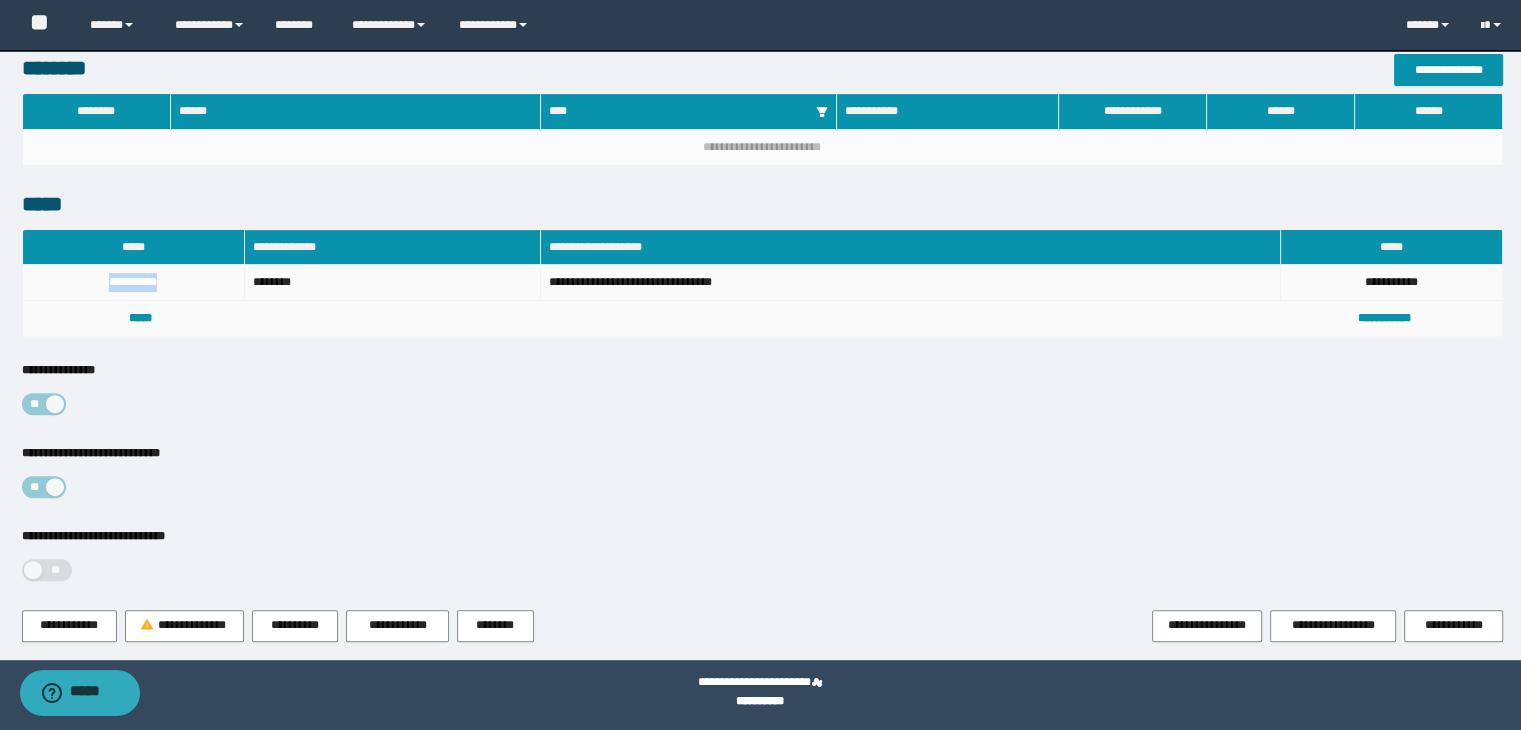 drag, startPoint x: 163, startPoint y: 273, endPoint x: 102, endPoint y: 272, distance: 61.008198 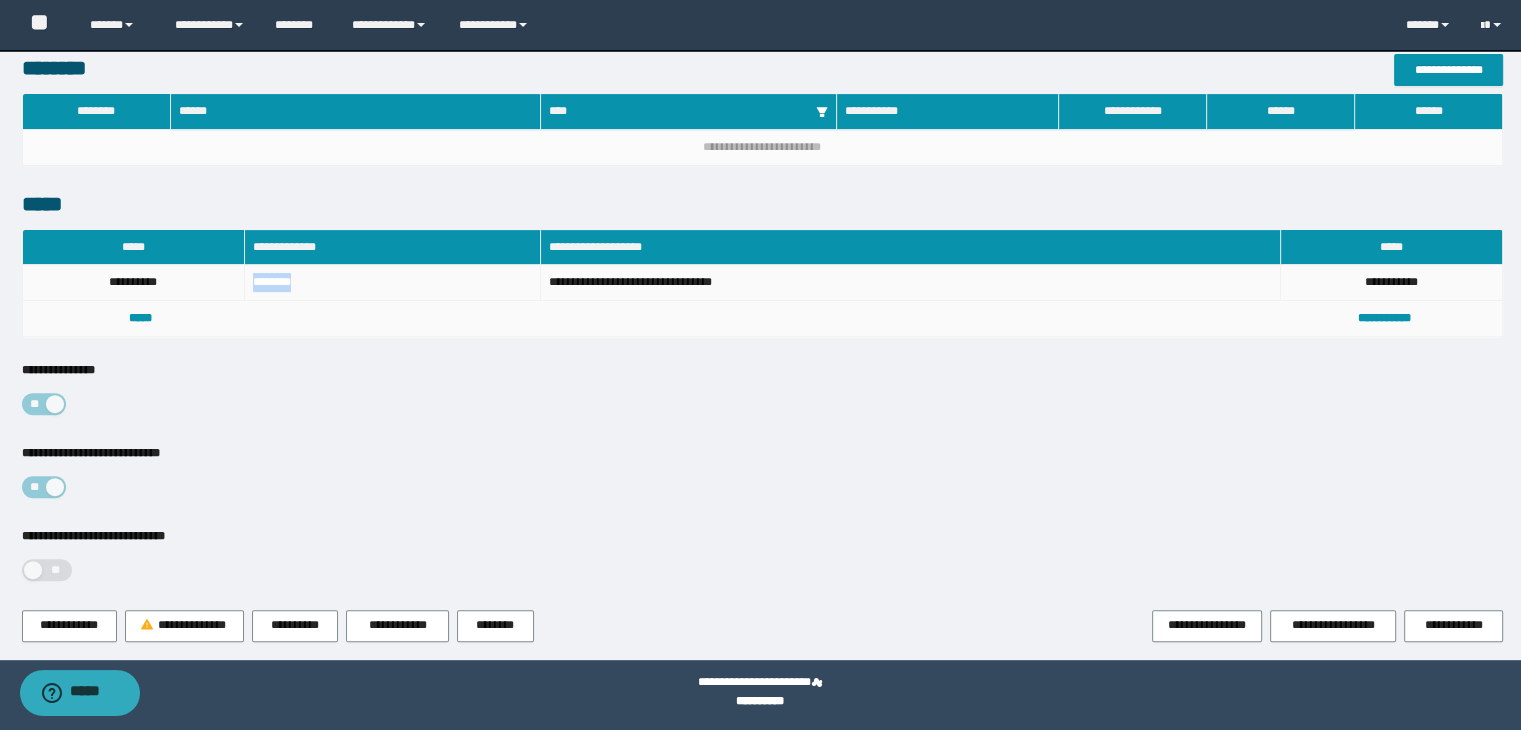 drag, startPoint x: 301, startPoint y: 277, endPoint x: 247, endPoint y: 281, distance: 54.147945 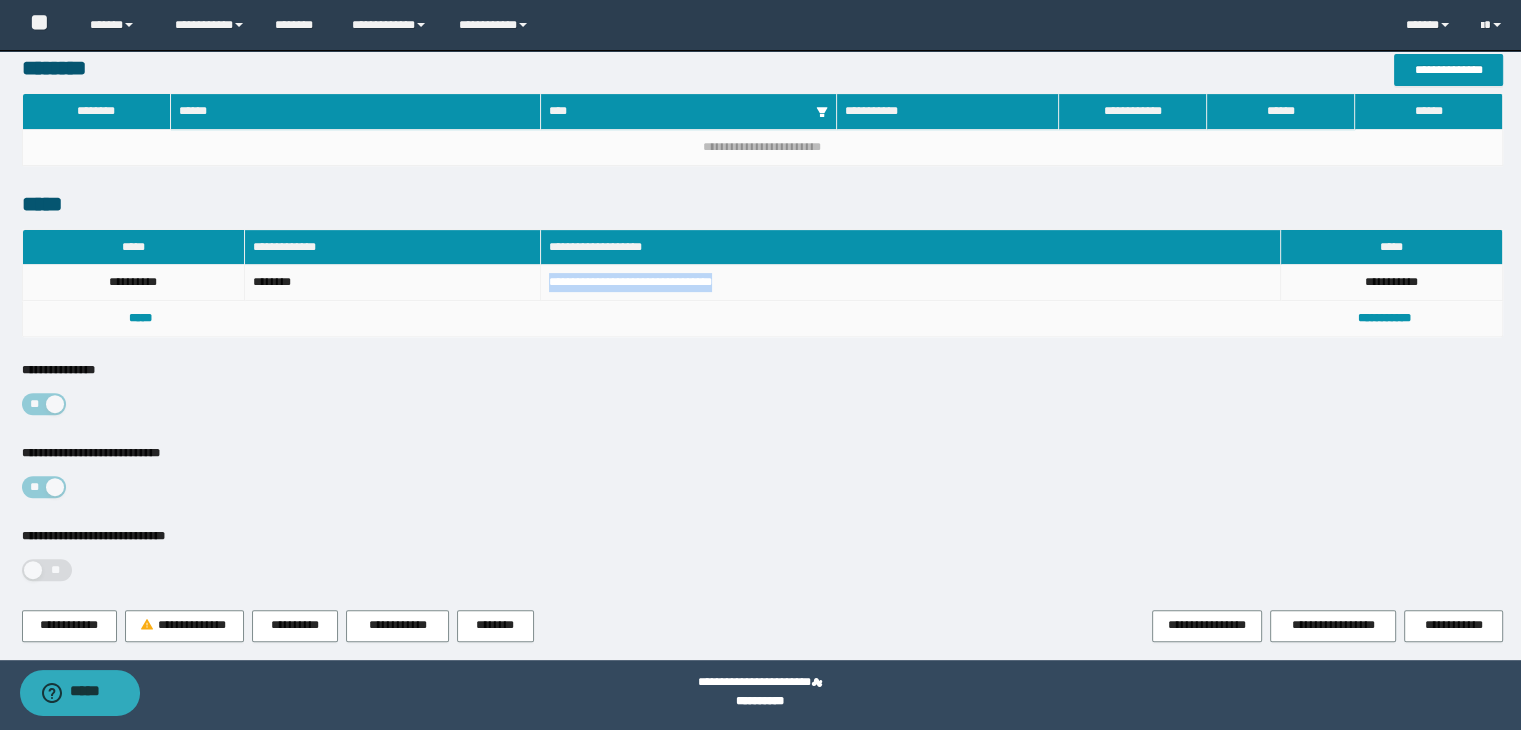 drag, startPoint x: 765, startPoint y: 277, endPoint x: 540, endPoint y: 277, distance: 225 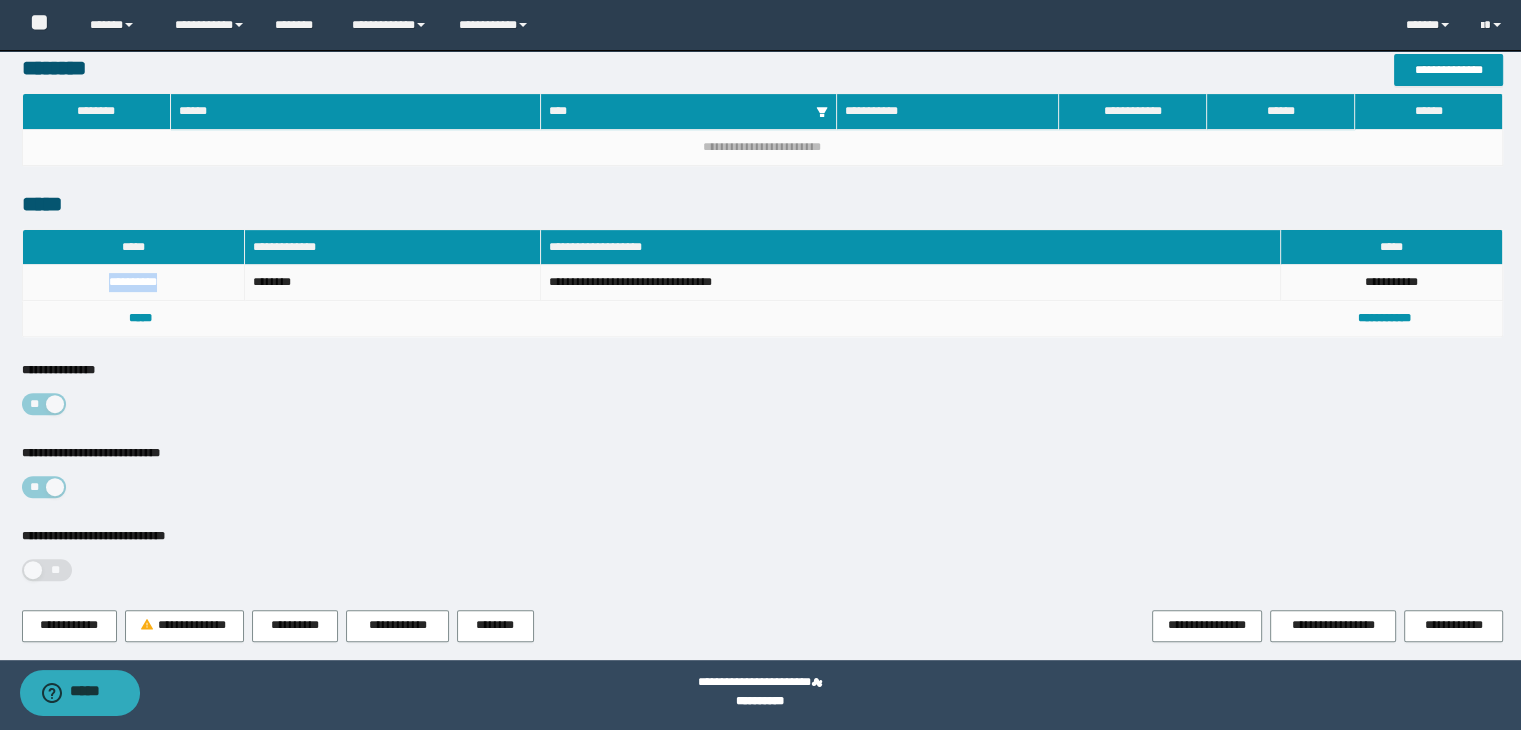 drag, startPoint x: 120, startPoint y: 275, endPoint x: 96, endPoint y: 274, distance: 24.020824 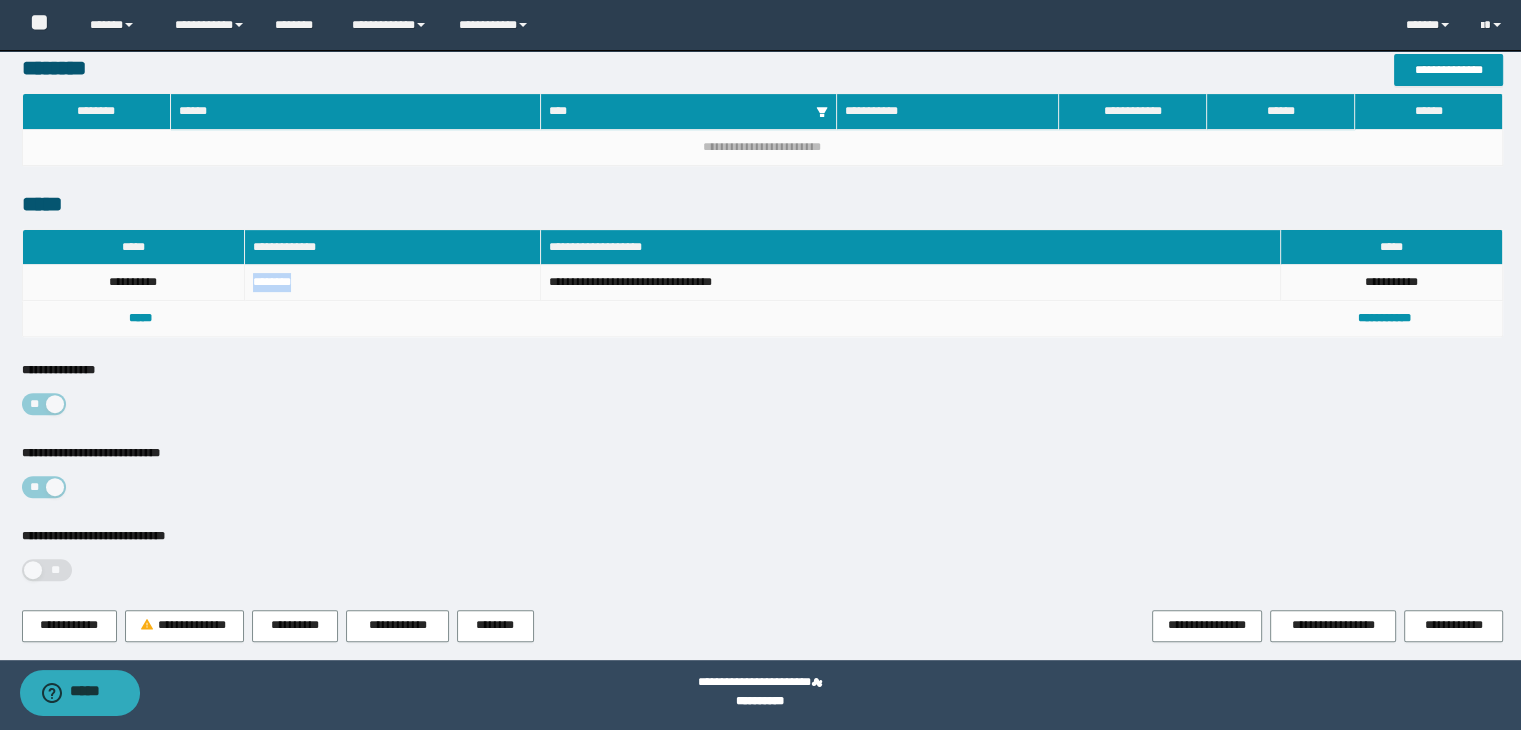 drag, startPoint x: 278, startPoint y: 275, endPoint x: 251, endPoint y: 275, distance: 27 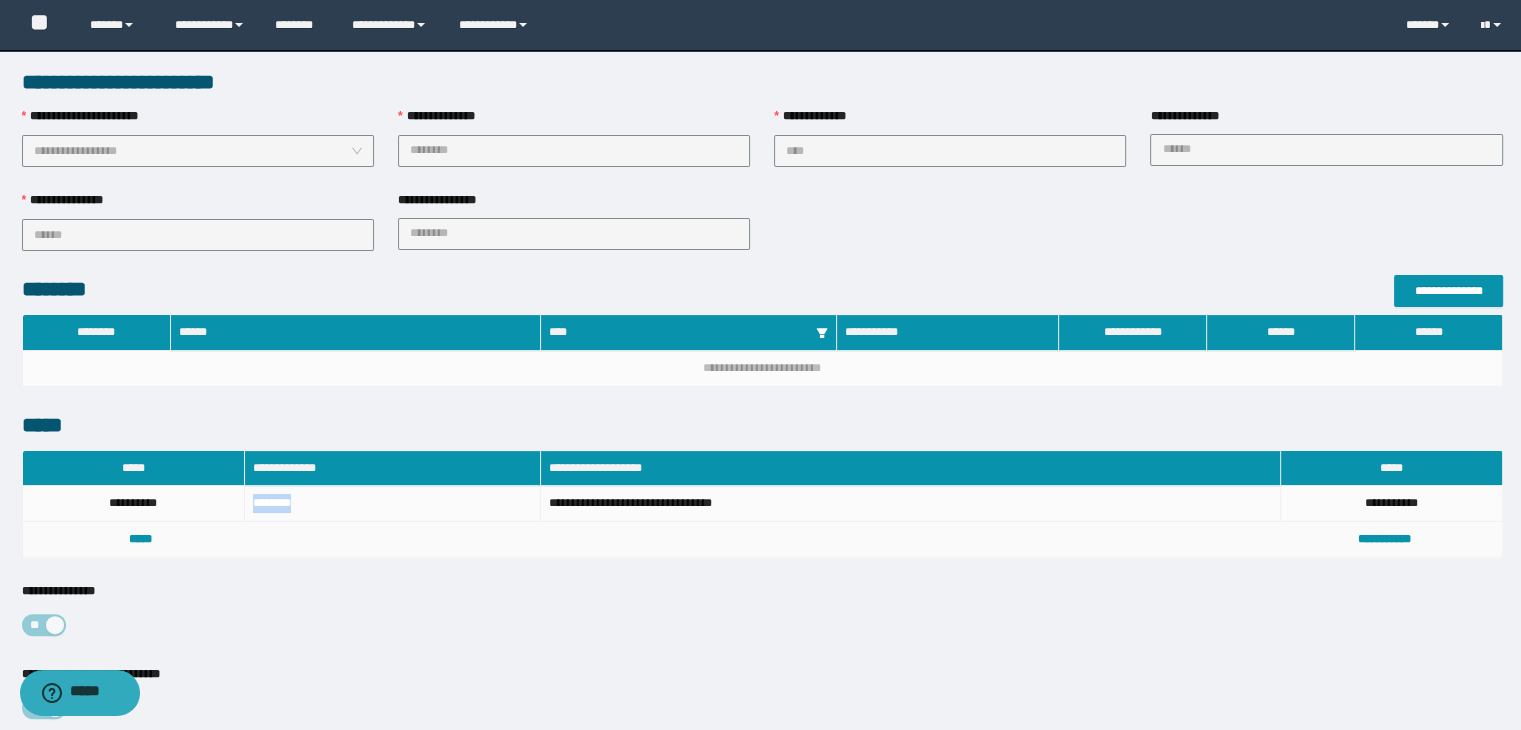 scroll, scrollTop: 253, scrollLeft: 0, axis: vertical 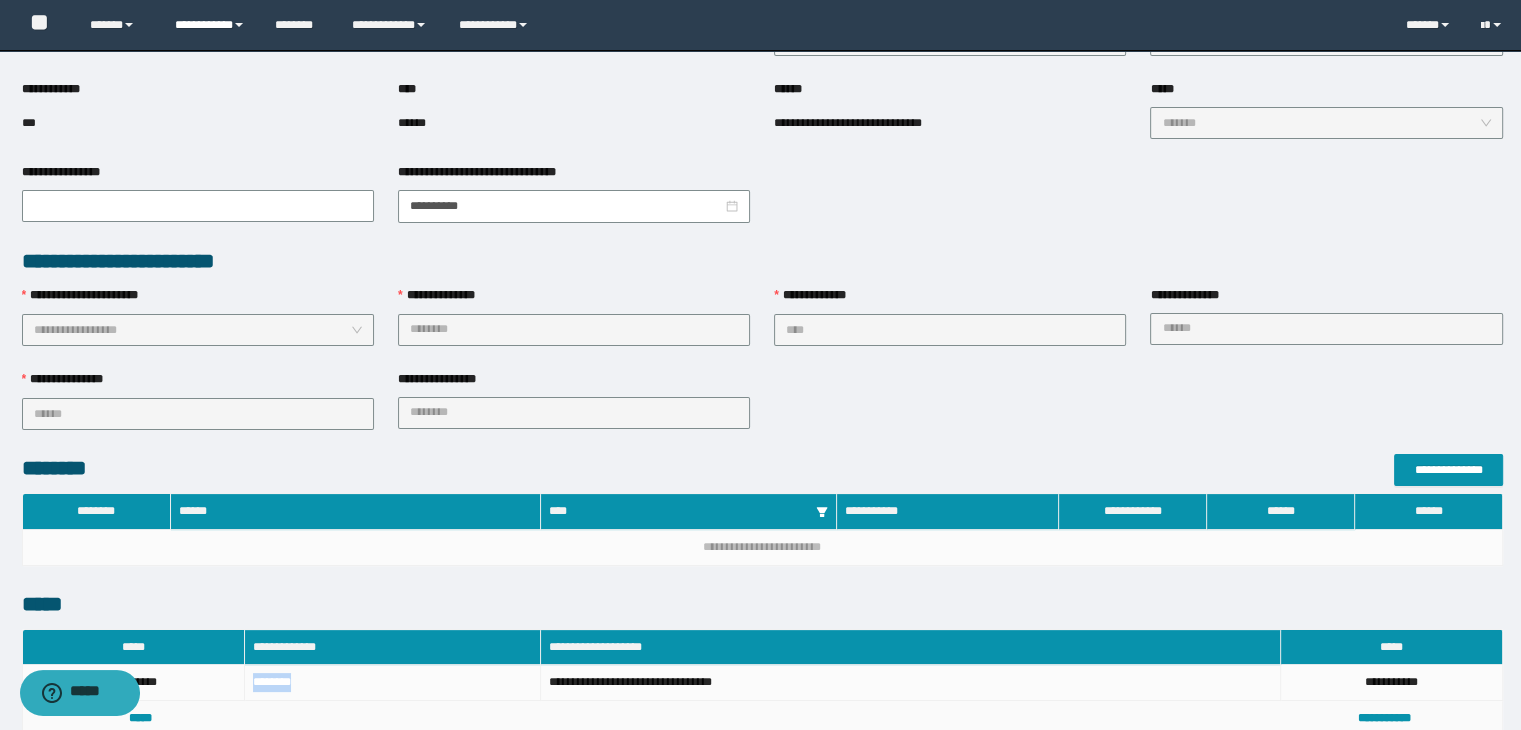click on "**********" at bounding box center [210, 25] 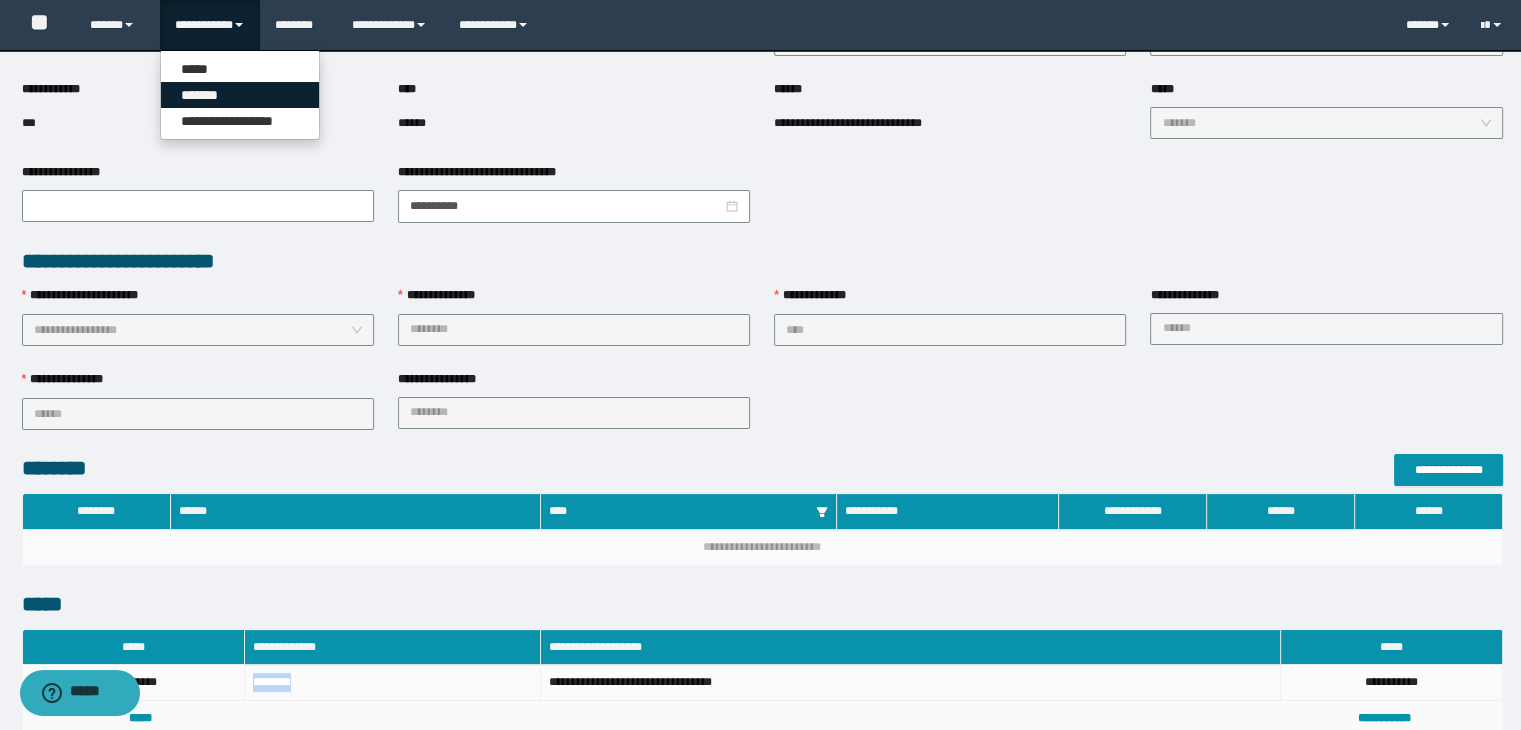 click on "*******" at bounding box center (240, 95) 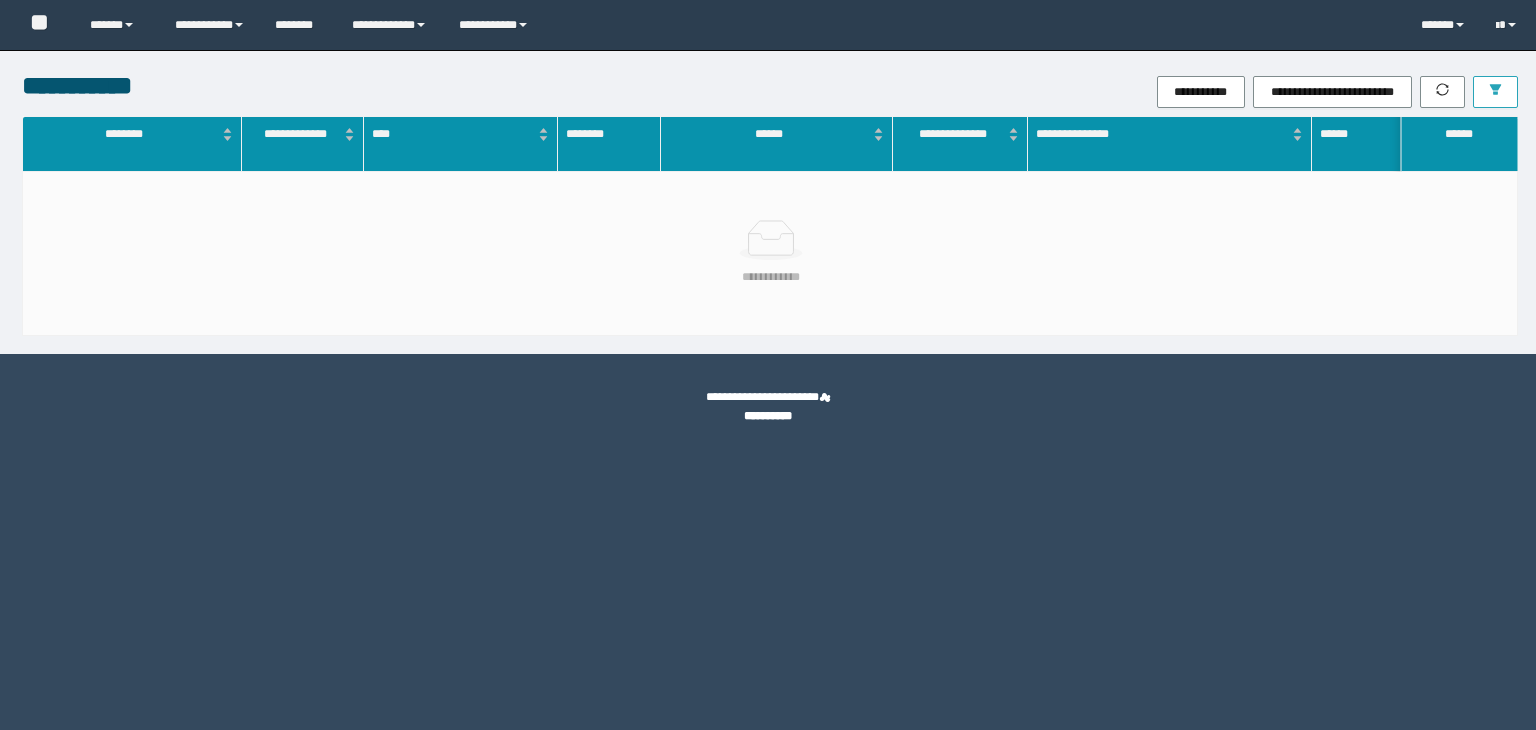 scroll, scrollTop: 0, scrollLeft: 0, axis: both 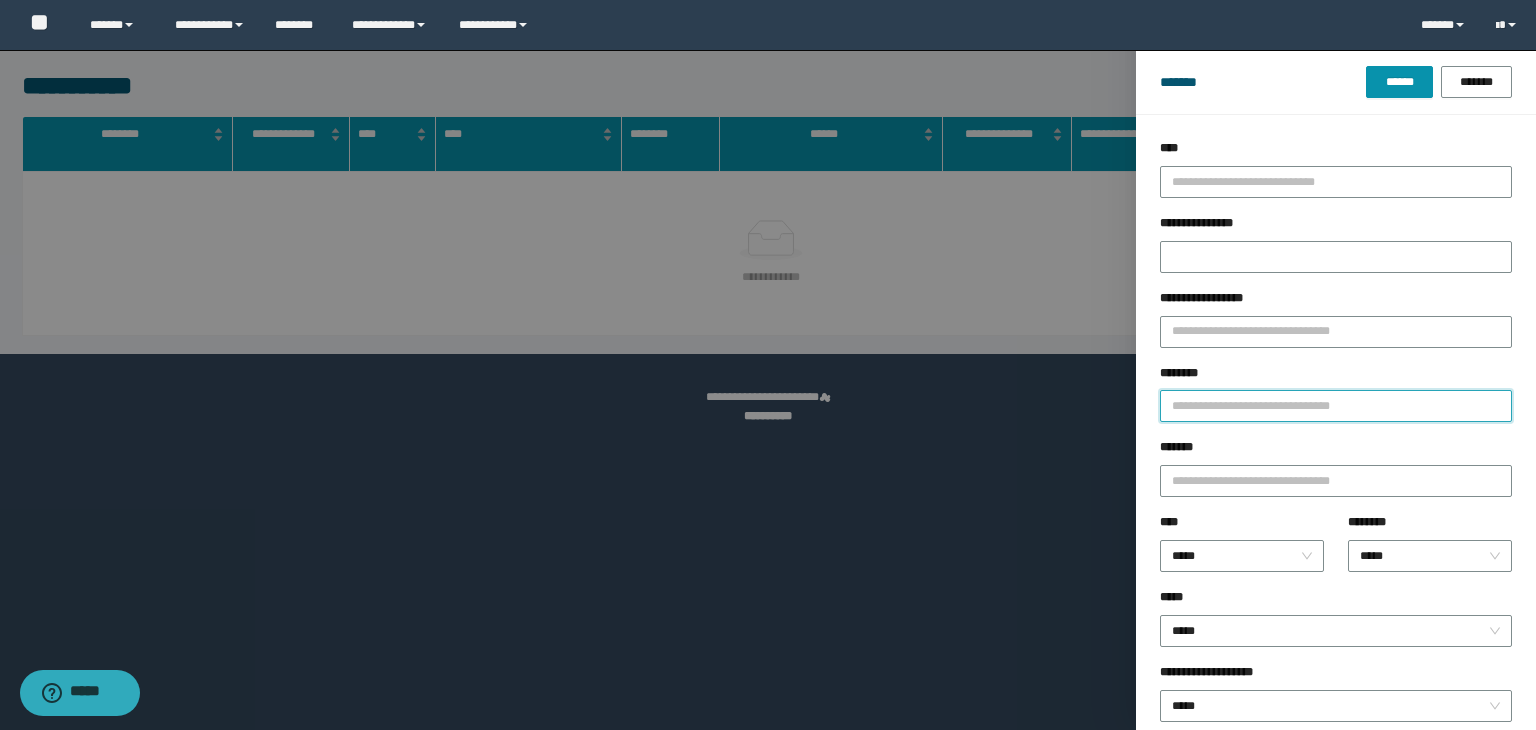 click on "********" at bounding box center [1336, 406] 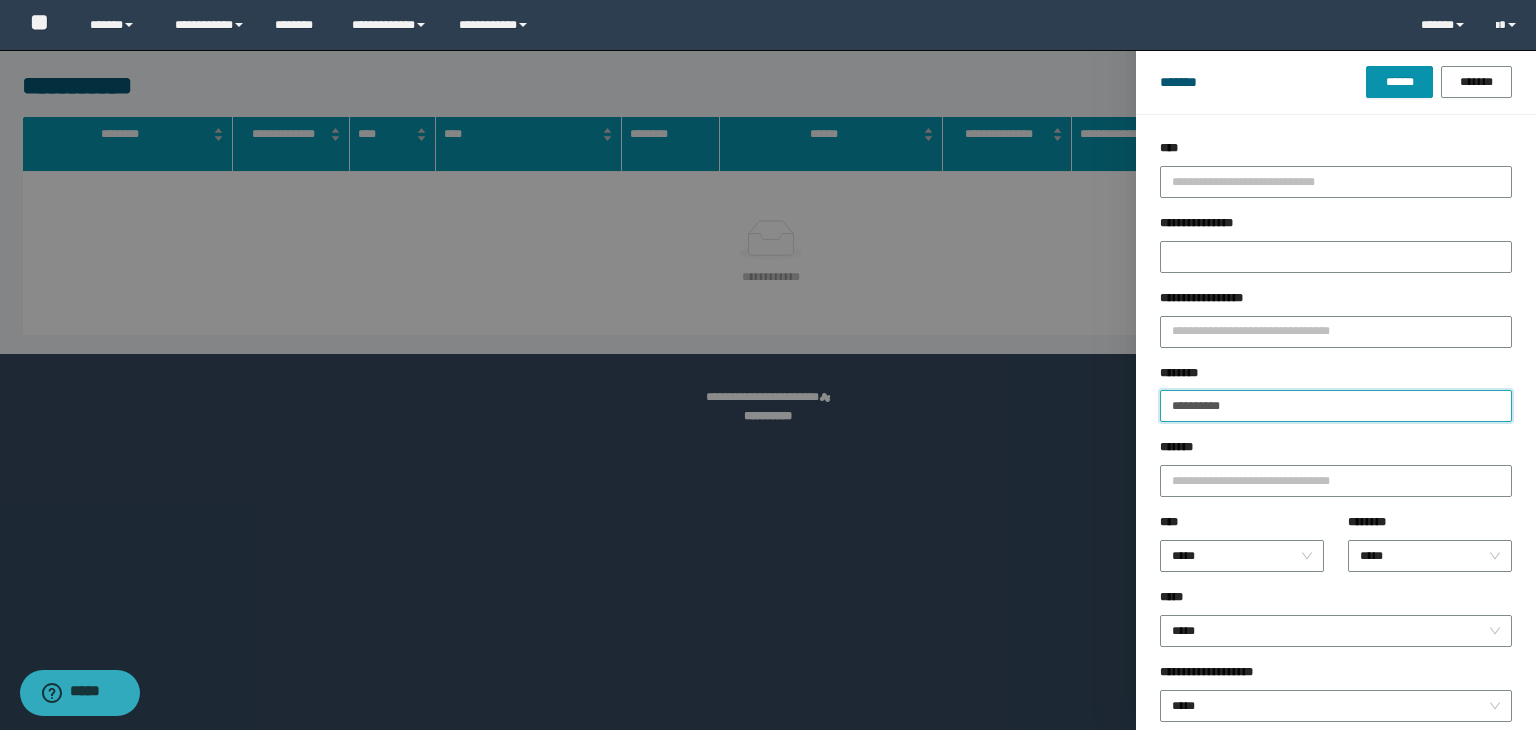 type on "**********" 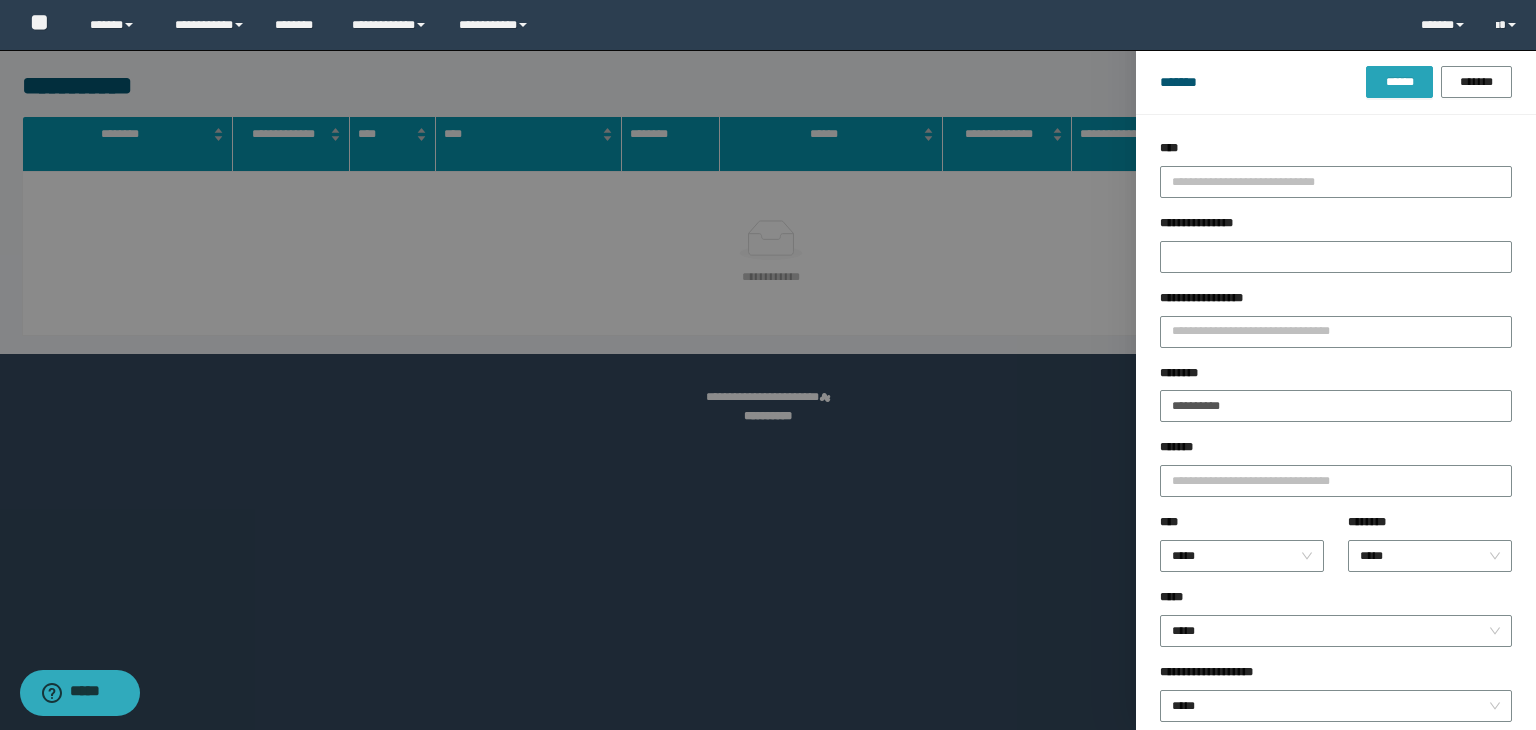 click on "******* ****** *******" at bounding box center (1336, 82) 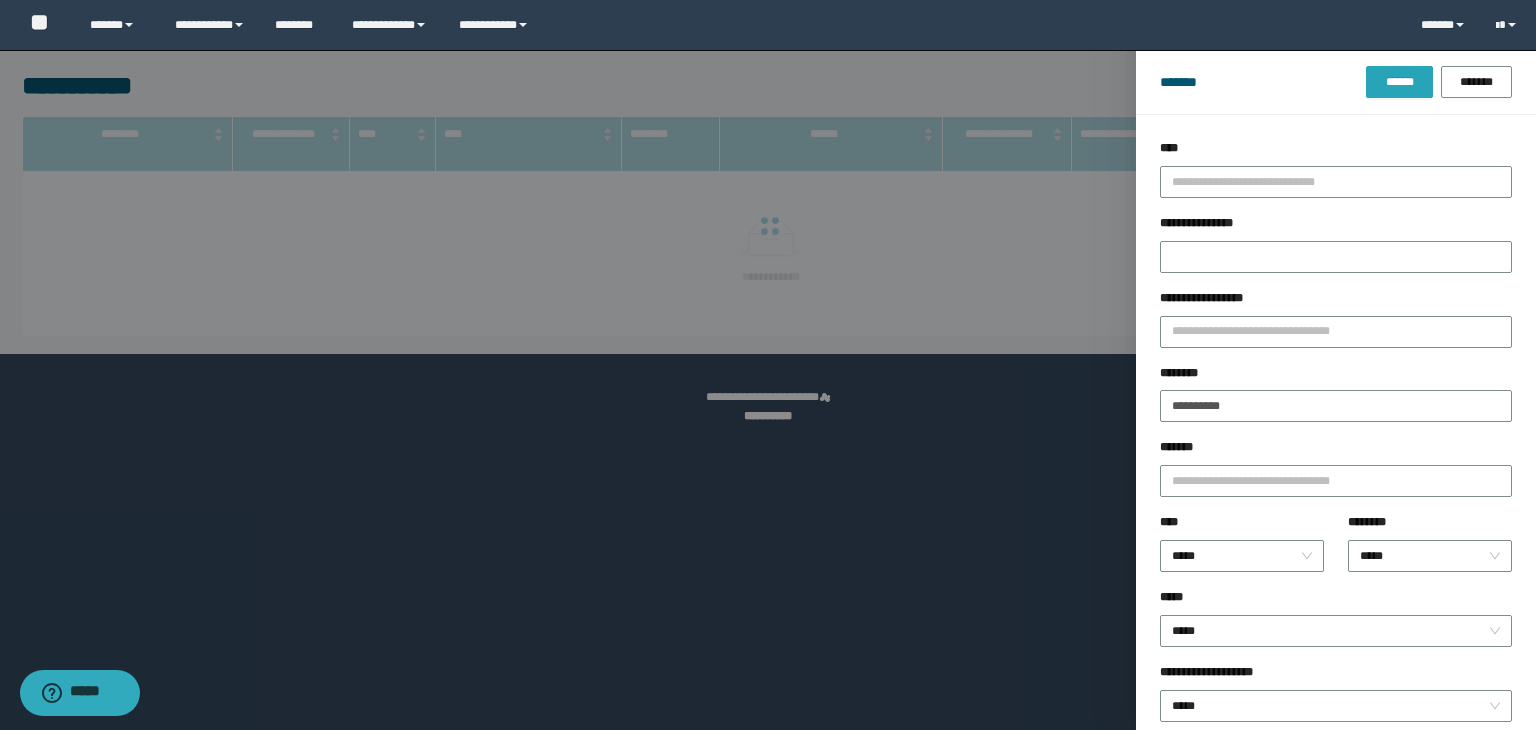 click on "******" at bounding box center (1399, 82) 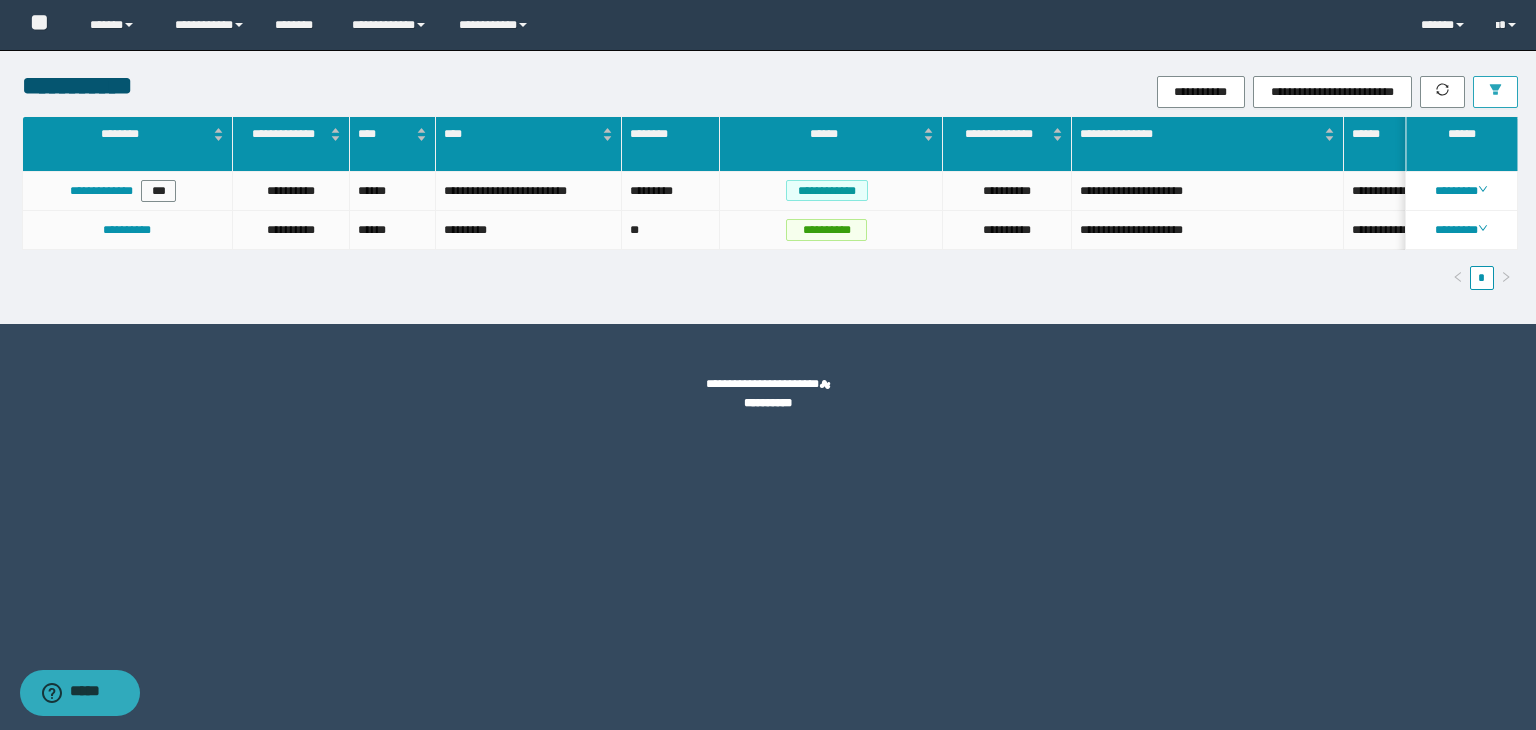 type 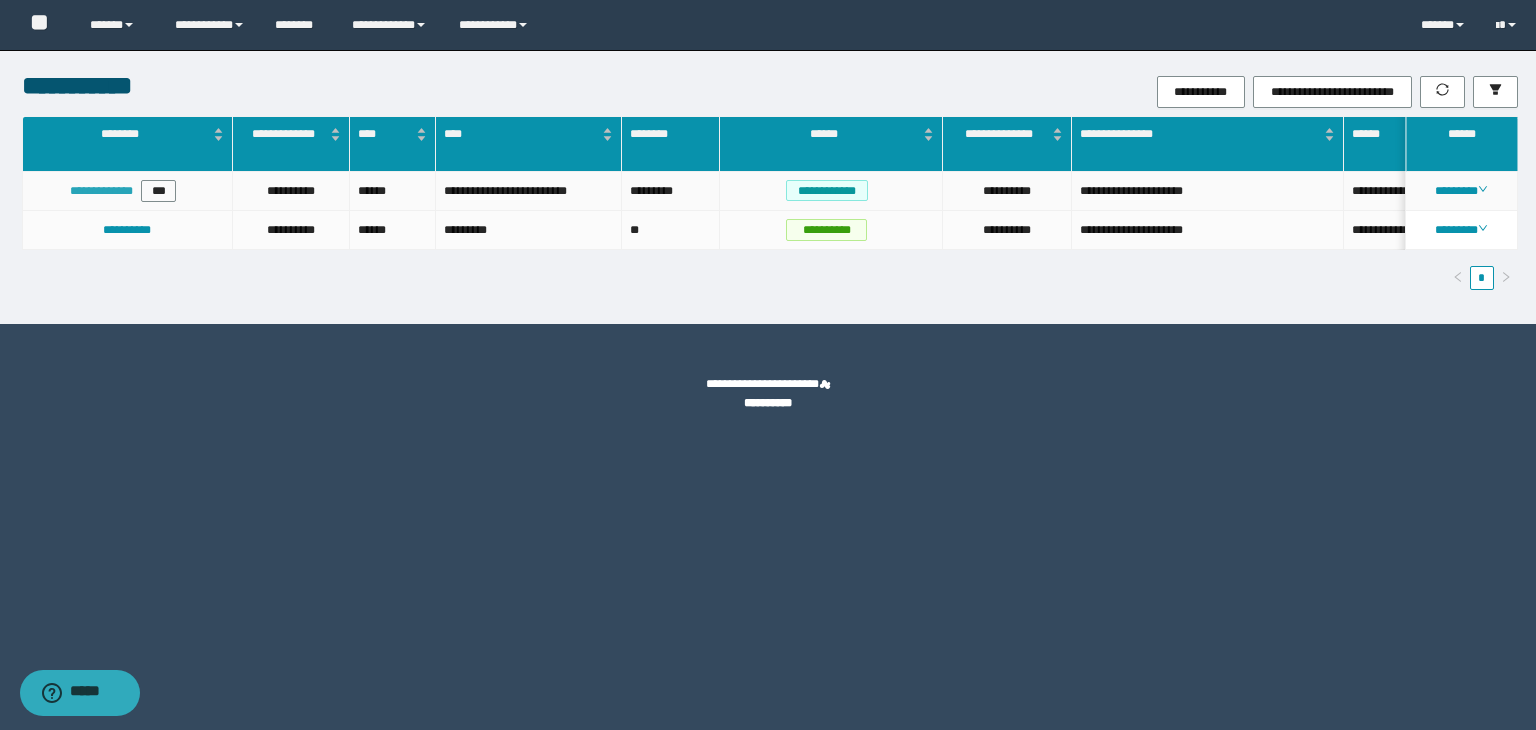 click on "**********" at bounding box center (101, 191) 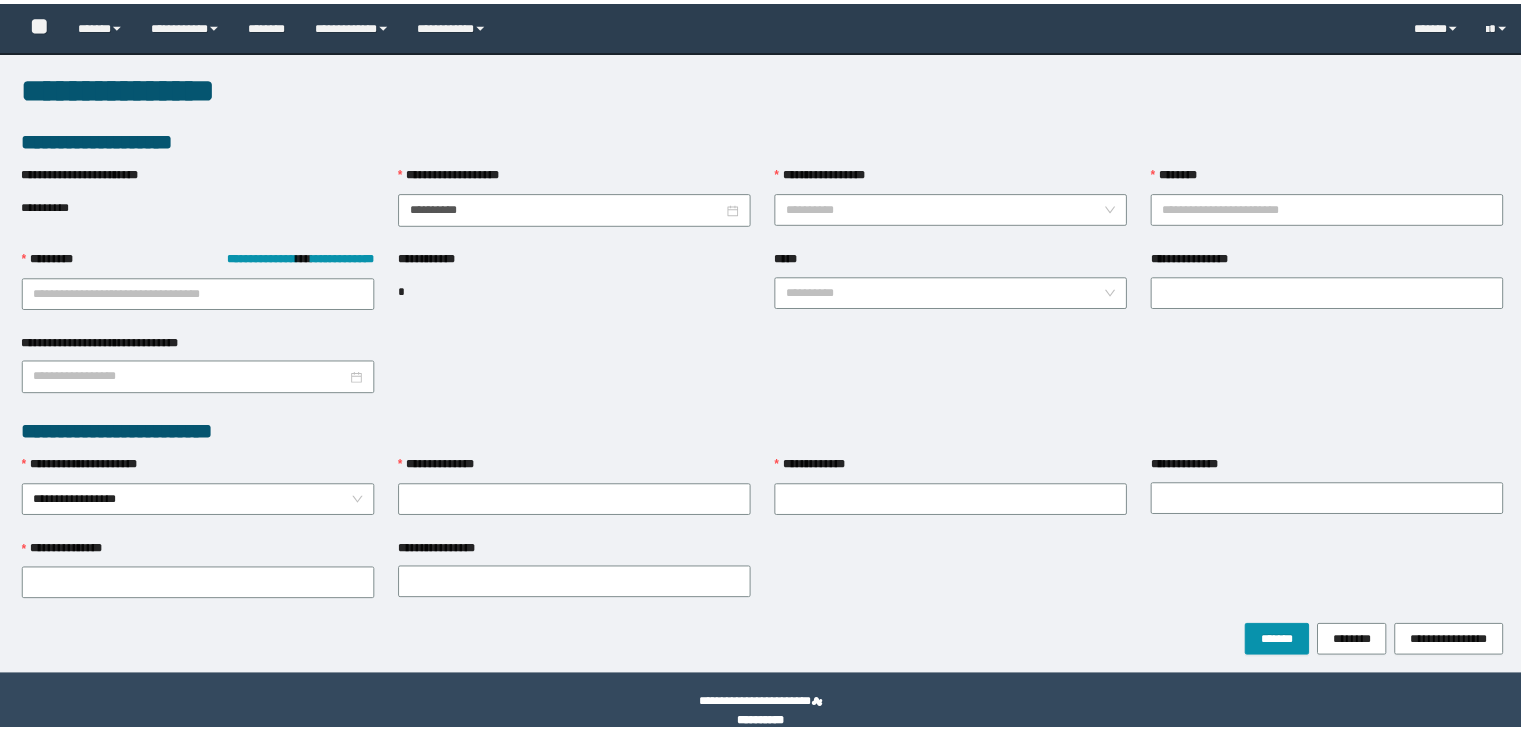 scroll, scrollTop: 0, scrollLeft: 0, axis: both 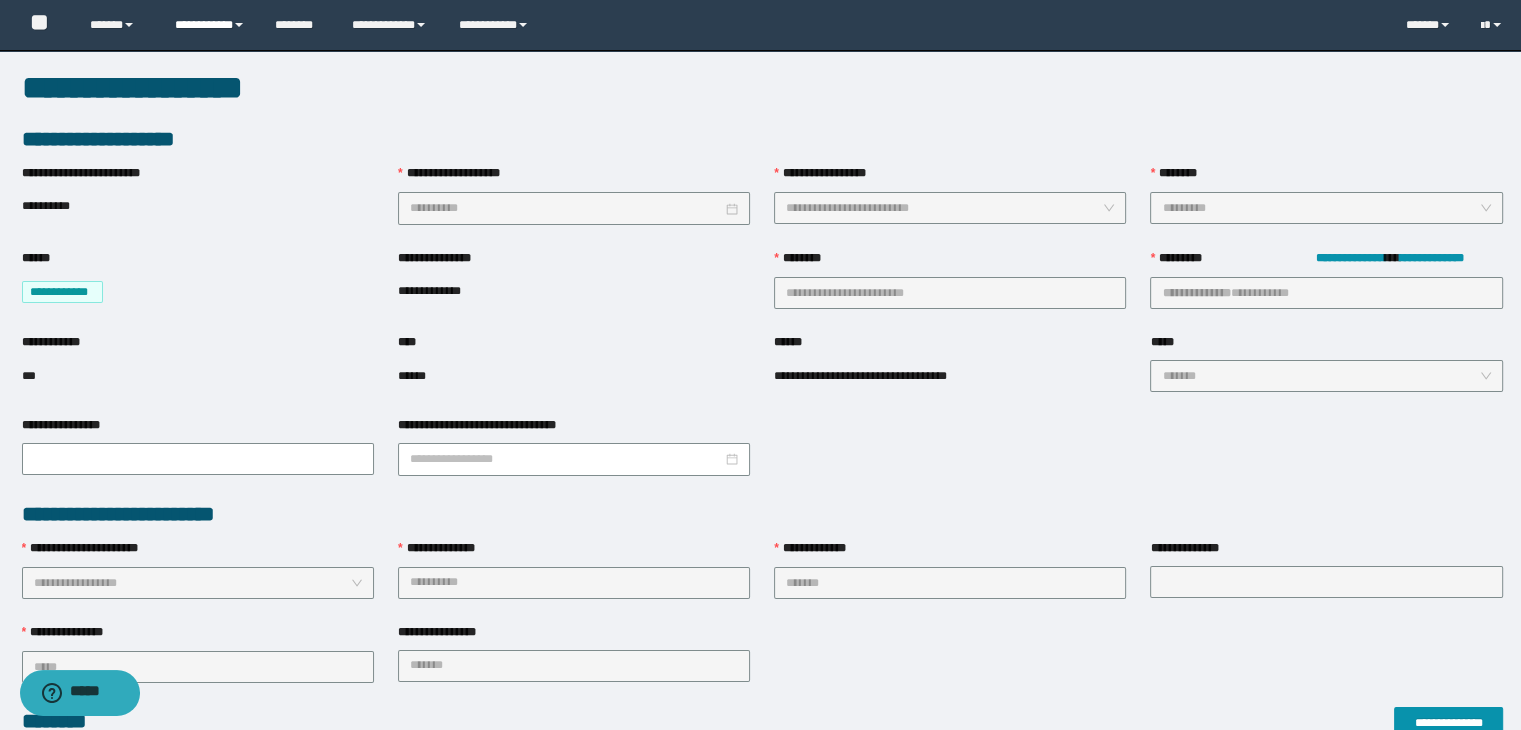 click on "**********" at bounding box center [210, 25] 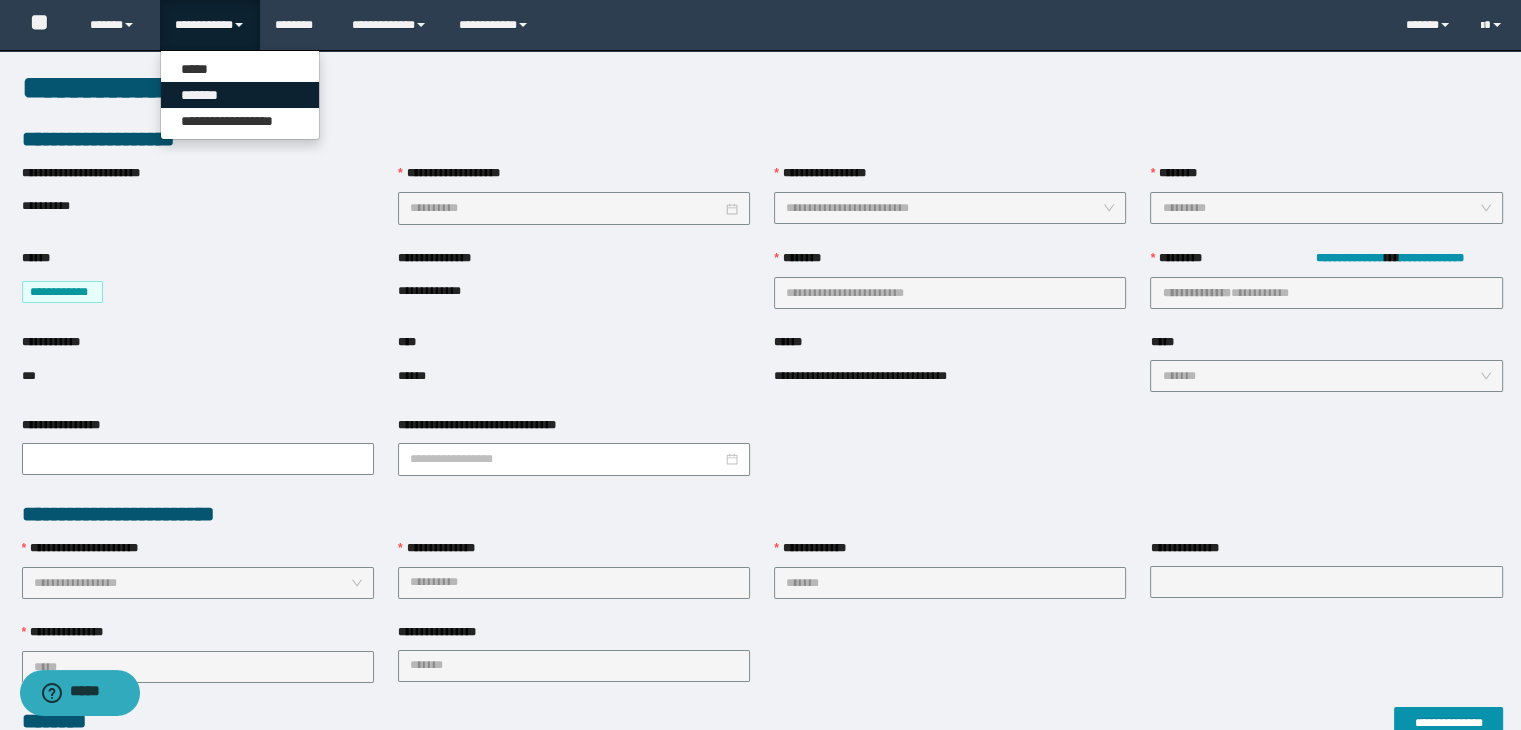 click on "*******" at bounding box center [240, 95] 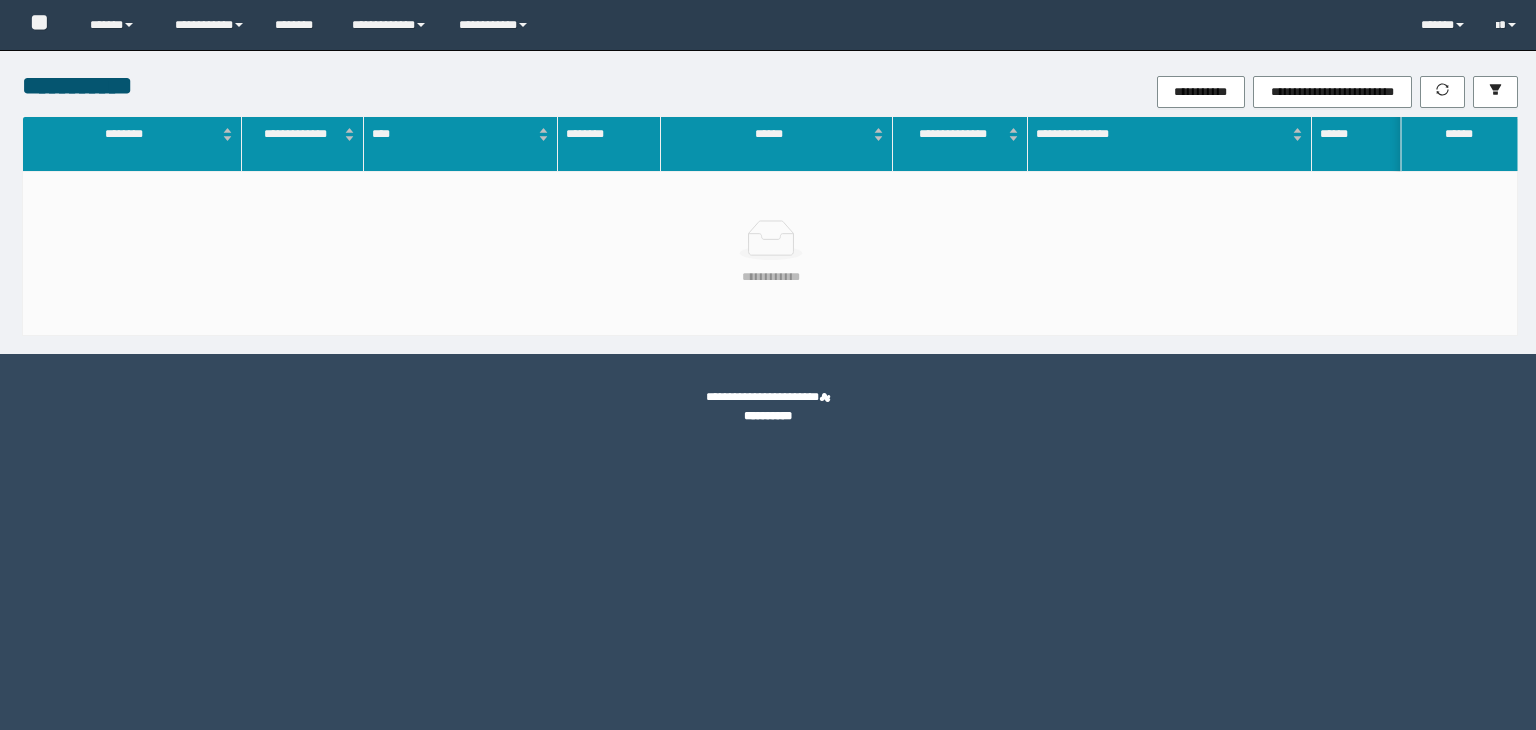 scroll, scrollTop: 0, scrollLeft: 0, axis: both 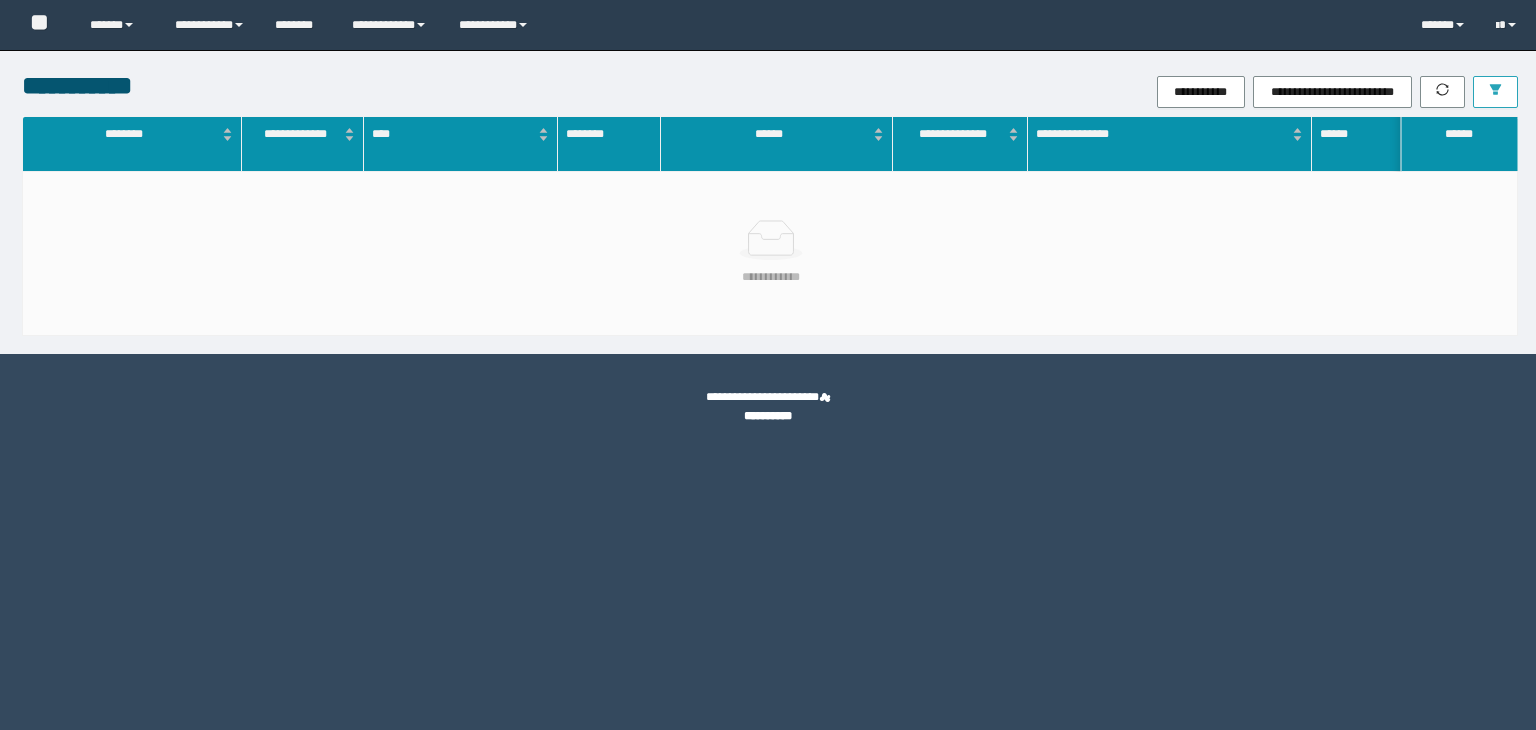 click at bounding box center (1495, 92) 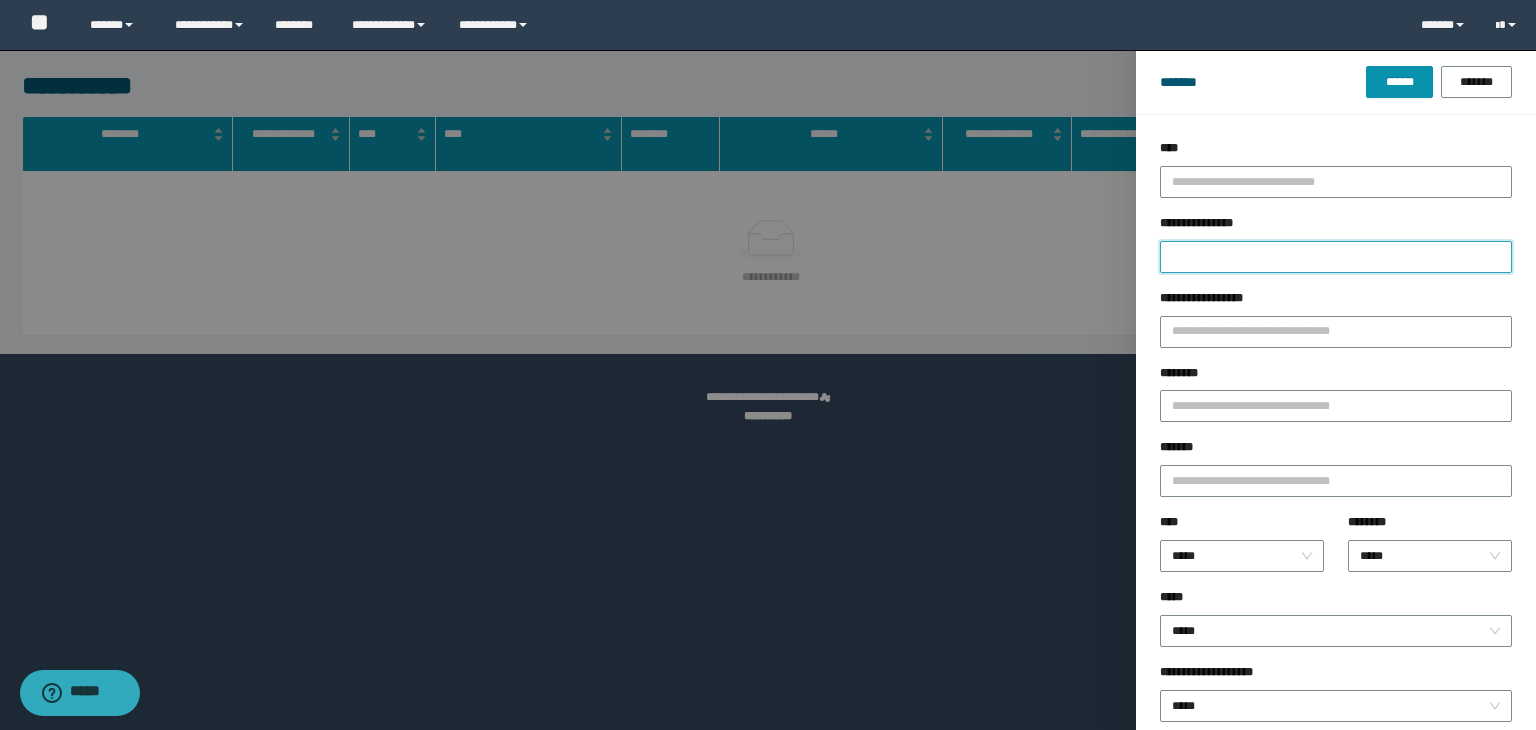 drag, startPoint x: 1248, startPoint y: 259, endPoint x: 1258, endPoint y: 253, distance: 11.661903 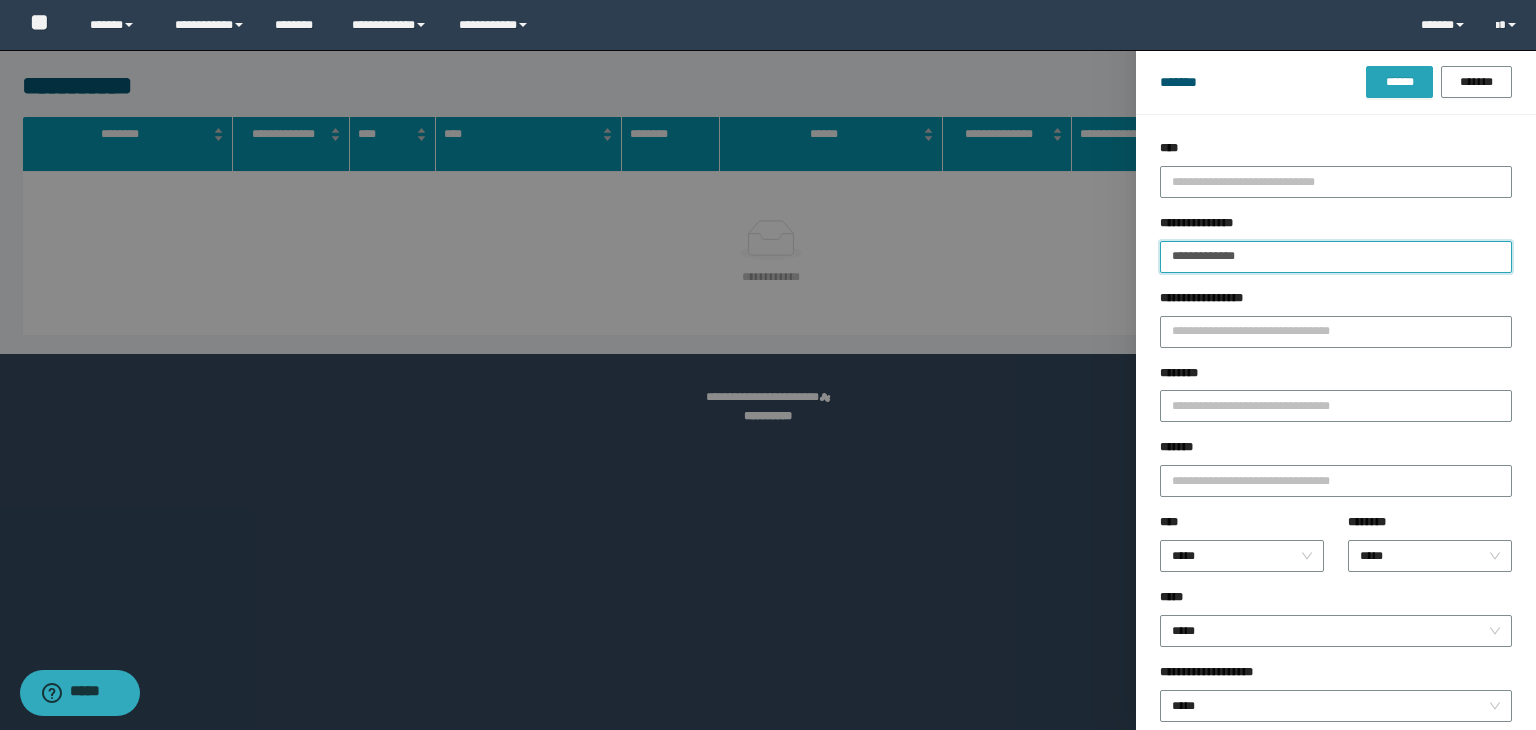 type on "**********" 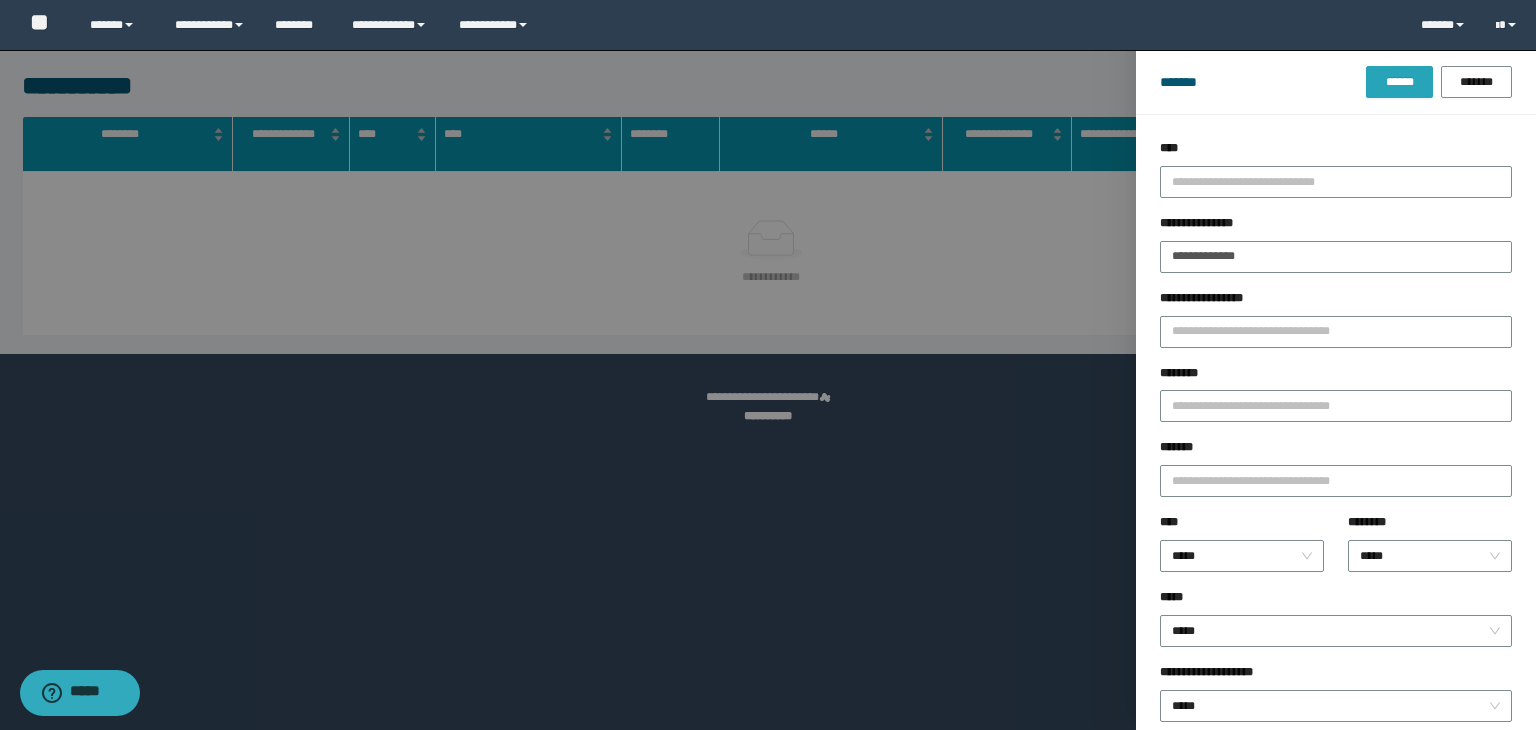 click on "******" at bounding box center [1399, 82] 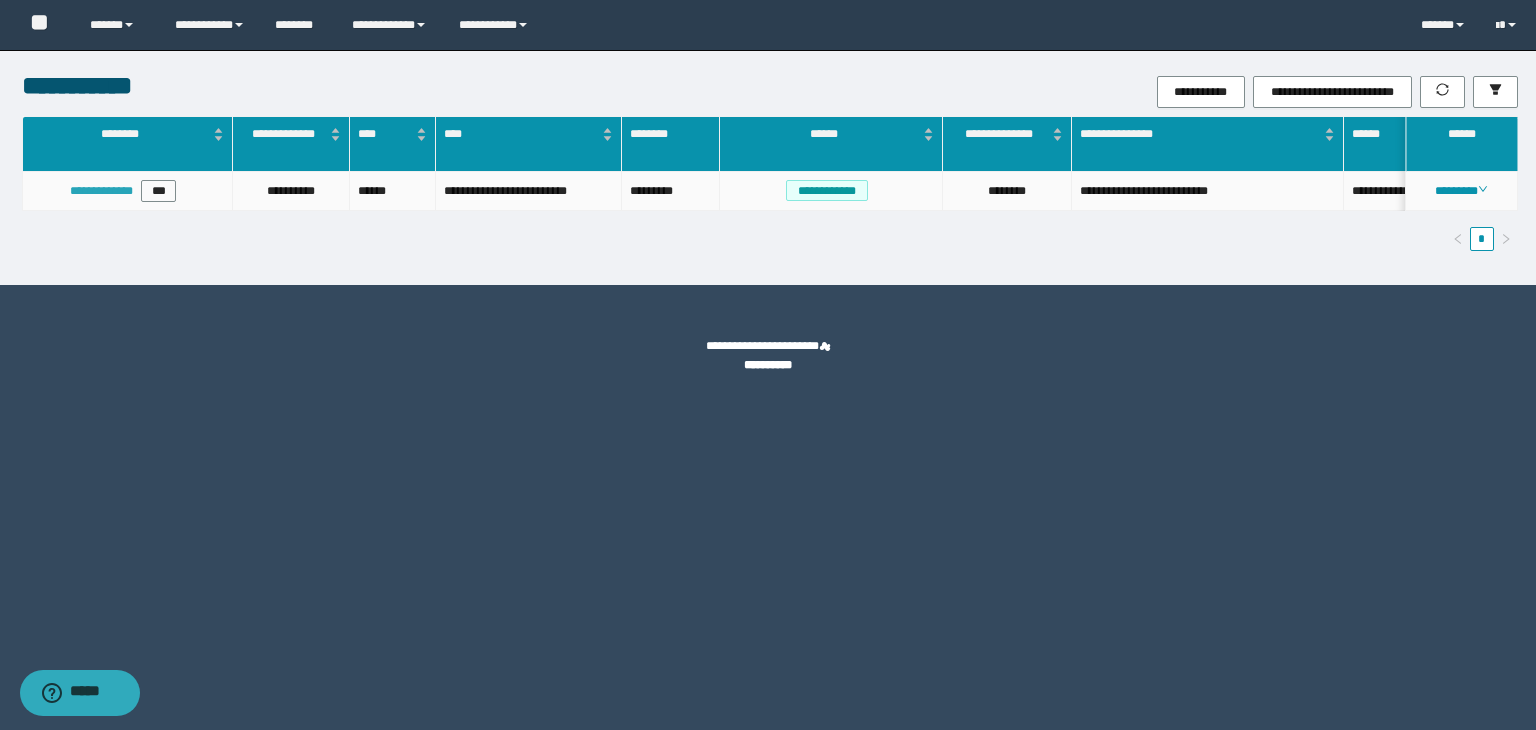 click on "**********" at bounding box center (101, 191) 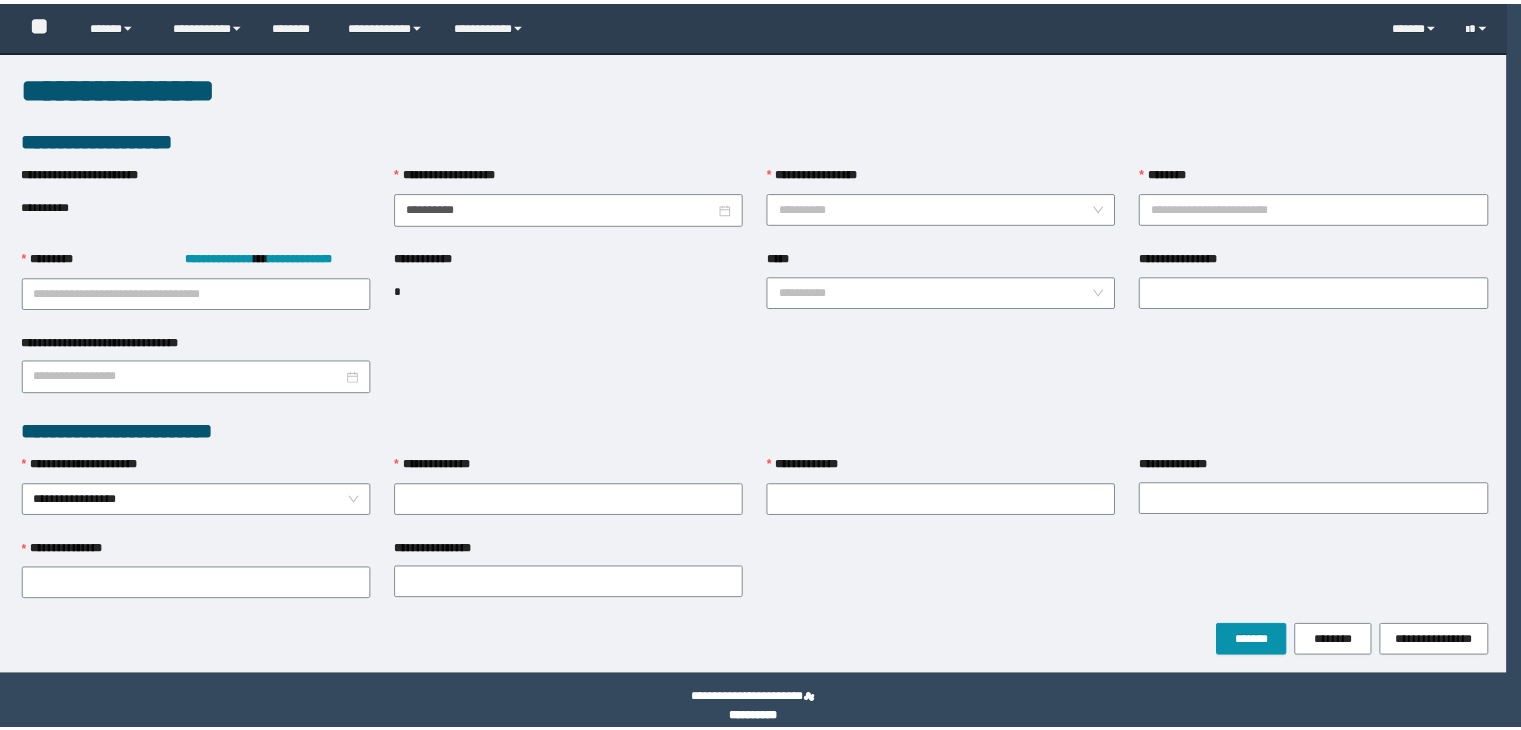 scroll, scrollTop: 0, scrollLeft: 0, axis: both 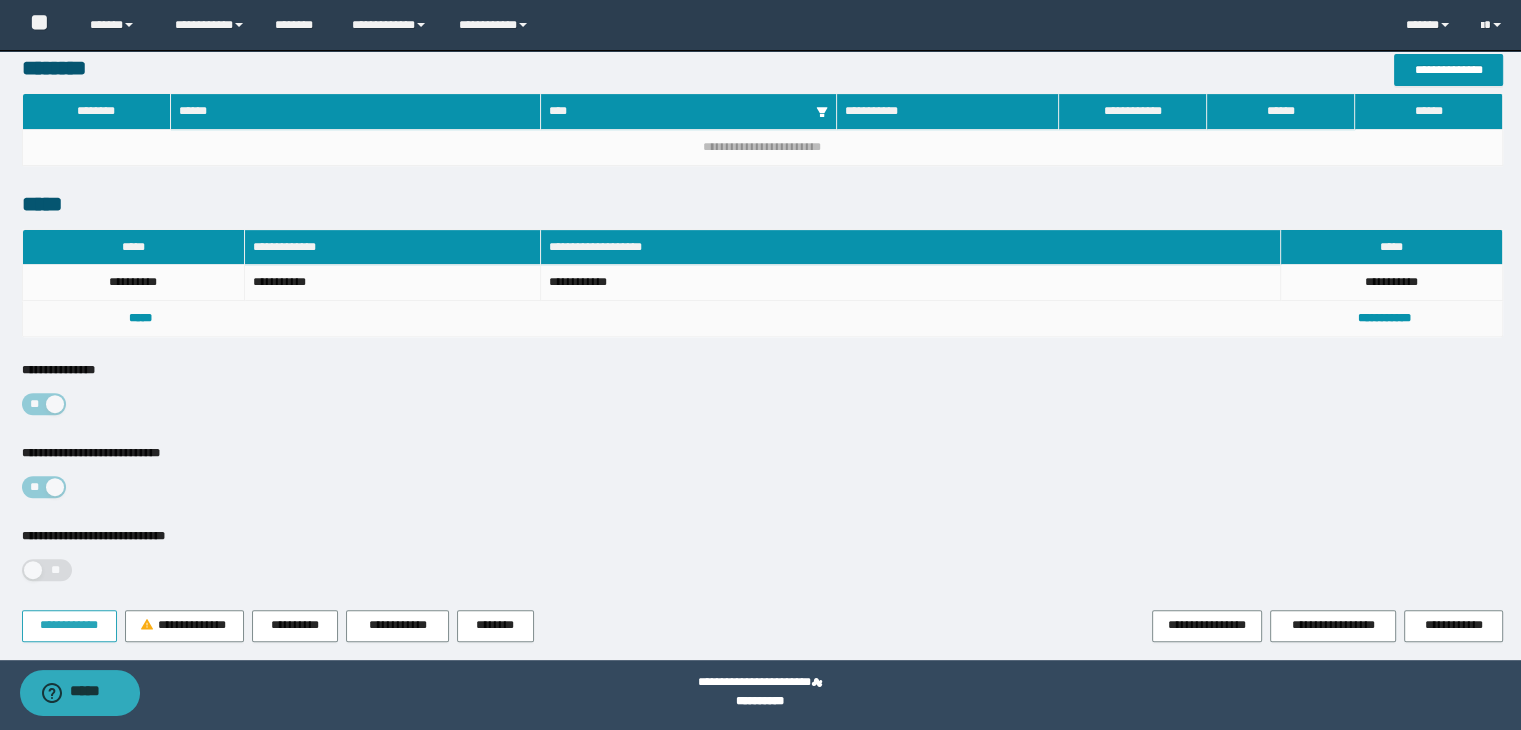 click on "**********" at bounding box center [69, 625] 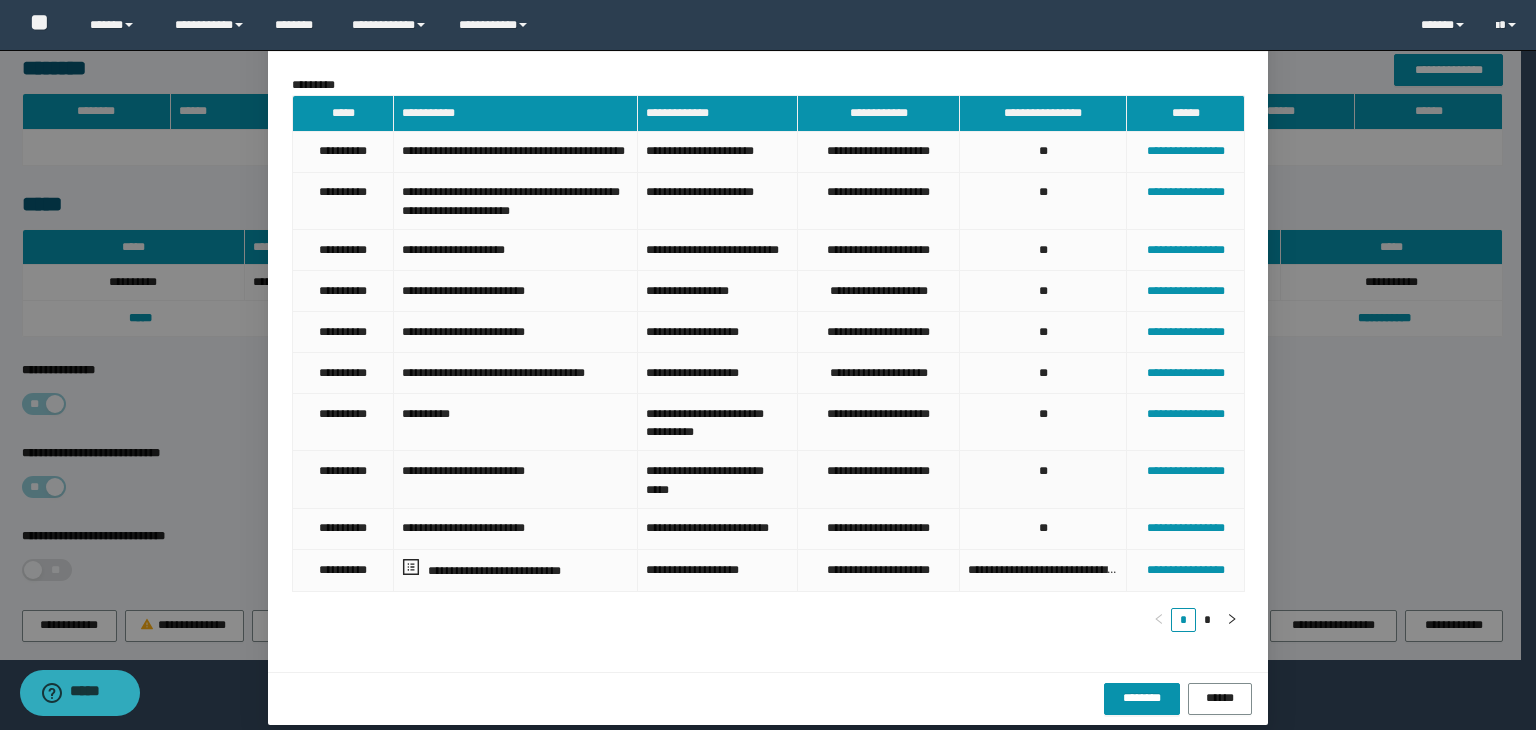 scroll, scrollTop: 150, scrollLeft: 0, axis: vertical 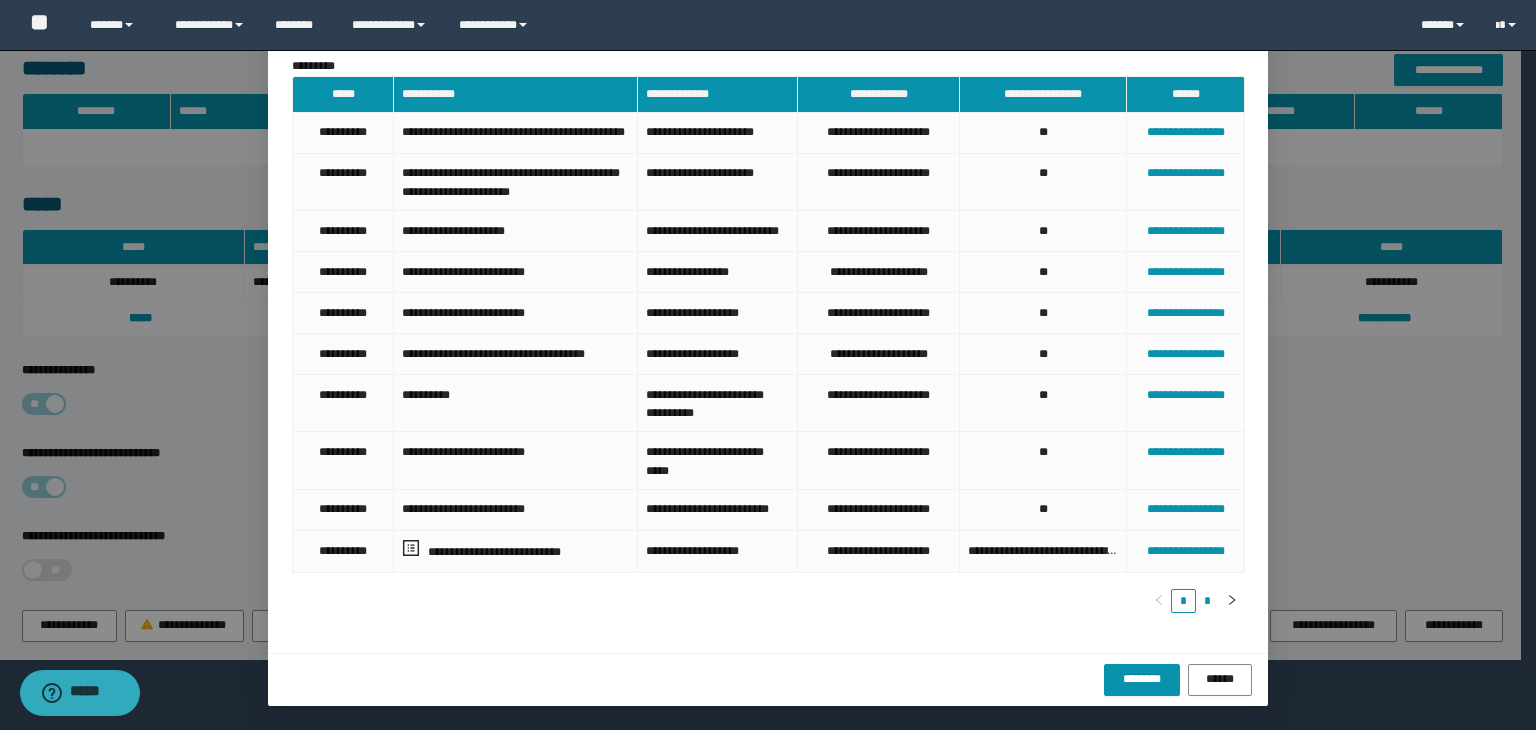 click on "*" at bounding box center (1208, 601) 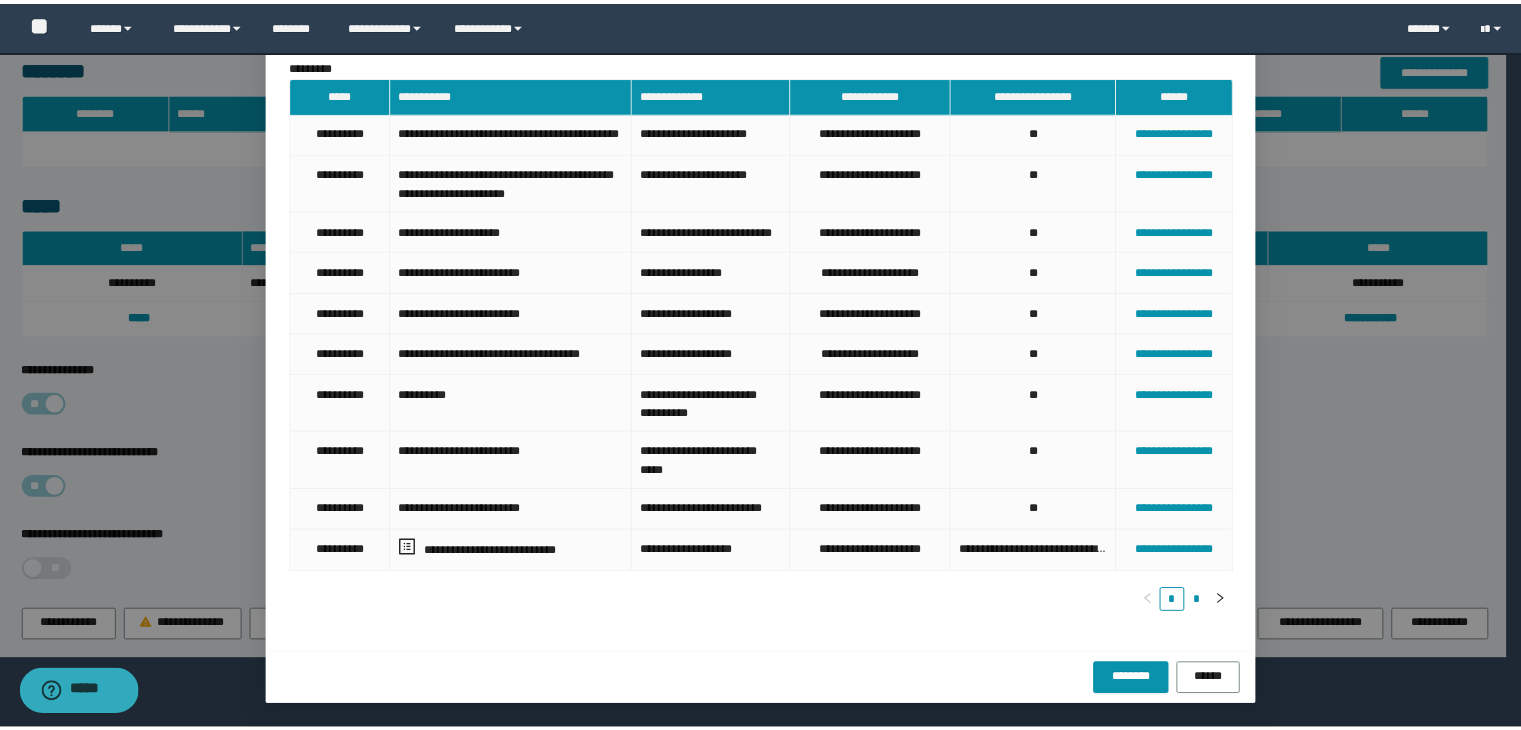 scroll, scrollTop: 0, scrollLeft: 0, axis: both 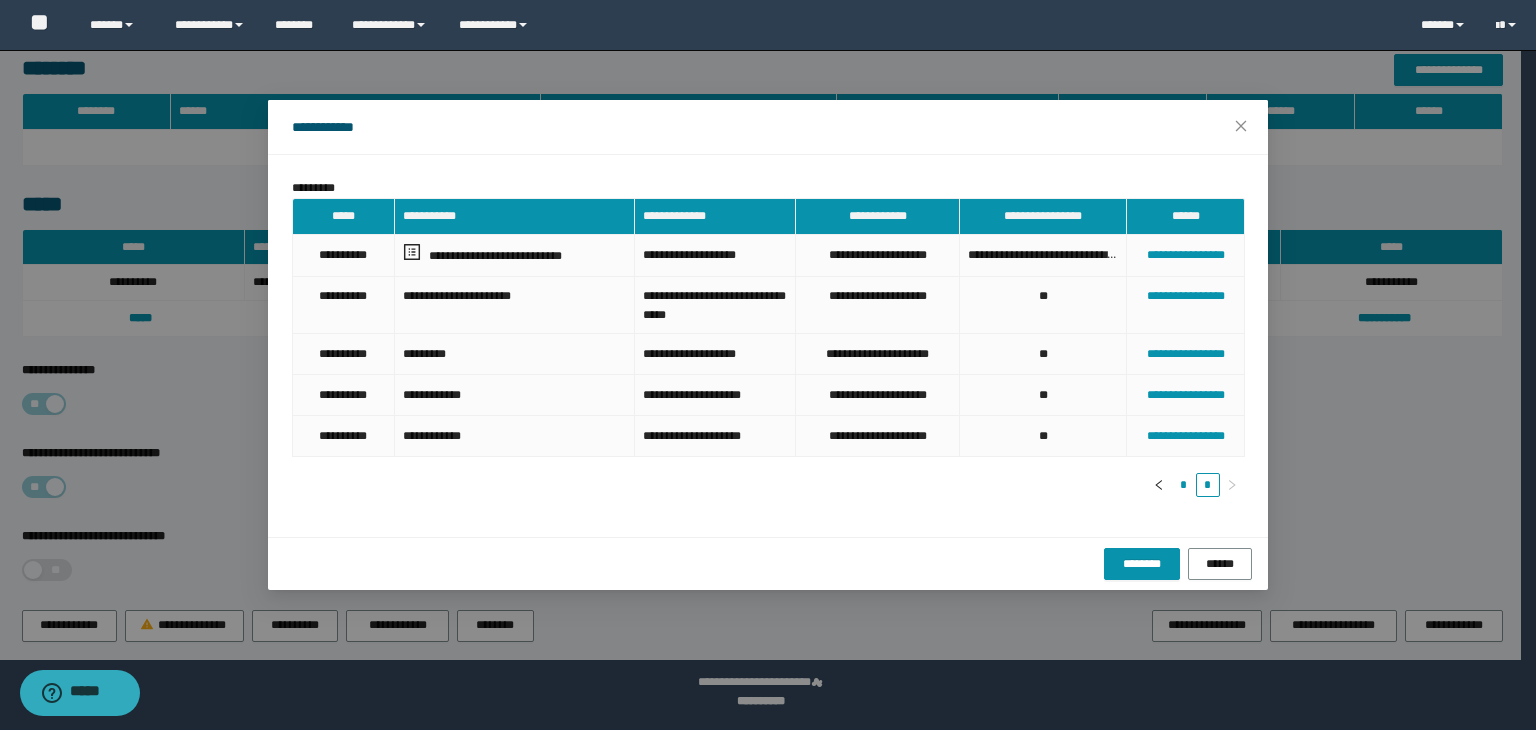 click on "*" at bounding box center (1183, 485) 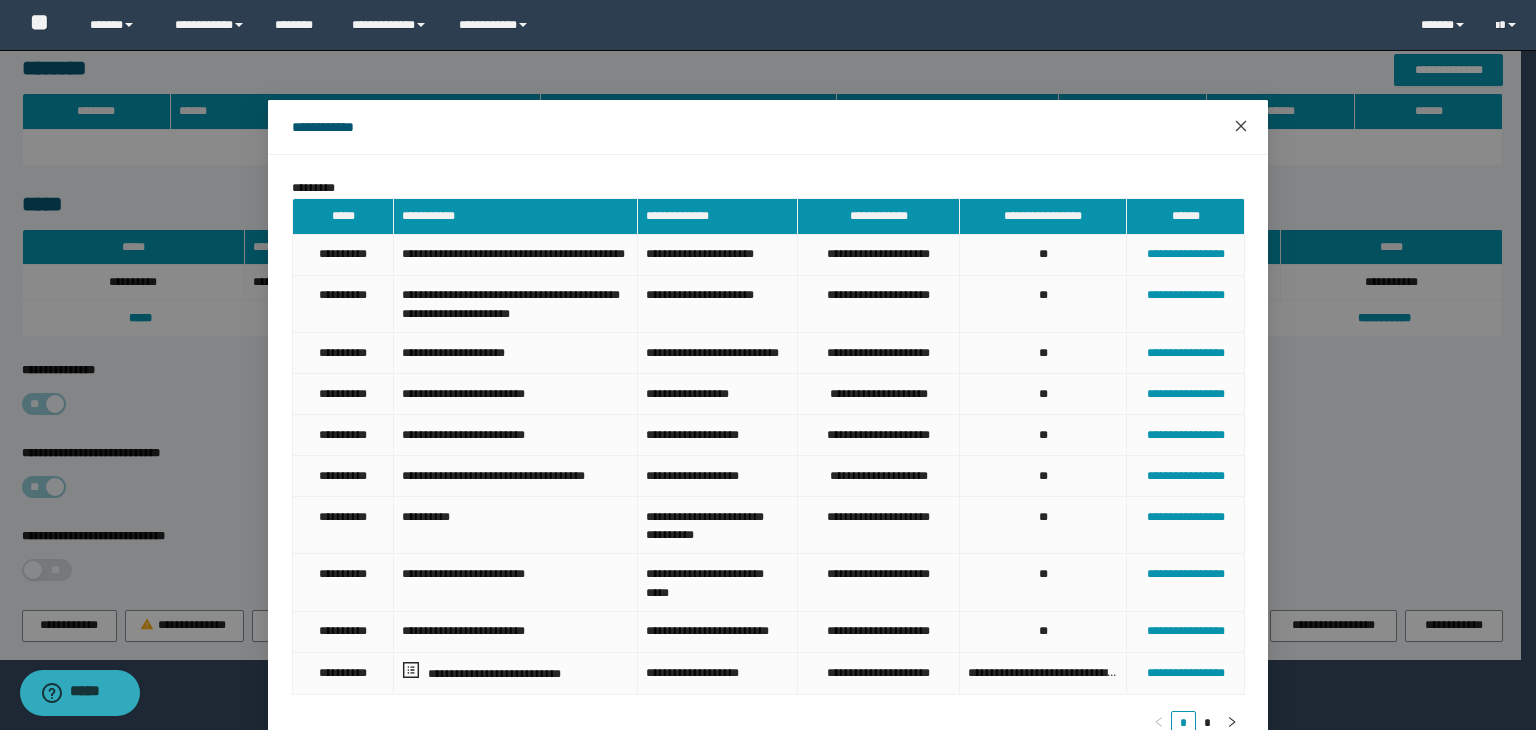 click at bounding box center [1241, 127] 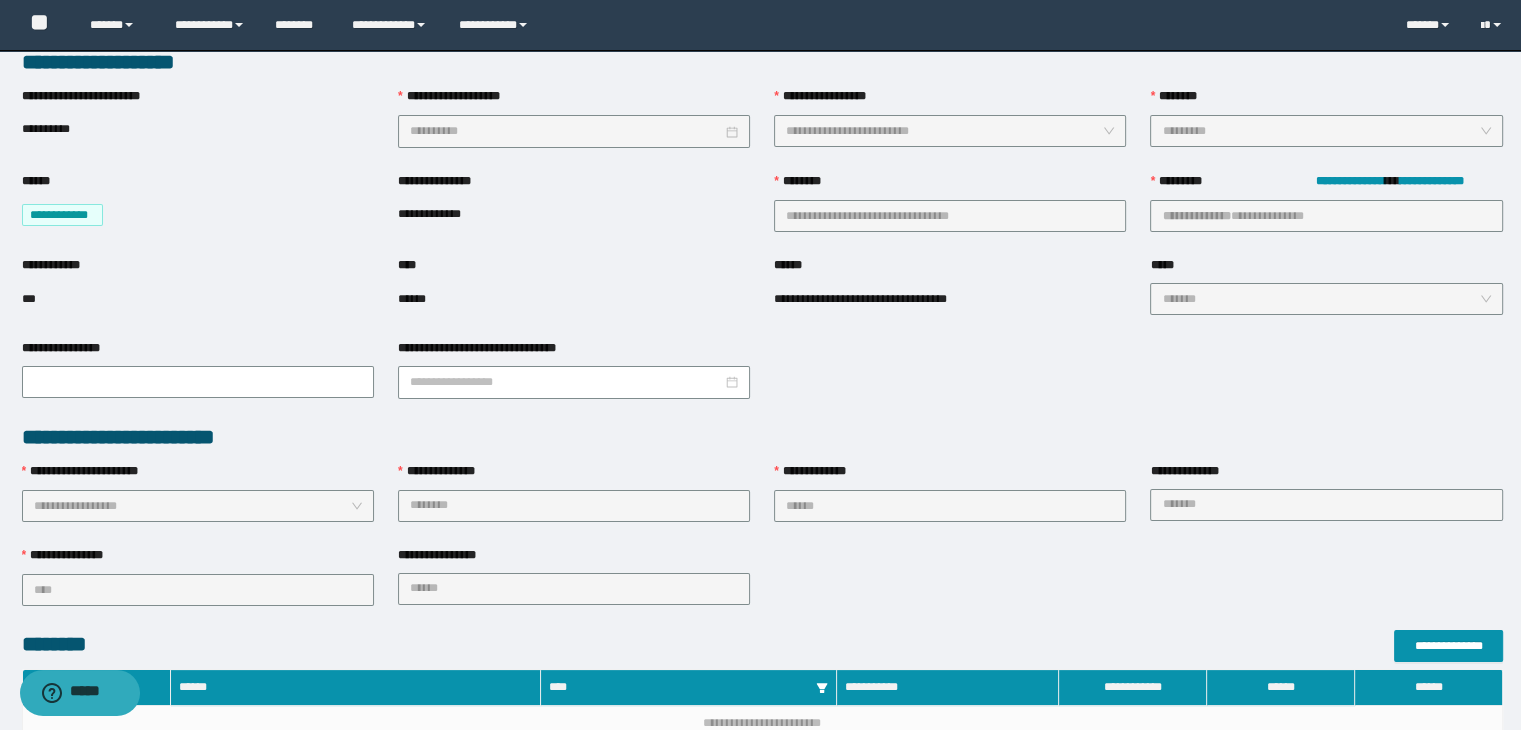 scroll, scrollTop: 0, scrollLeft: 0, axis: both 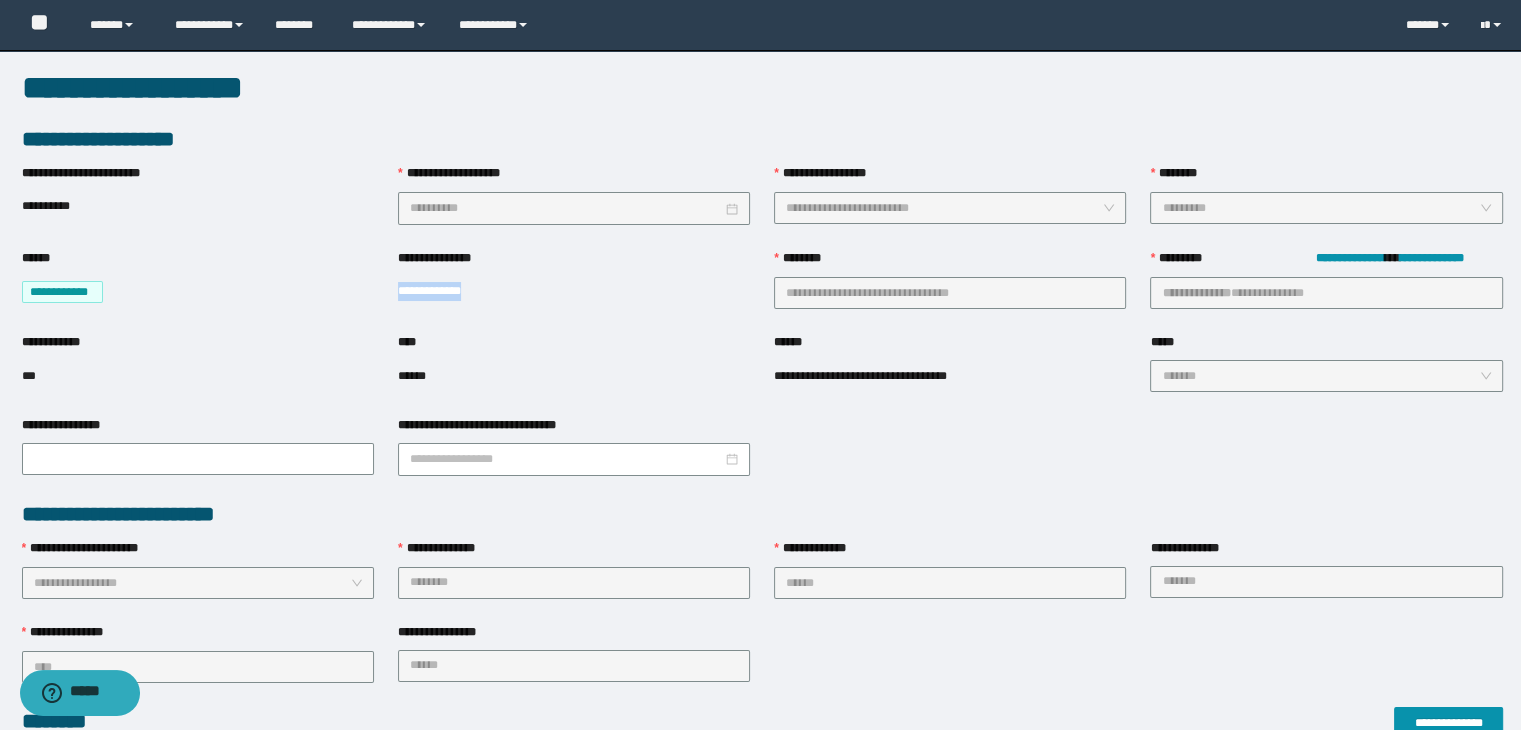 drag, startPoint x: 484, startPoint y: 289, endPoint x: 392, endPoint y: 295, distance: 92.19544 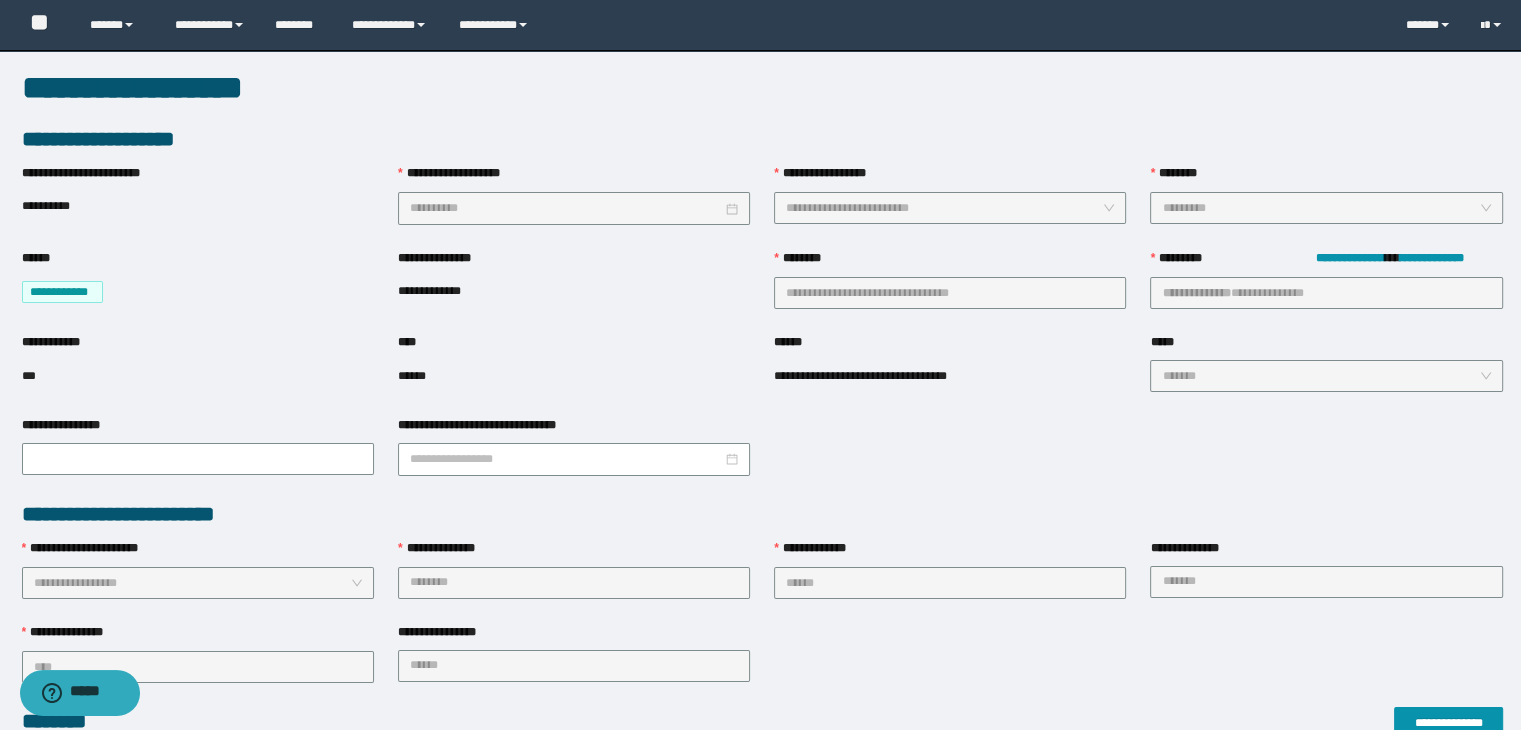 click on "**********" at bounding box center (574, 581) 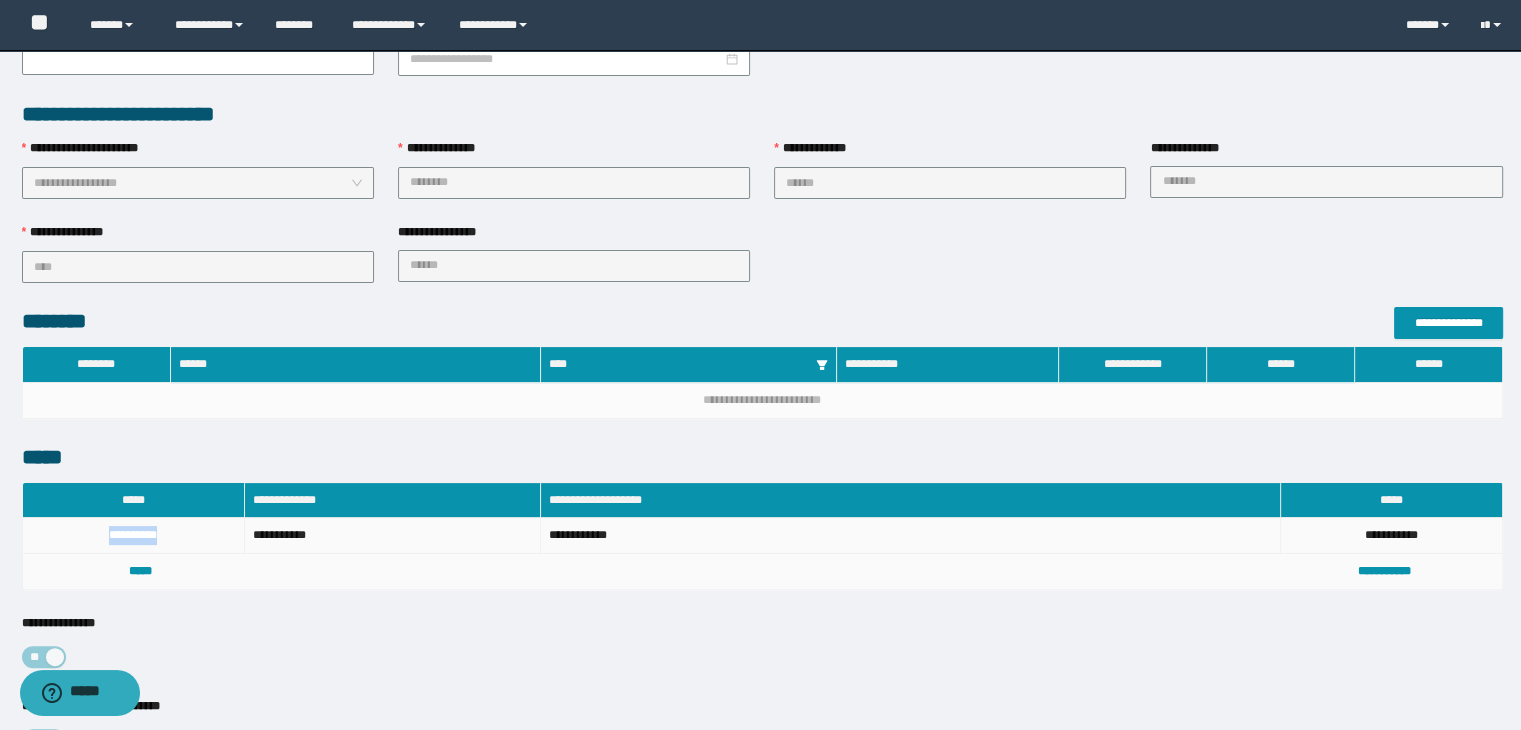 drag, startPoint x: 163, startPoint y: 528, endPoint x: 103, endPoint y: 531, distance: 60.074955 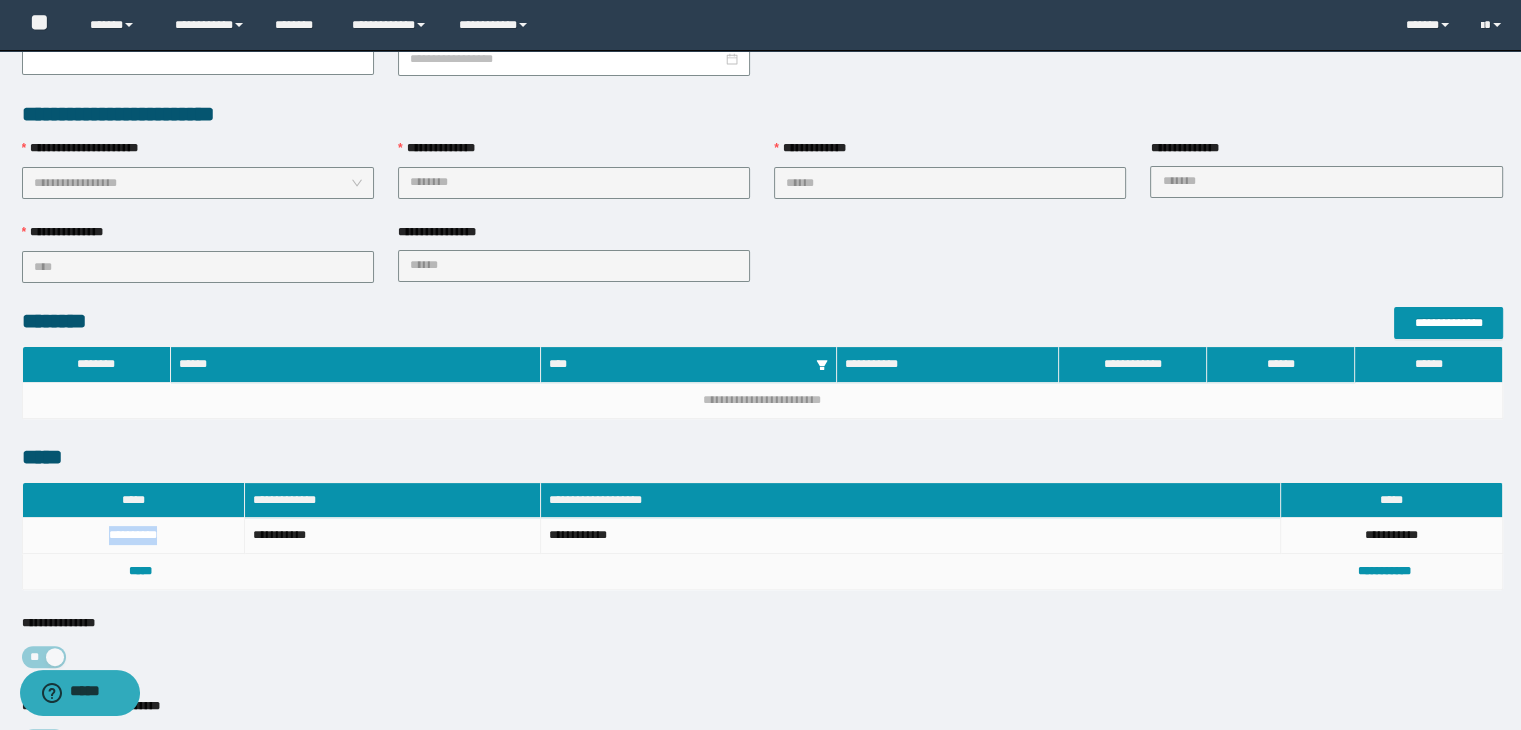 copy on "**********" 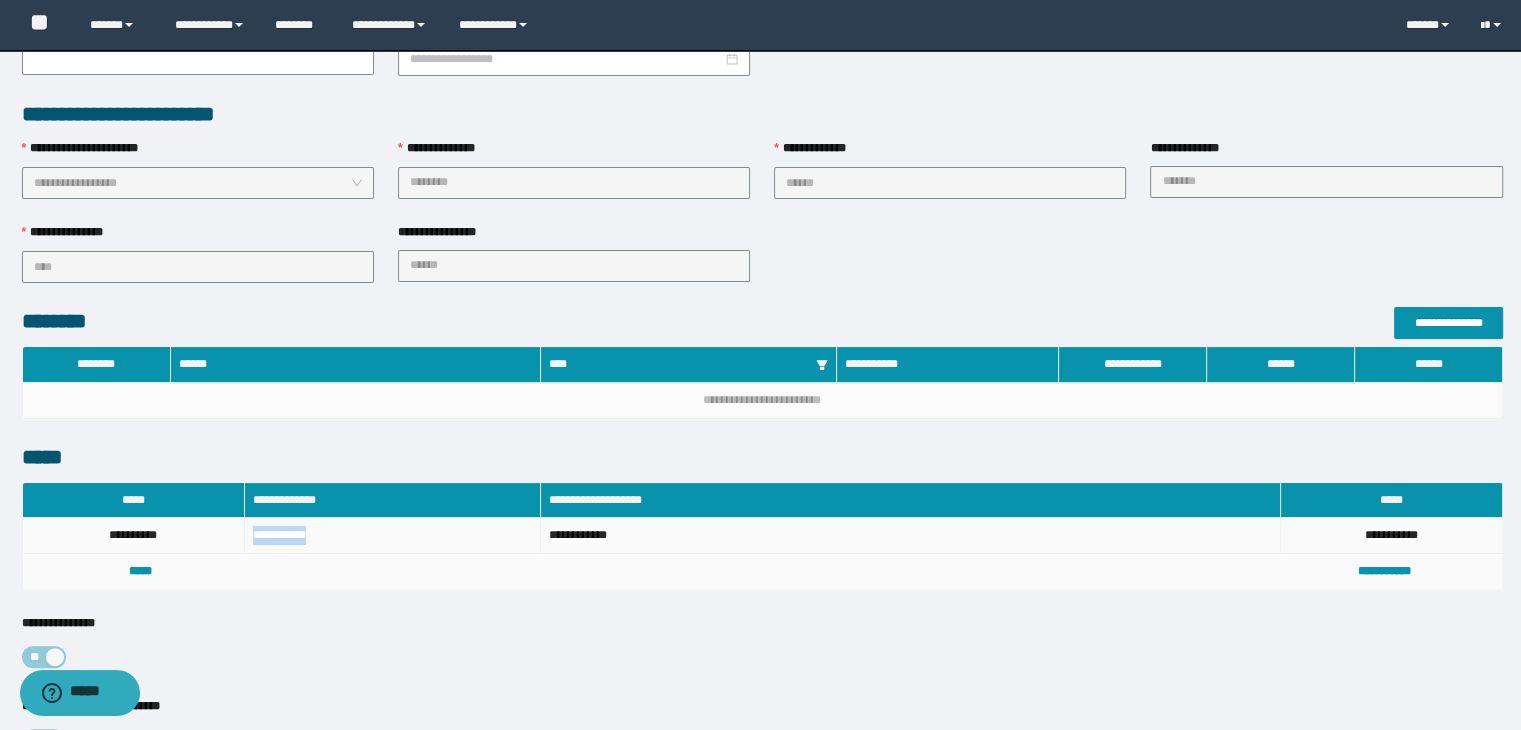 drag, startPoint x: 318, startPoint y: 528, endPoint x: 251, endPoint y: 531, distance: 67.06713 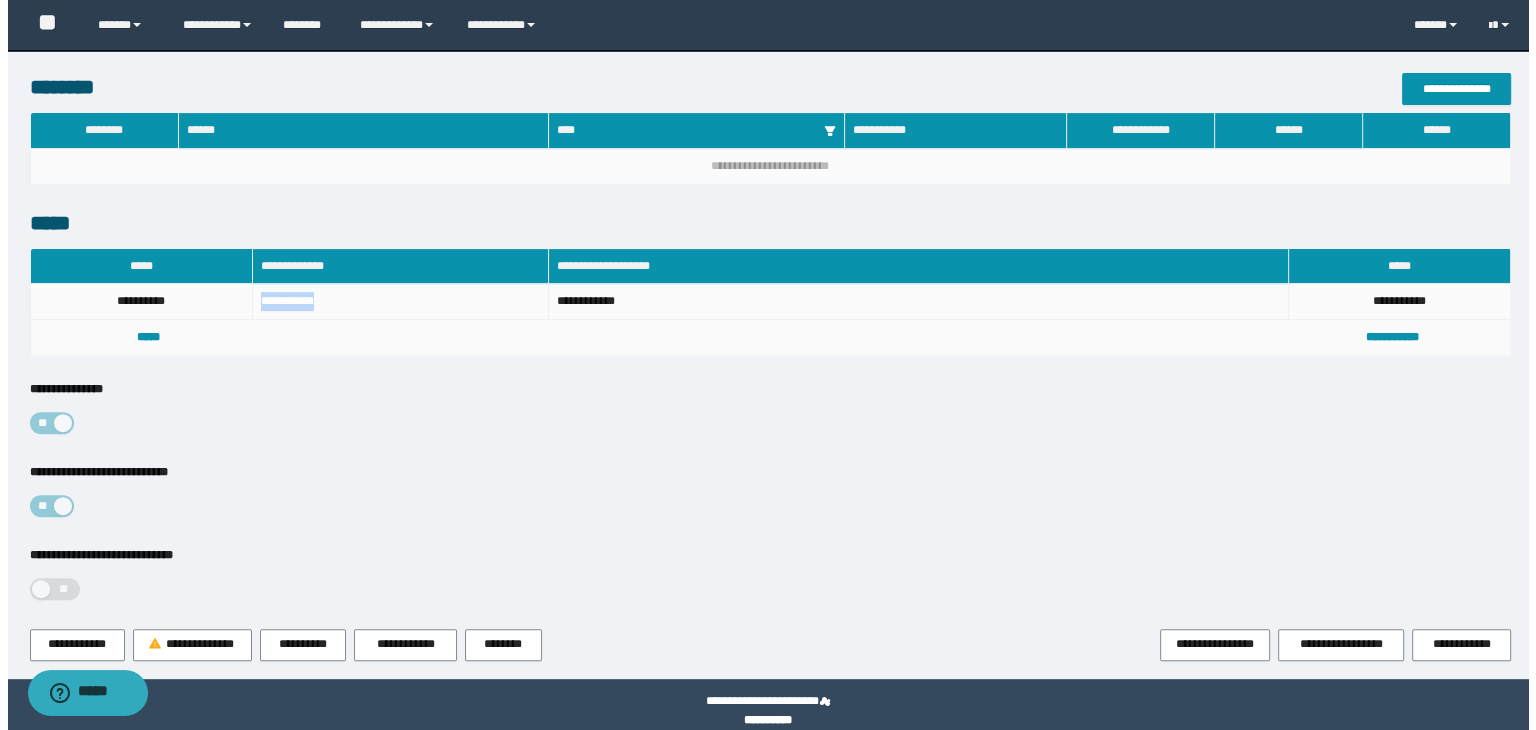 scroll, scrollTop: 653, scrollLeft: 0, axis: vertical 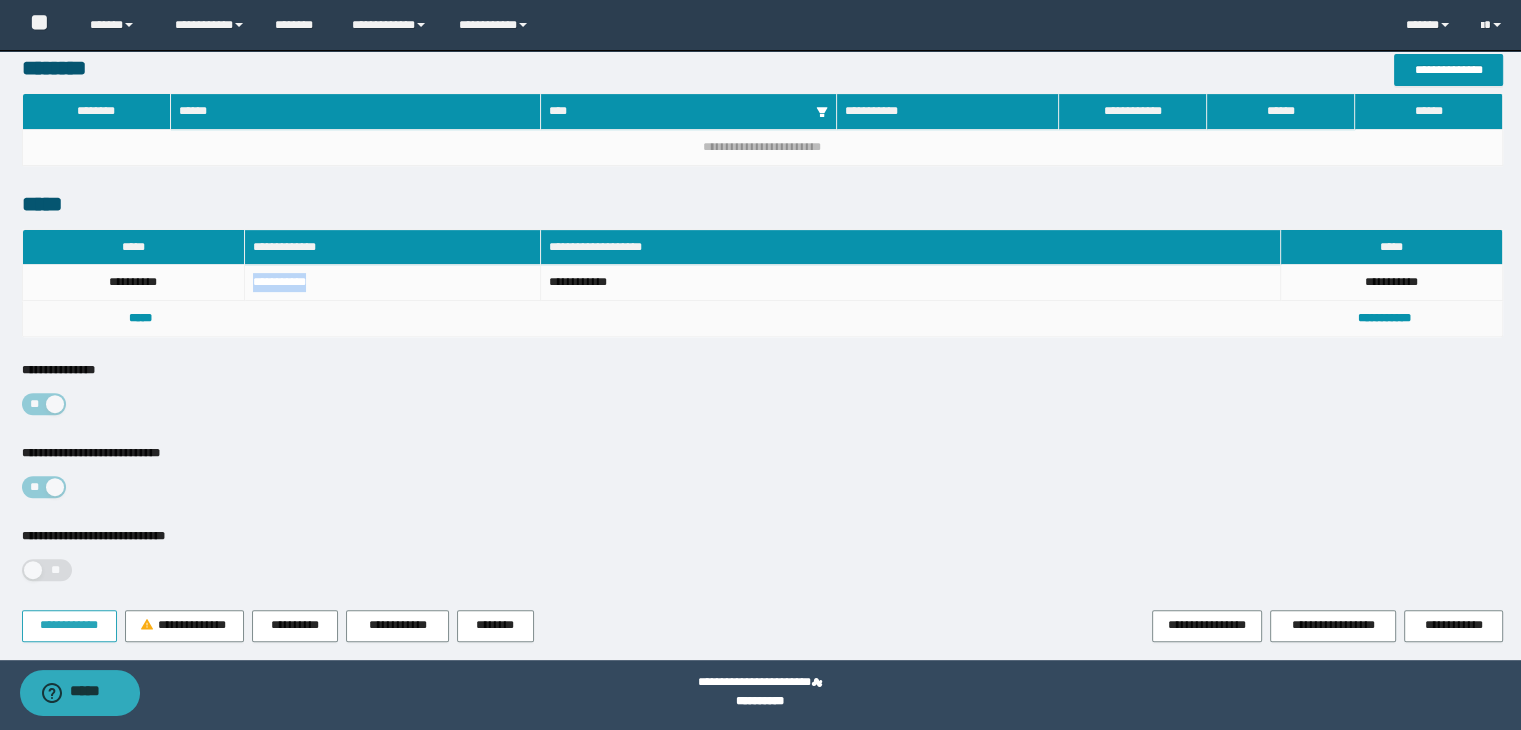 click on "**********" at bounding box center [69, 625] 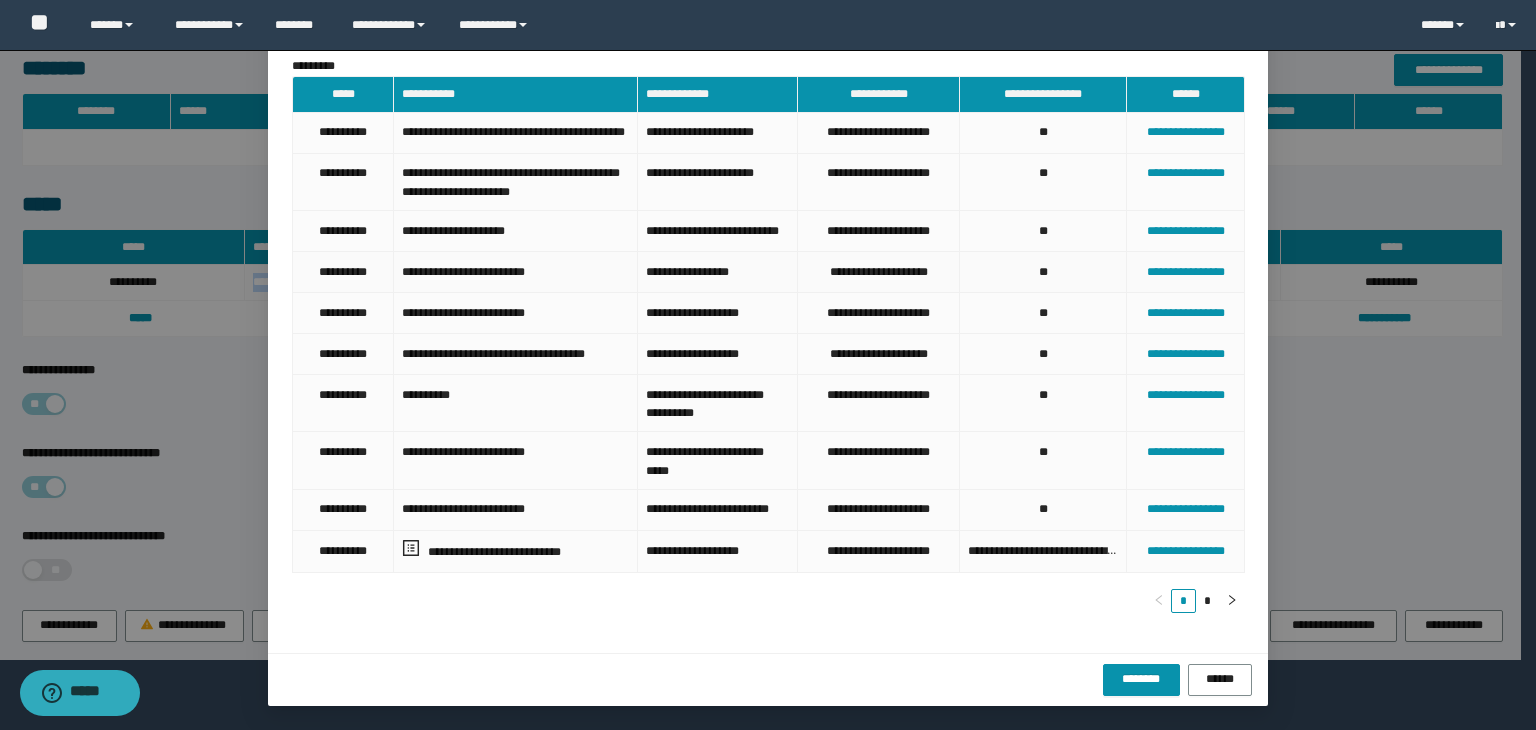 scroll, scrollTop: 150, scrollLeft: 0, axis: vertical 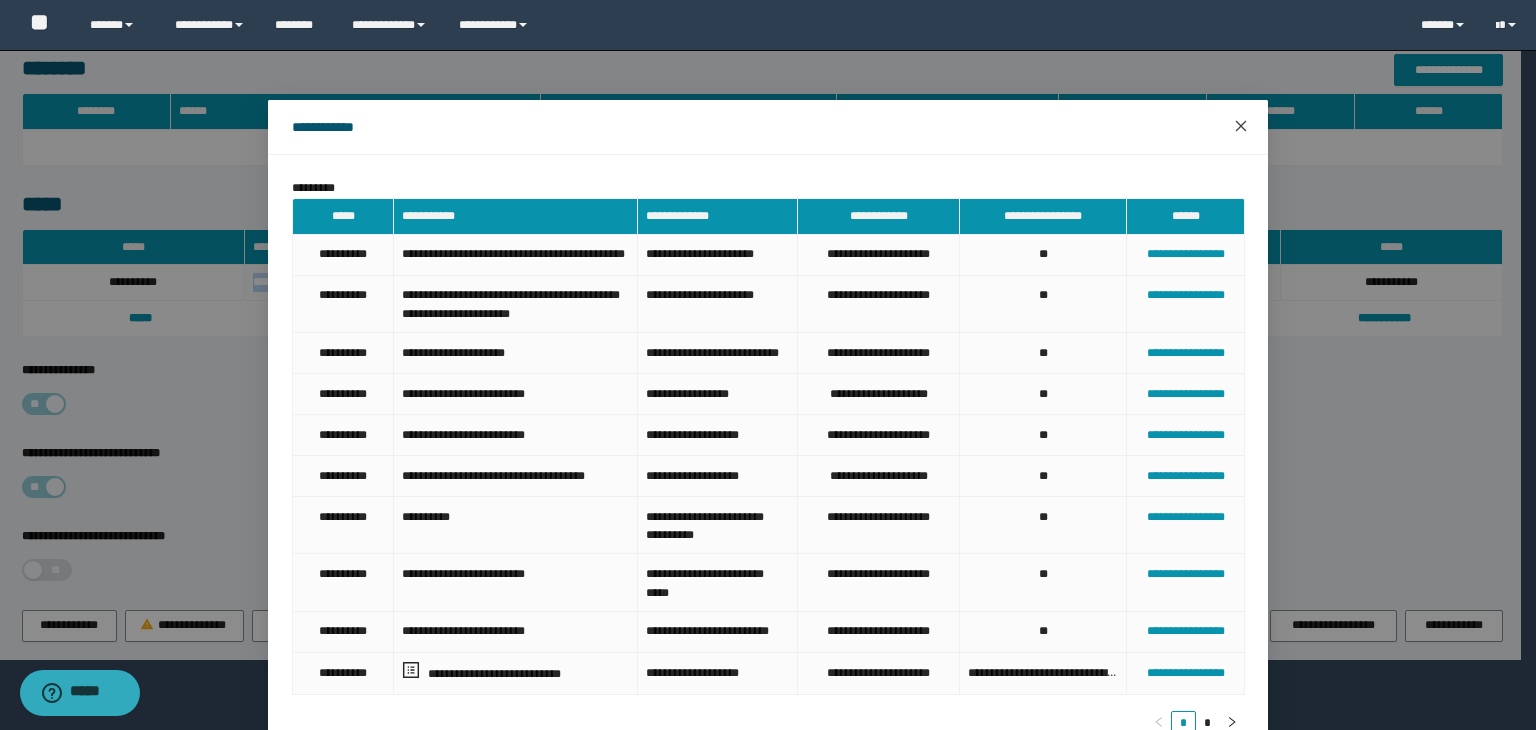 click 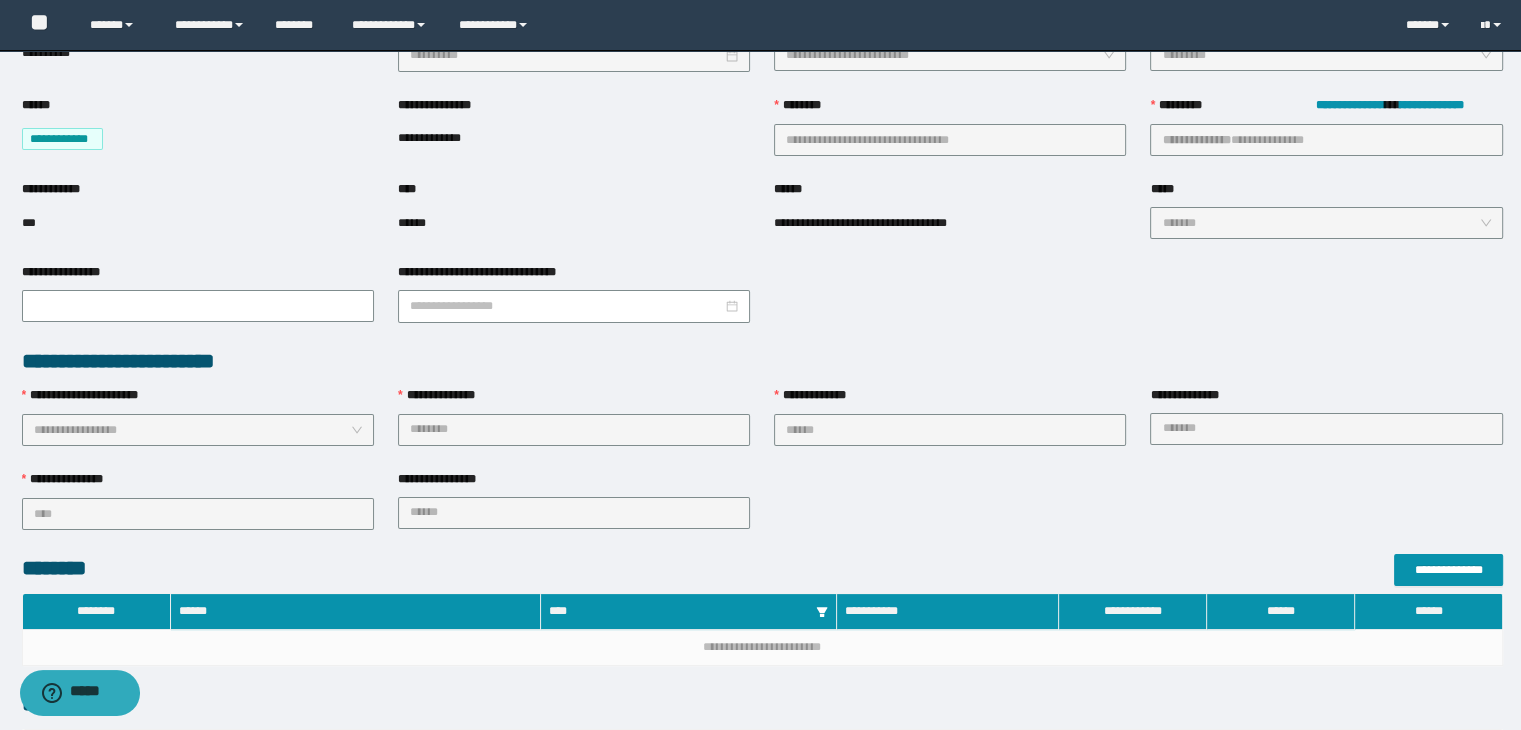 scroll, scrollTop: 0, scrollLeft: 0, axis: both 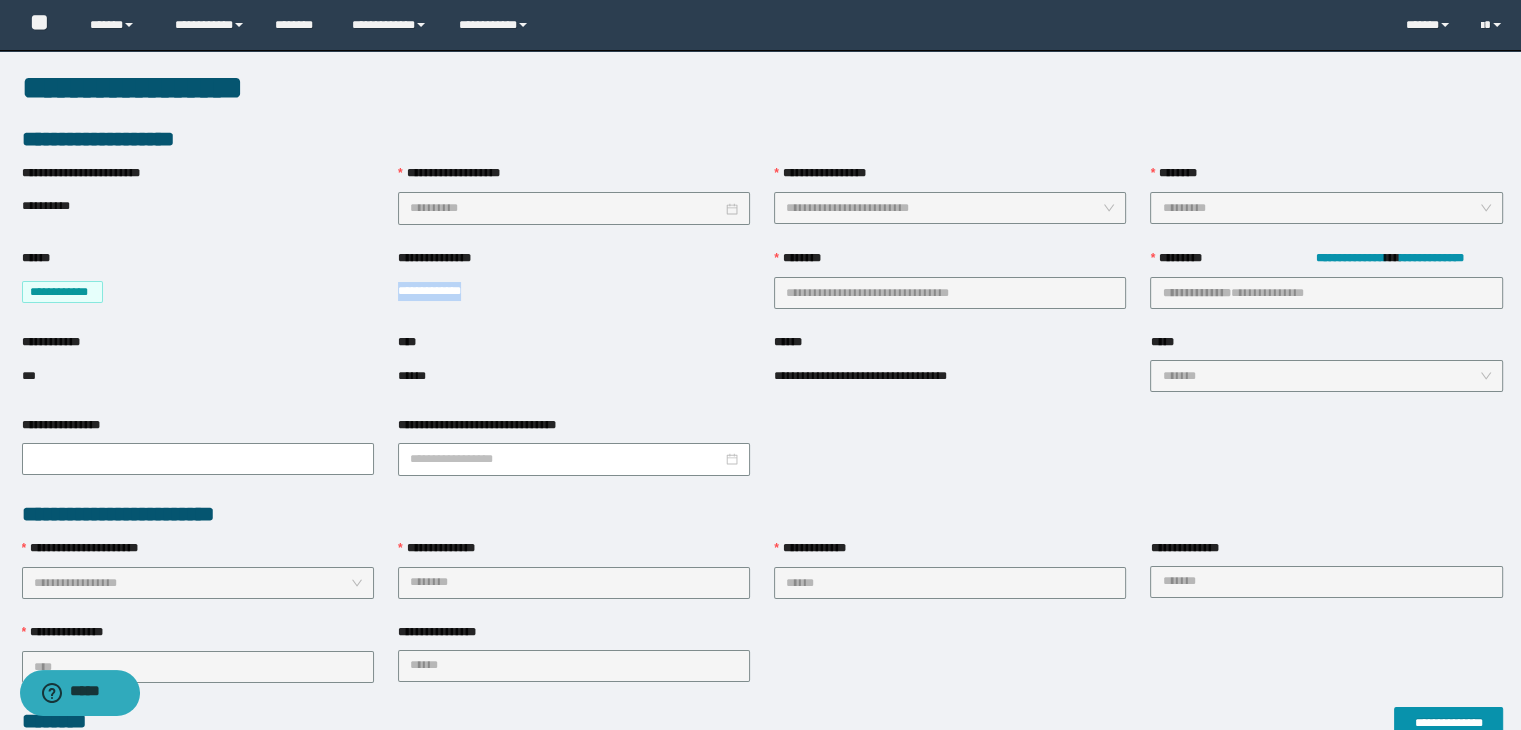 drag, startPoint x: 487, startPoint y: 288, endPoint x: 394, endPoint y: 297, distance: 93.43447 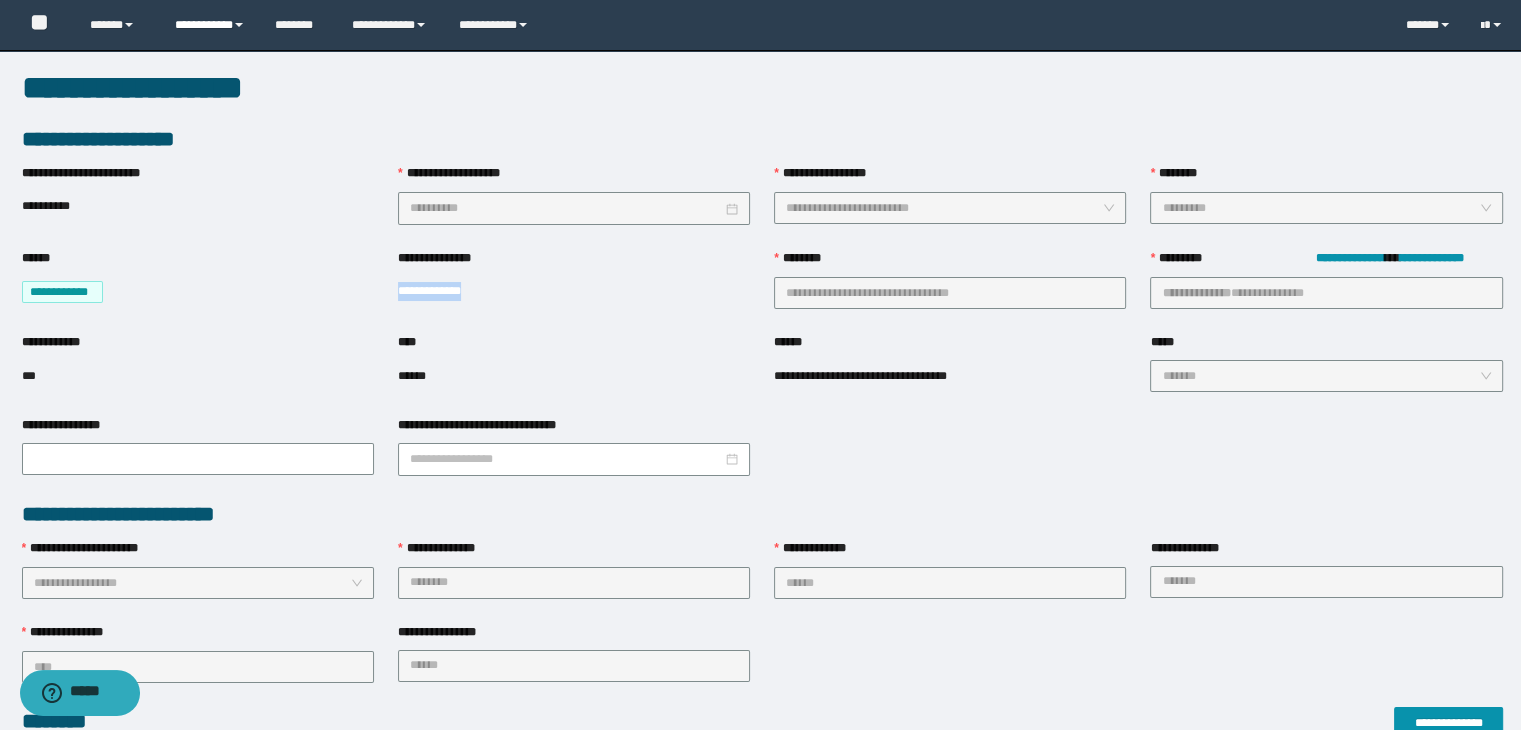 click on "**********" at bounding box center (210, 25) 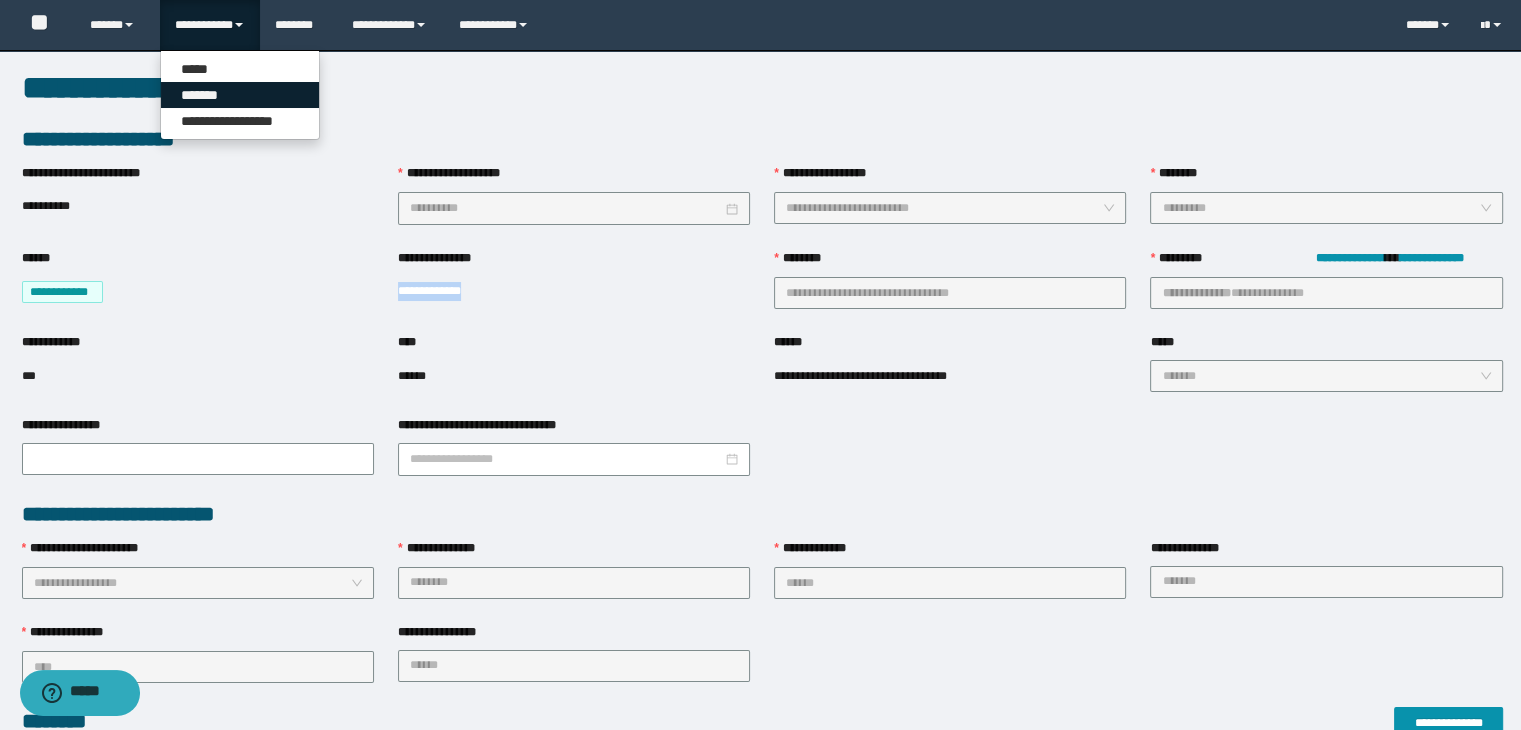 click on "*******" at bounding box center (240, 95) 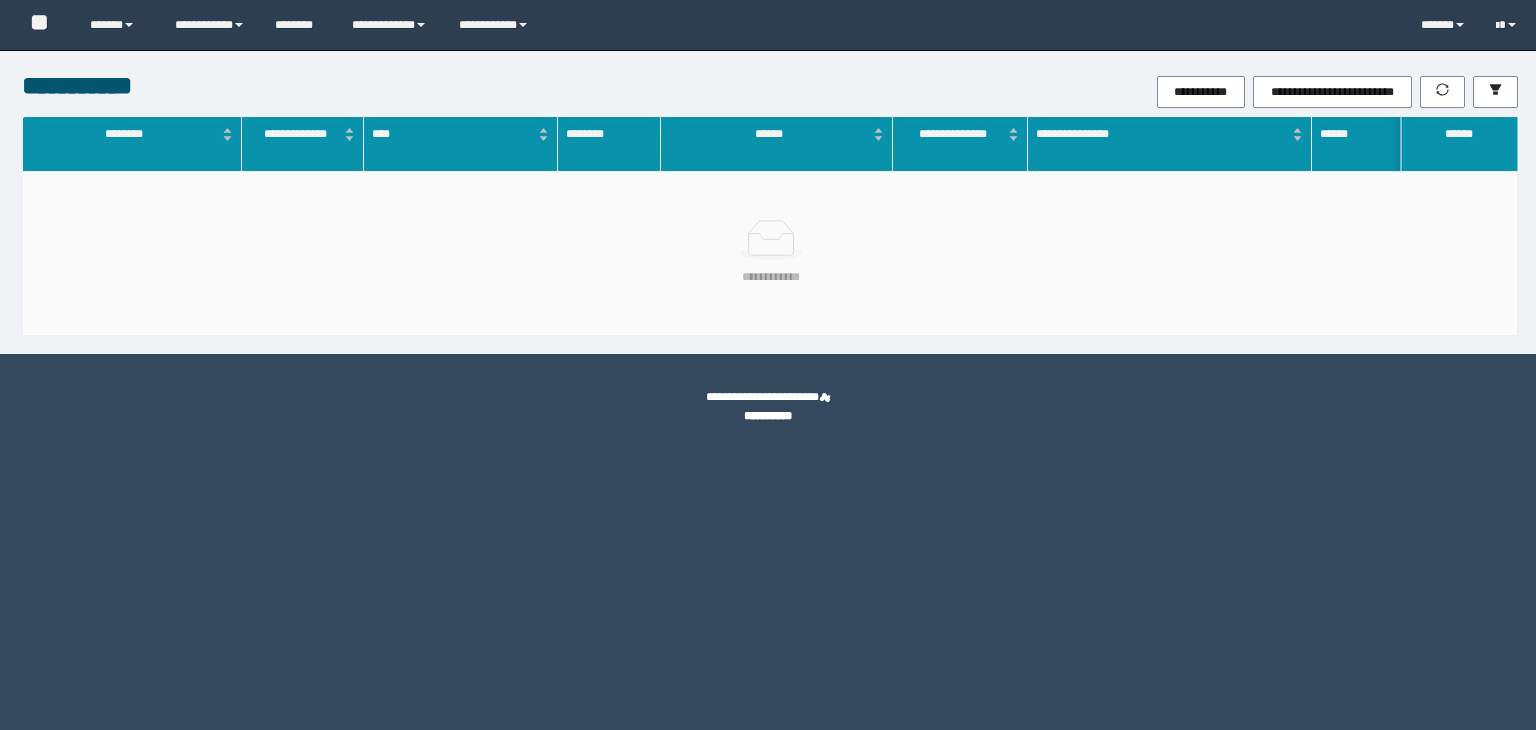 scroll, scrollTop: 0, scrollLeft: 0, axis: both 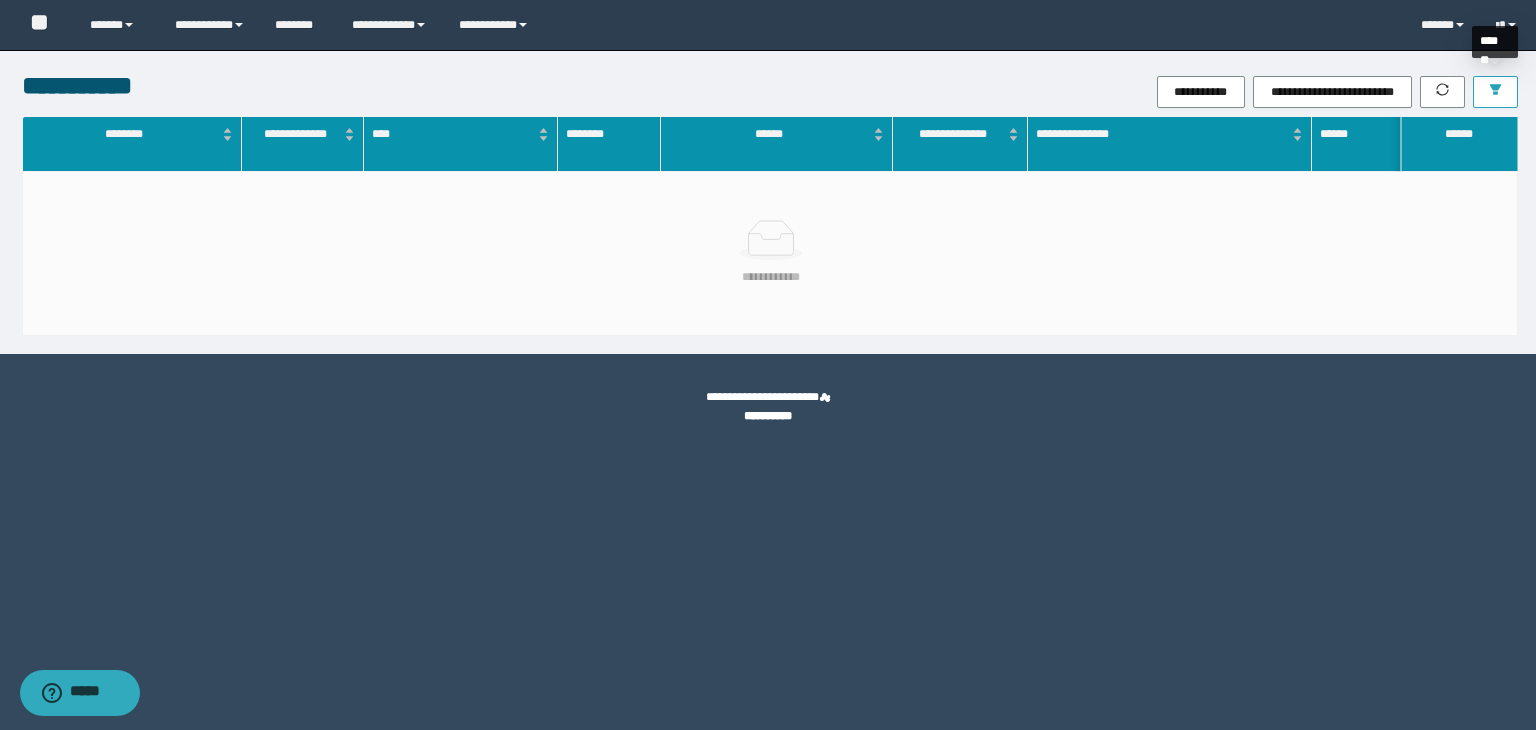 click 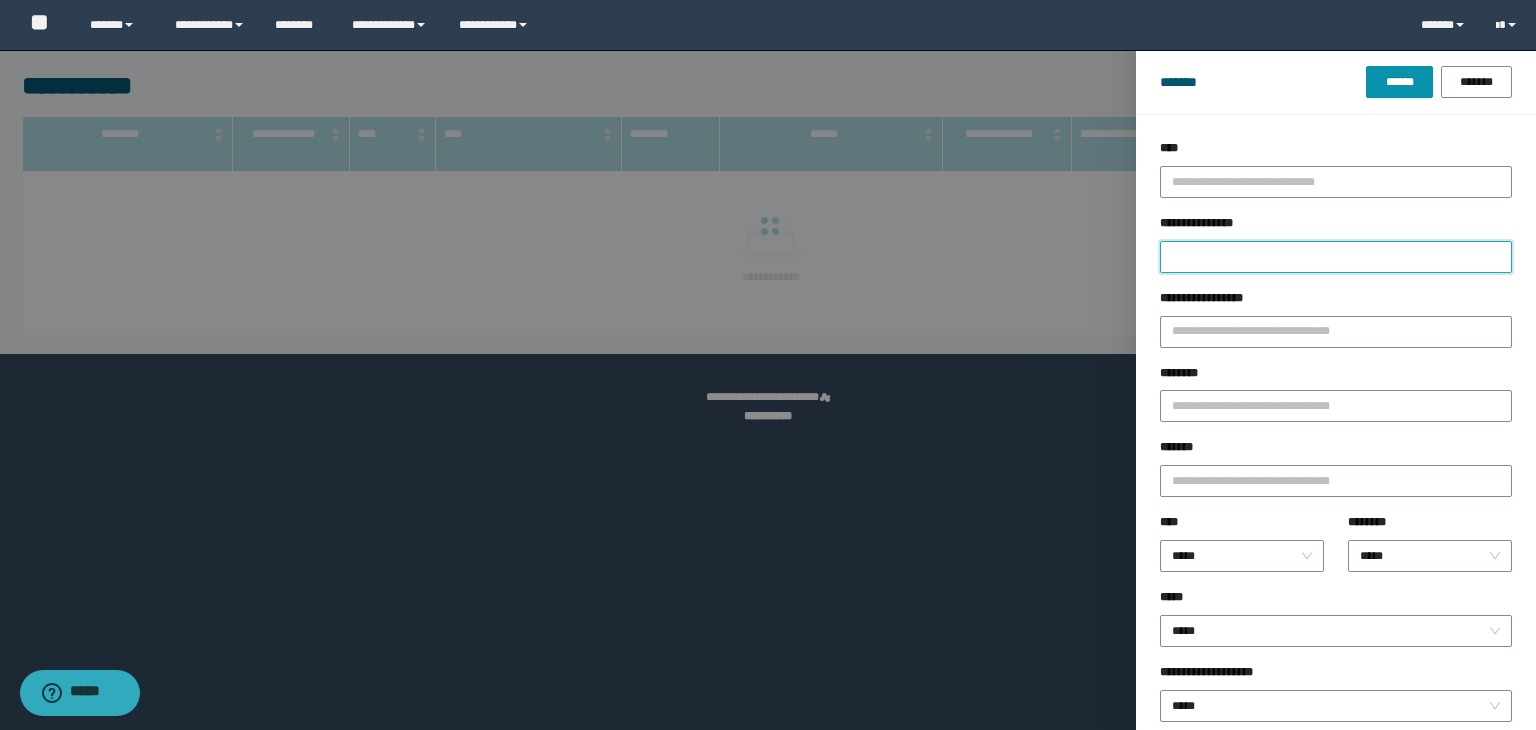 drag, startPoint x: 1212, startPoint y: 252, endPoint x: 1249, endPoint y: 290, distance: 53.037724 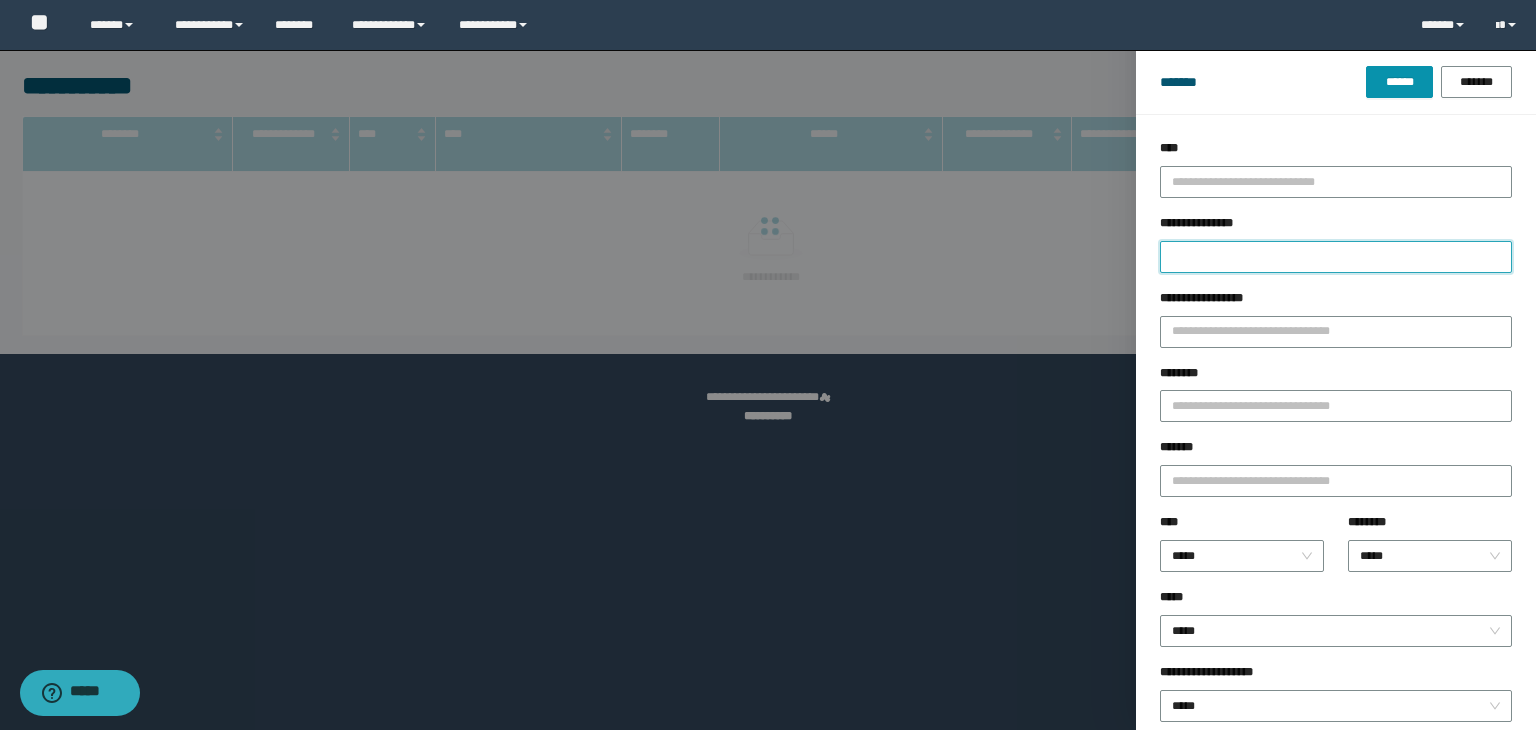 click on "**********" at bounding box center [1336, 257] 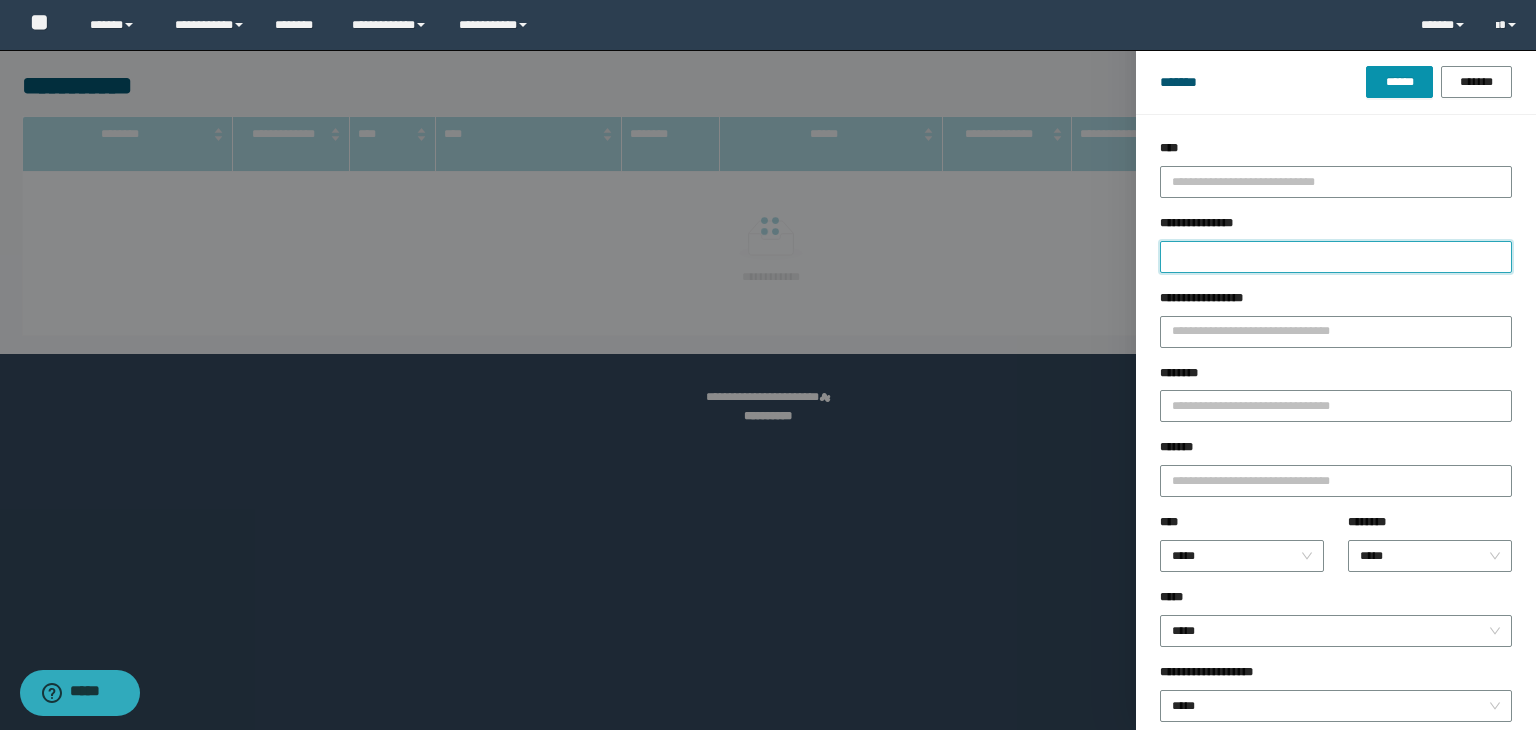 type 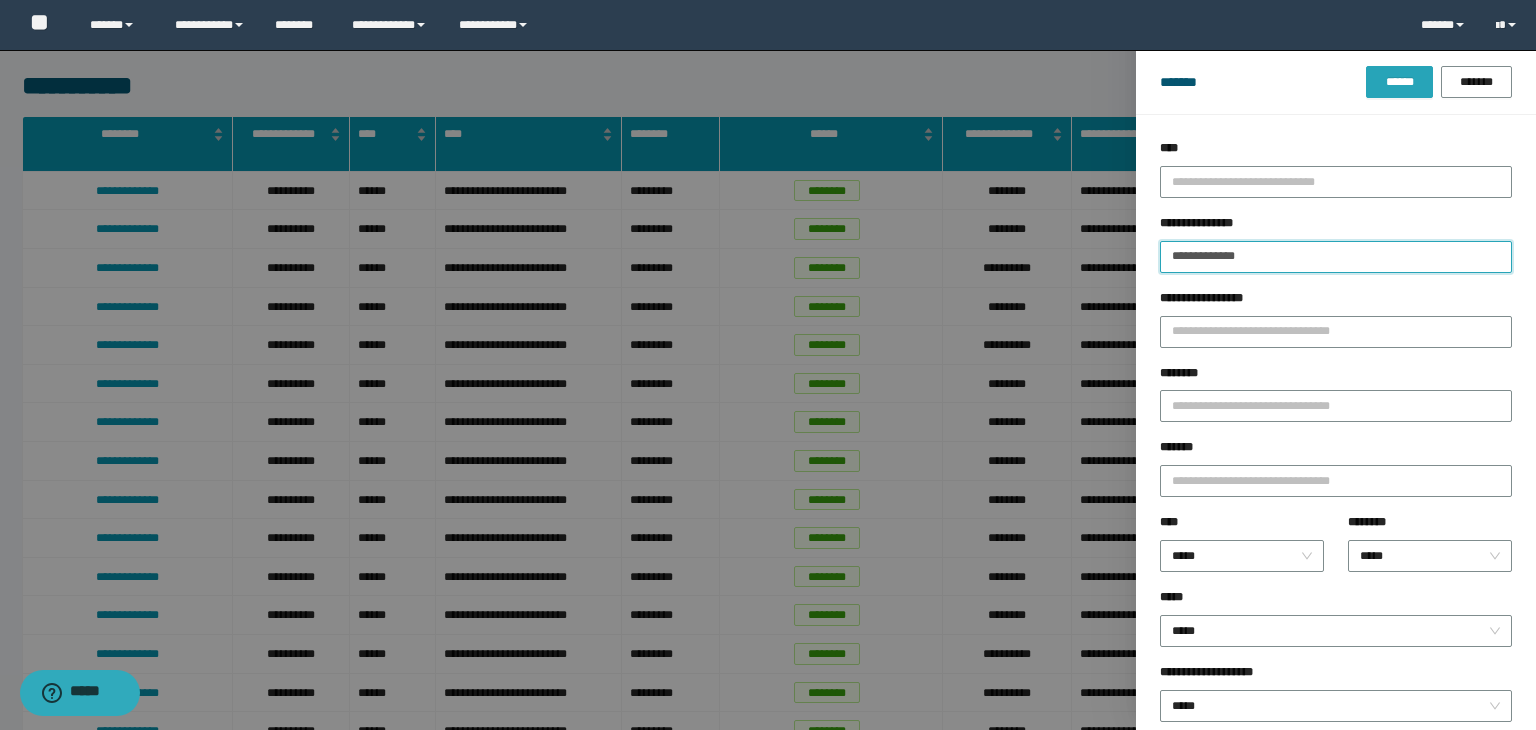 type on "**********" 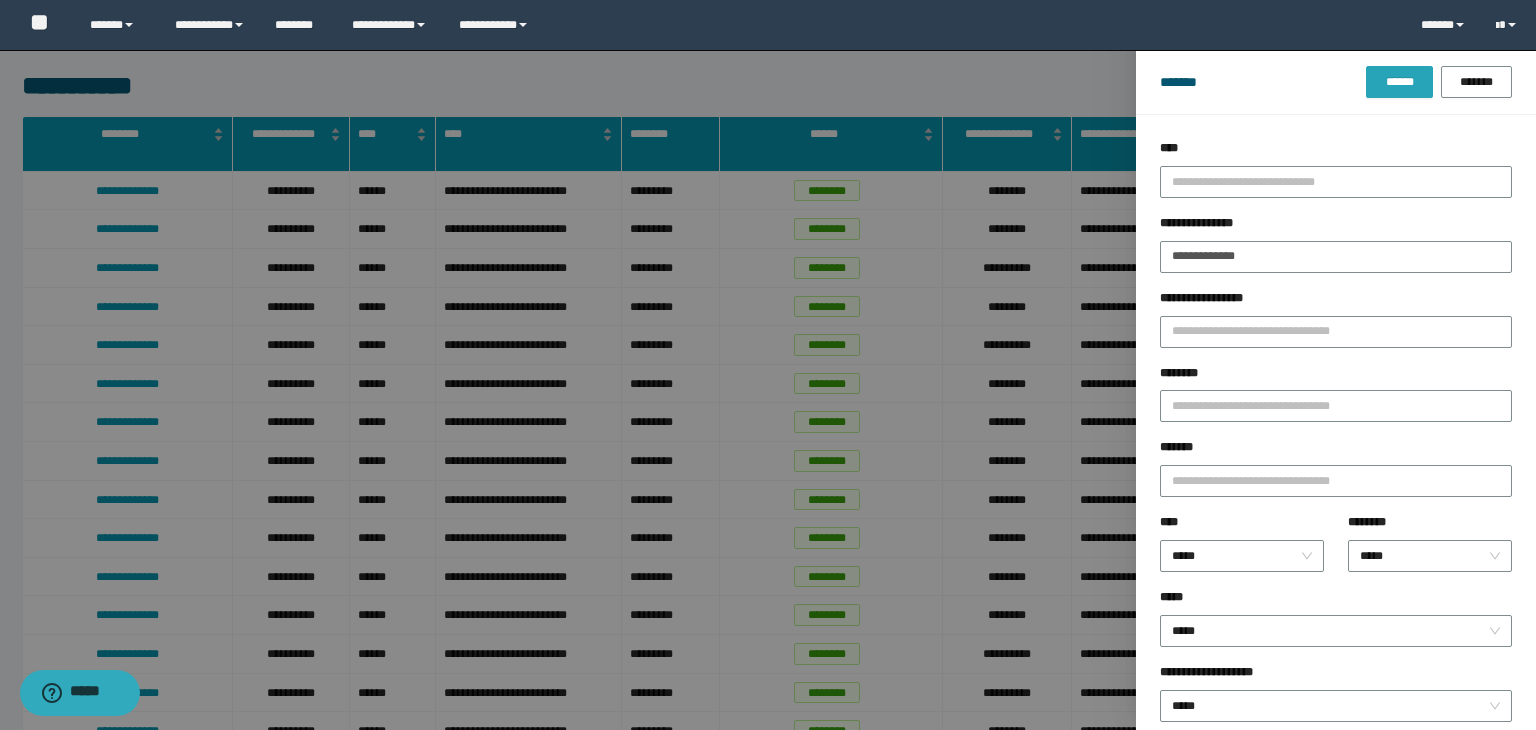 click on "******" at bounding box center [1399, 82] 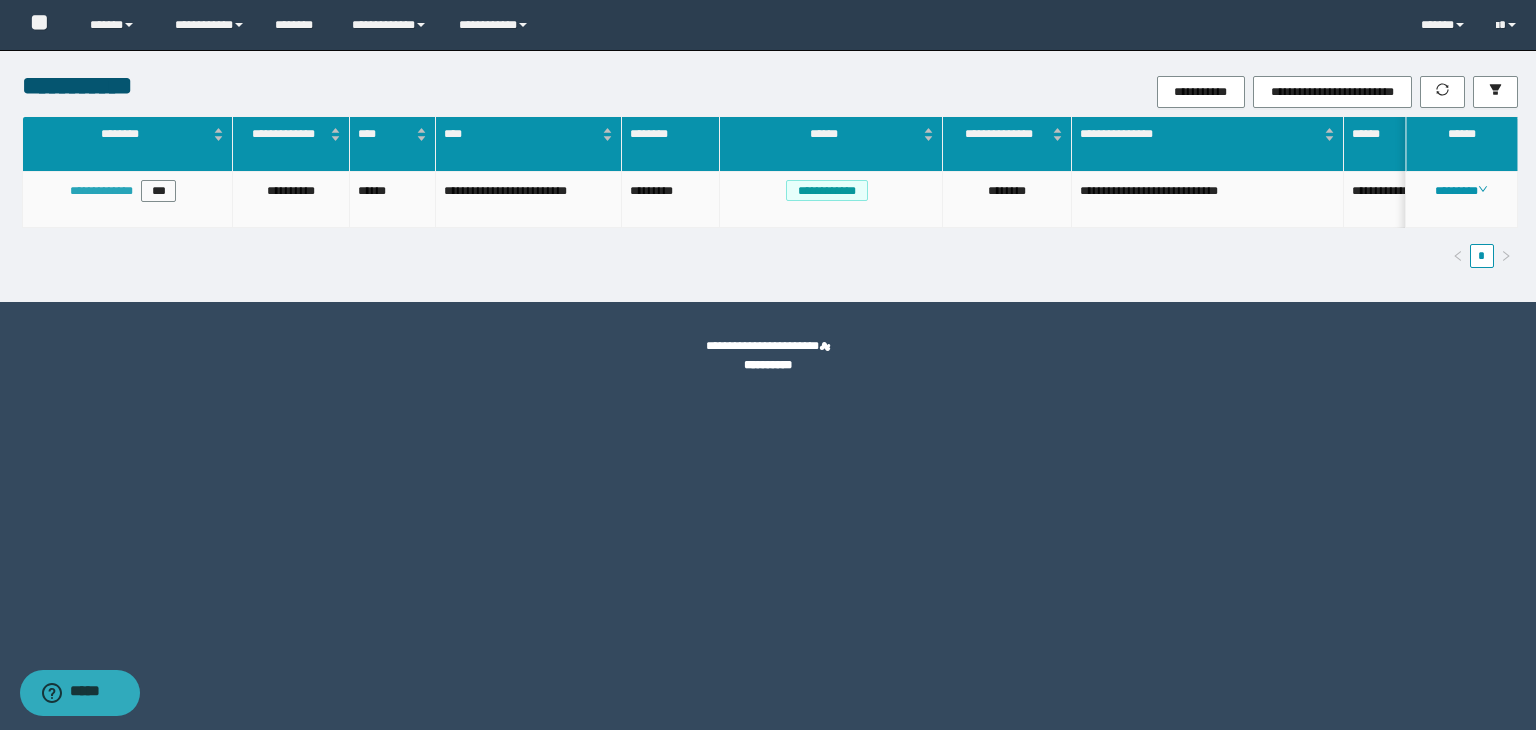 click on "**********" at bounding box center (101, 191) 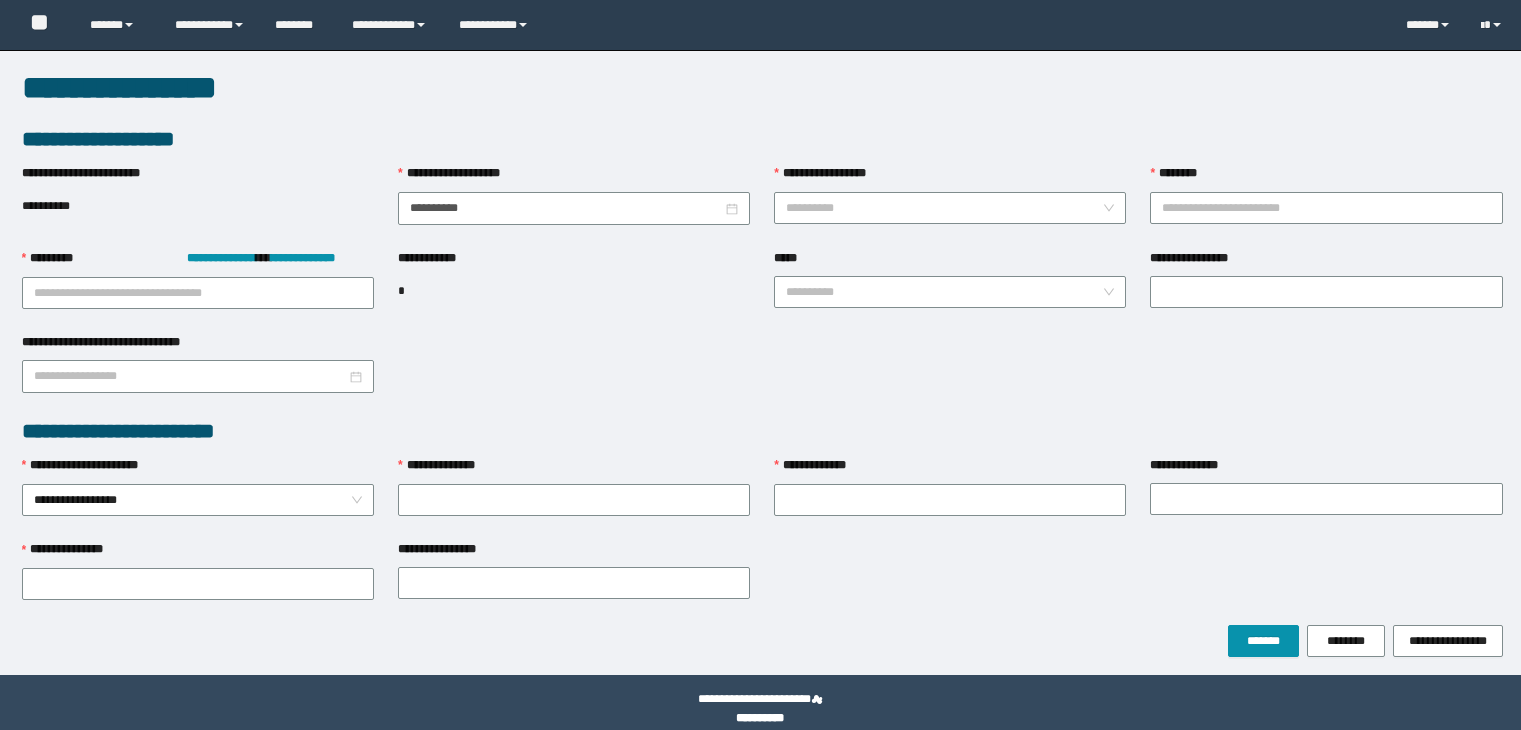 scroll, scrollTop: 0, scrollLeft: 0, axis: both 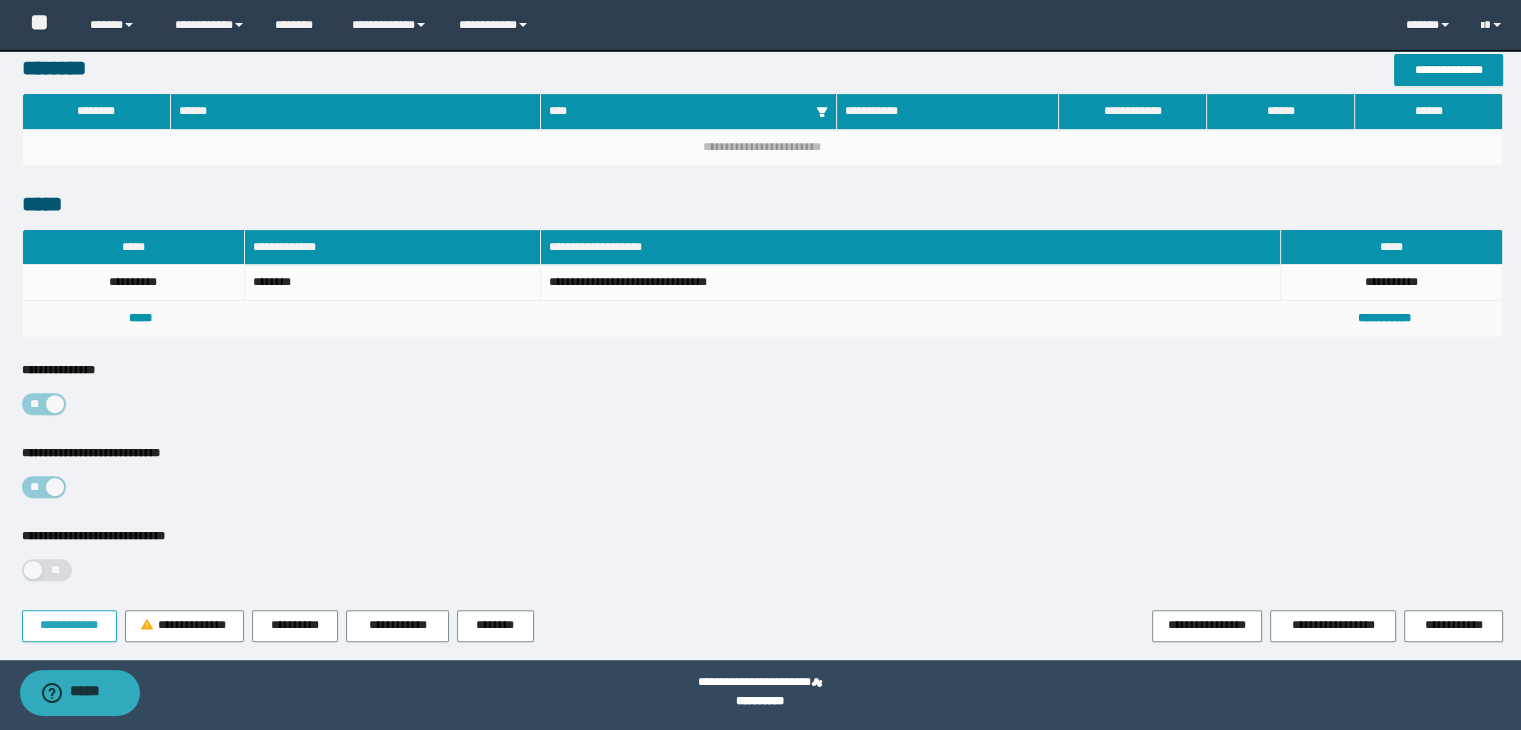 click on "**********" at bounding box center [69, 625] 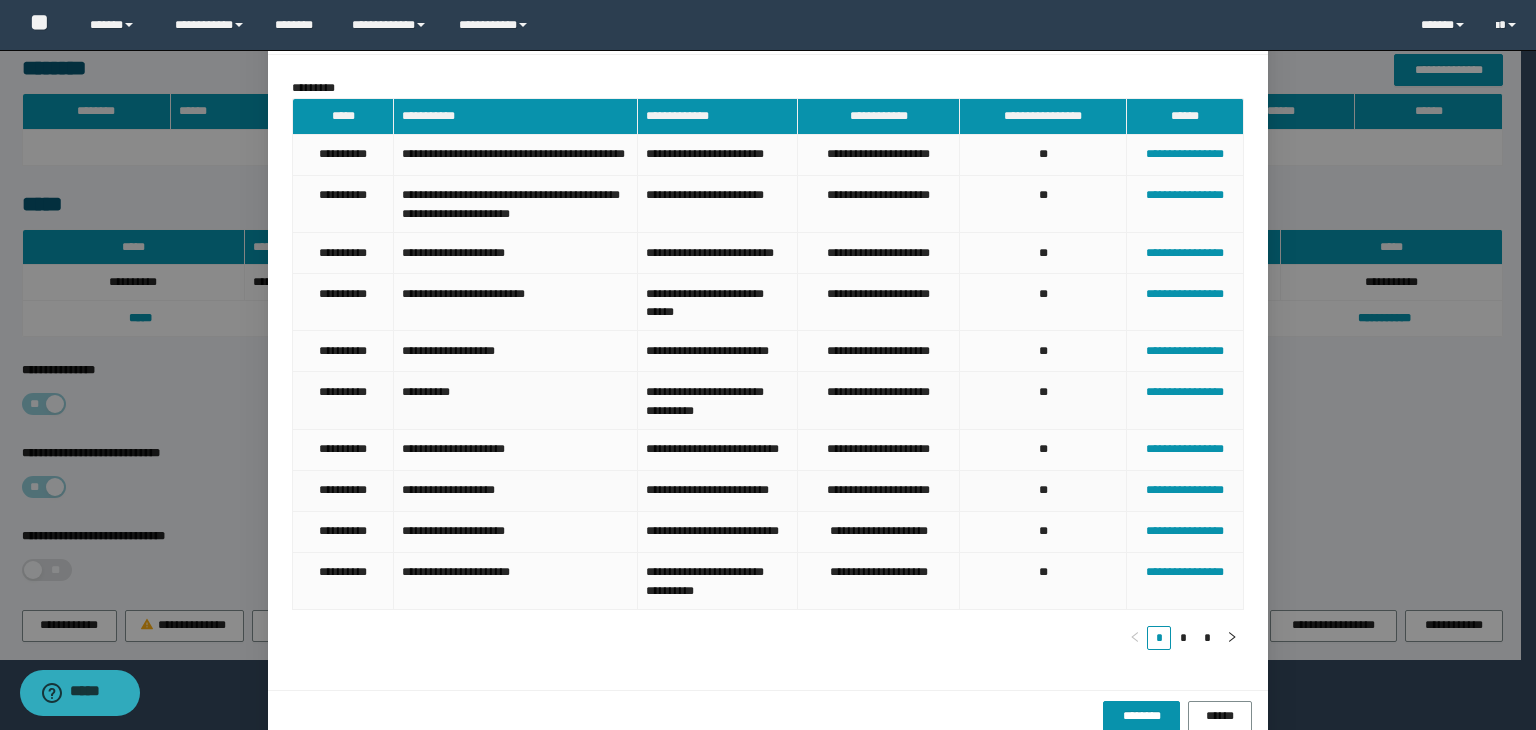 scroll, scrollTop: 199, scrollLeft: 0, axis: vertical 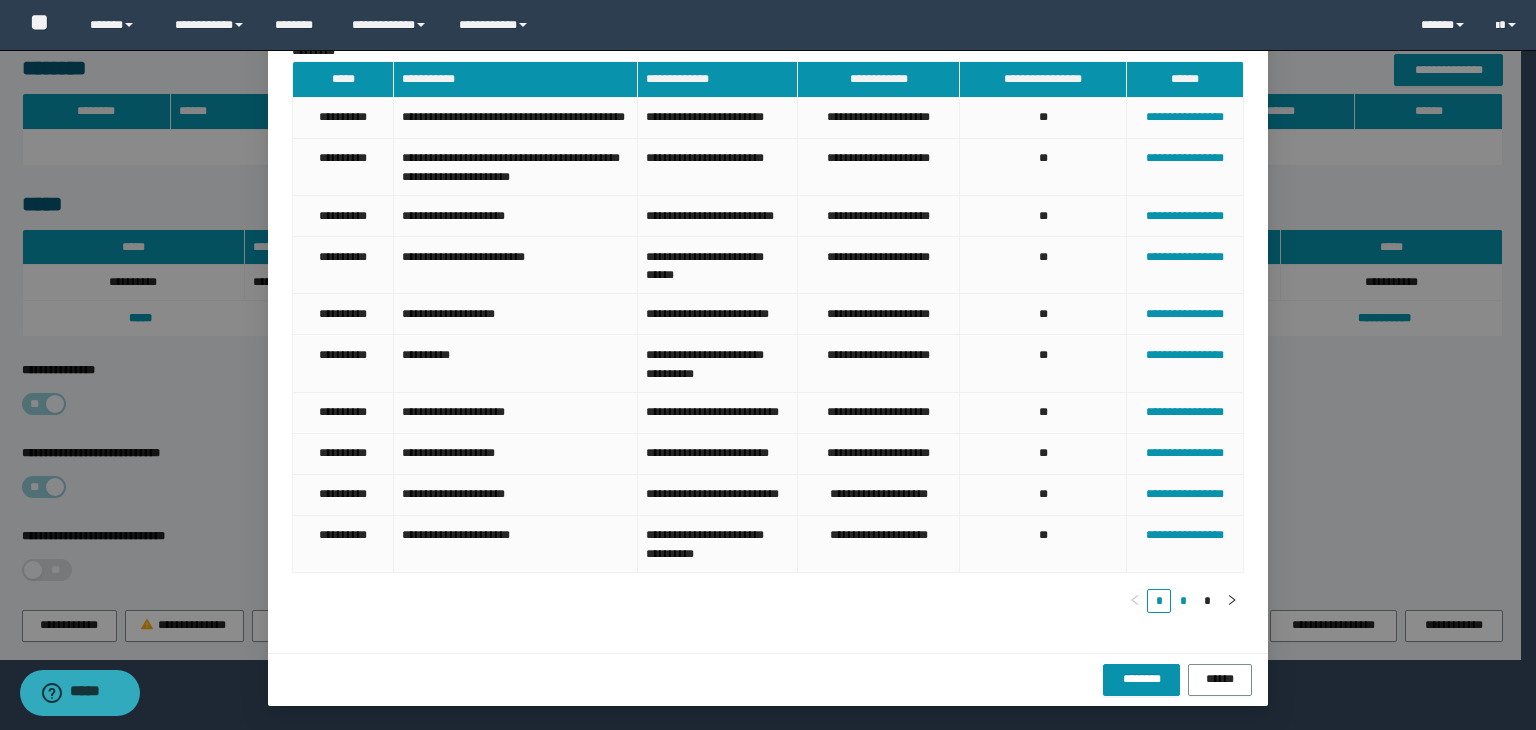 click on "*" at bounding box center (1183, 601) 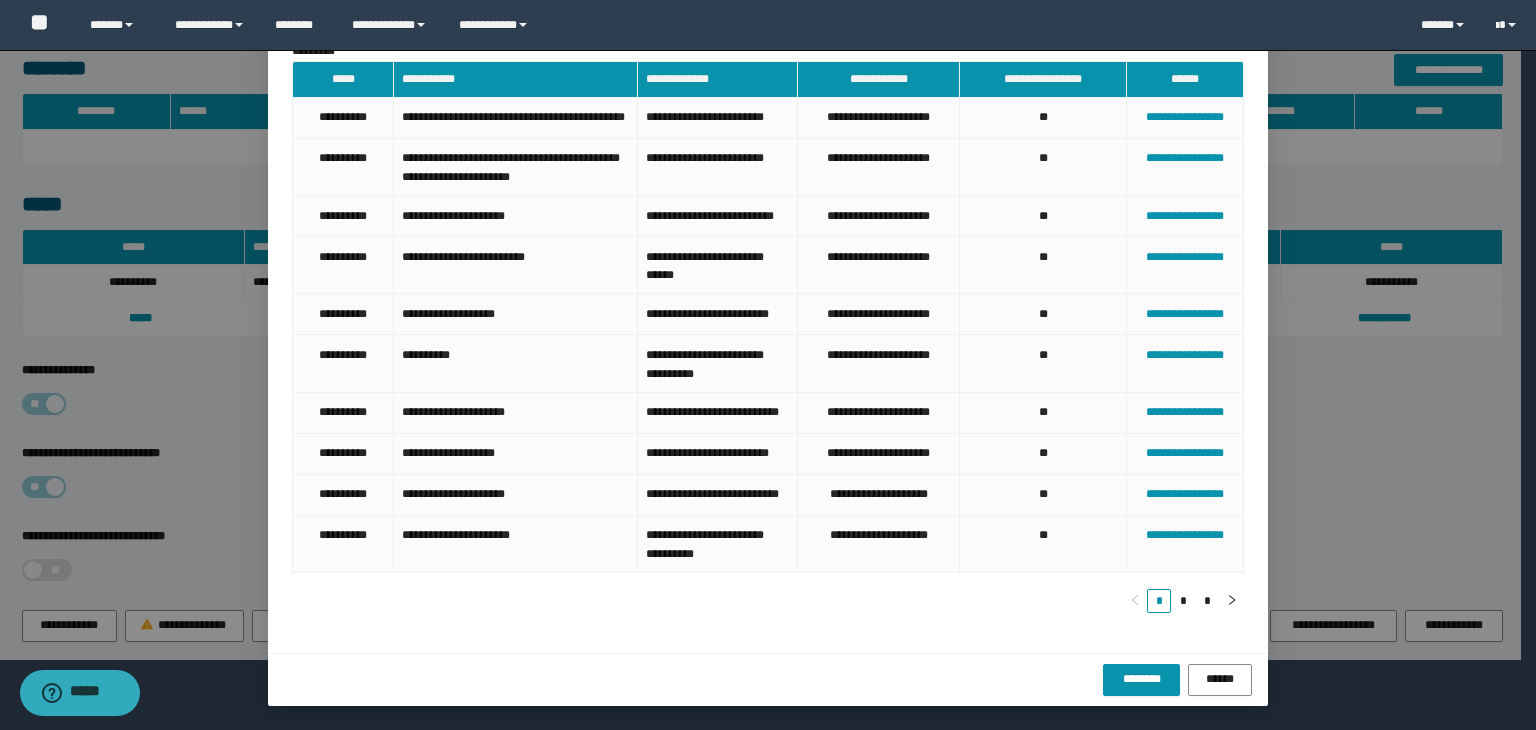 scroll, scrollTop: 169, scrollLeft: 0, axis: vertical 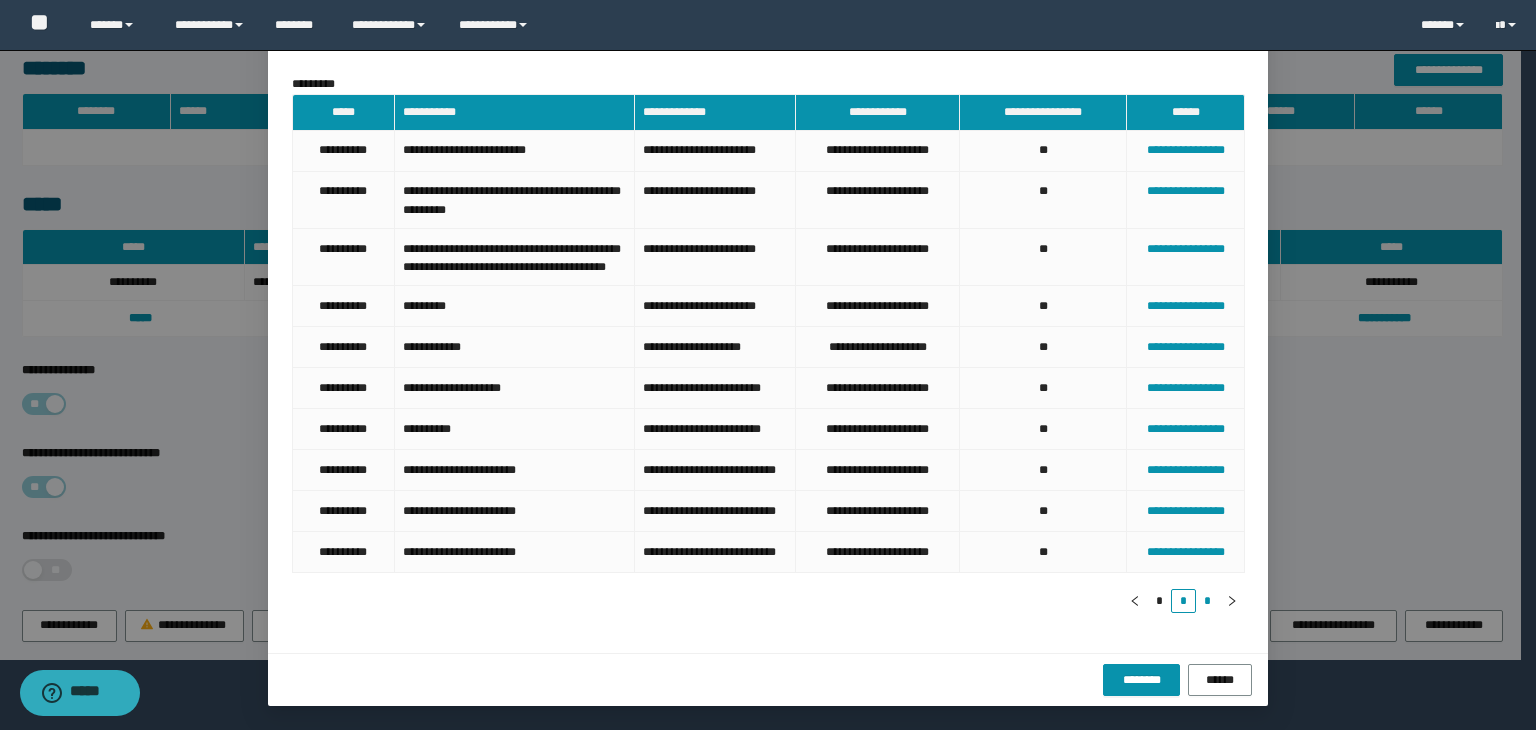 click on "*" at bounding box center [1208, 601] 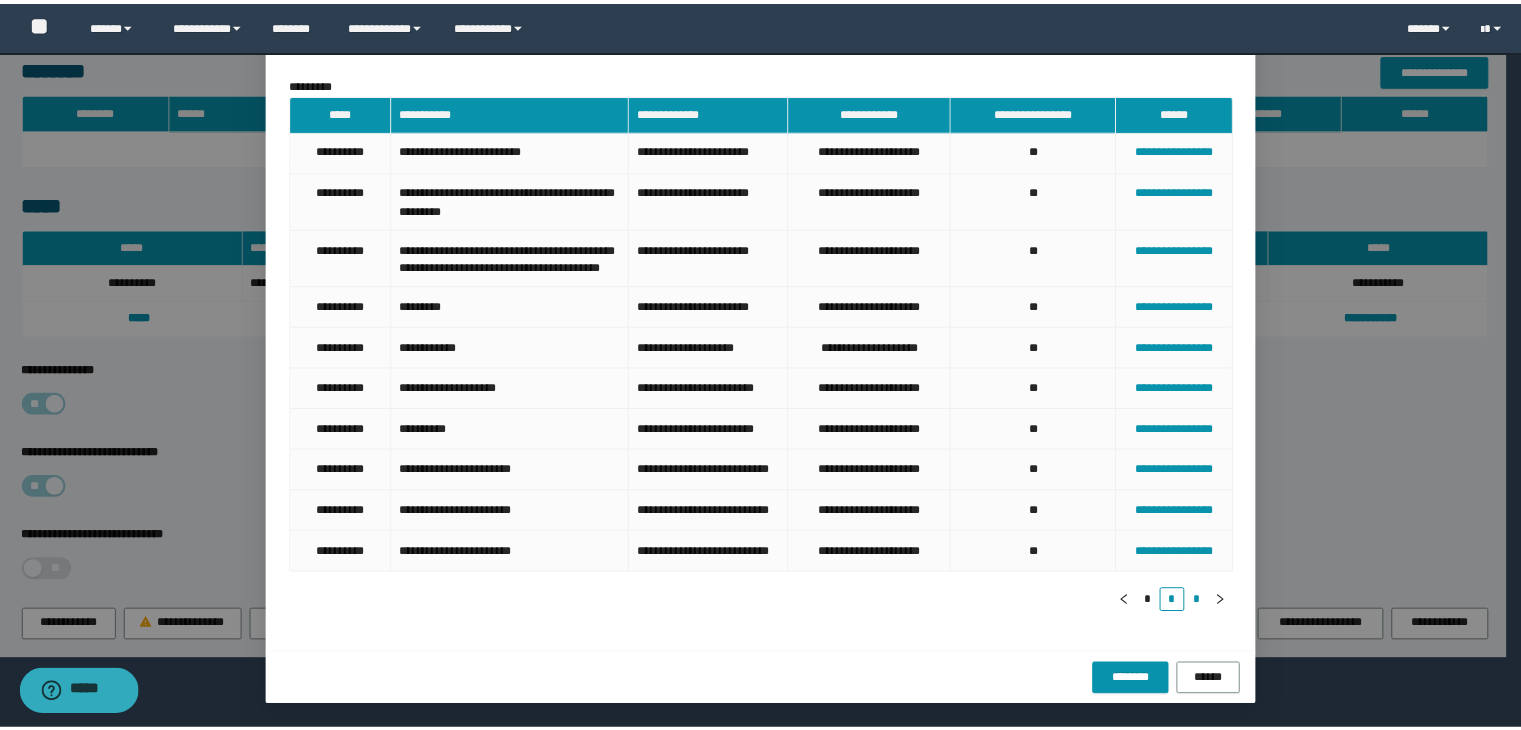 scroll, scrollTop: 0, scrollLeft: 0, axis: both 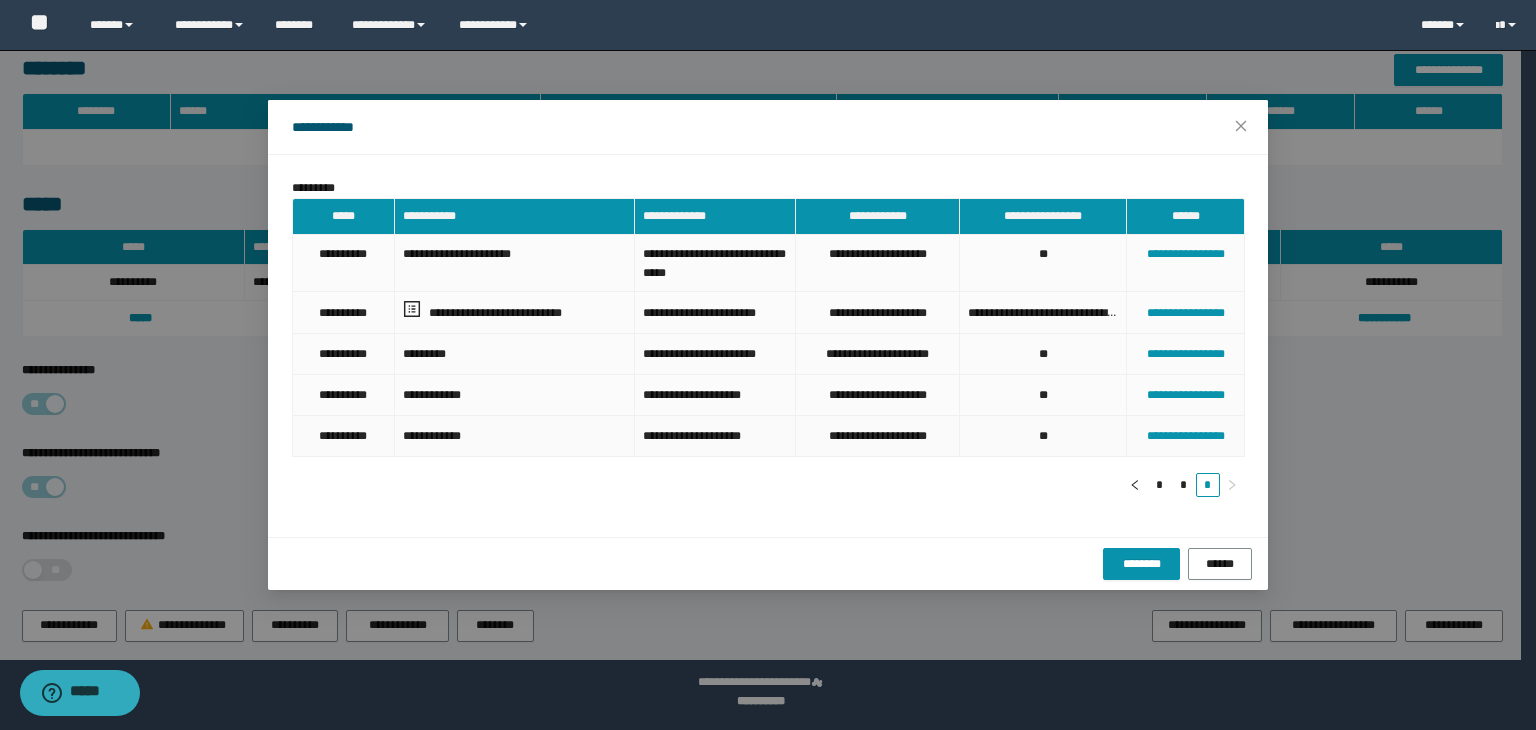 type 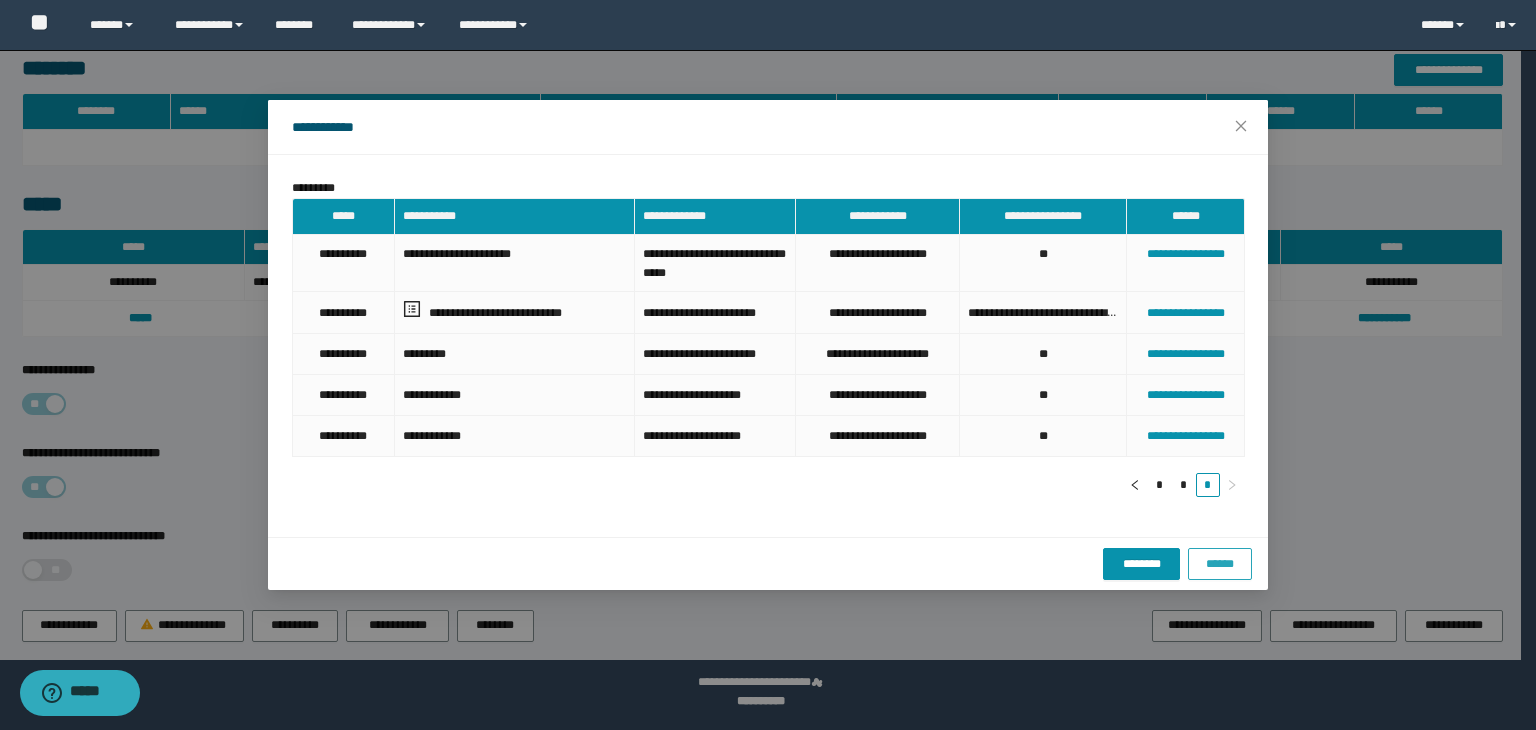 click on "******" at bounding box center (1220, 564) 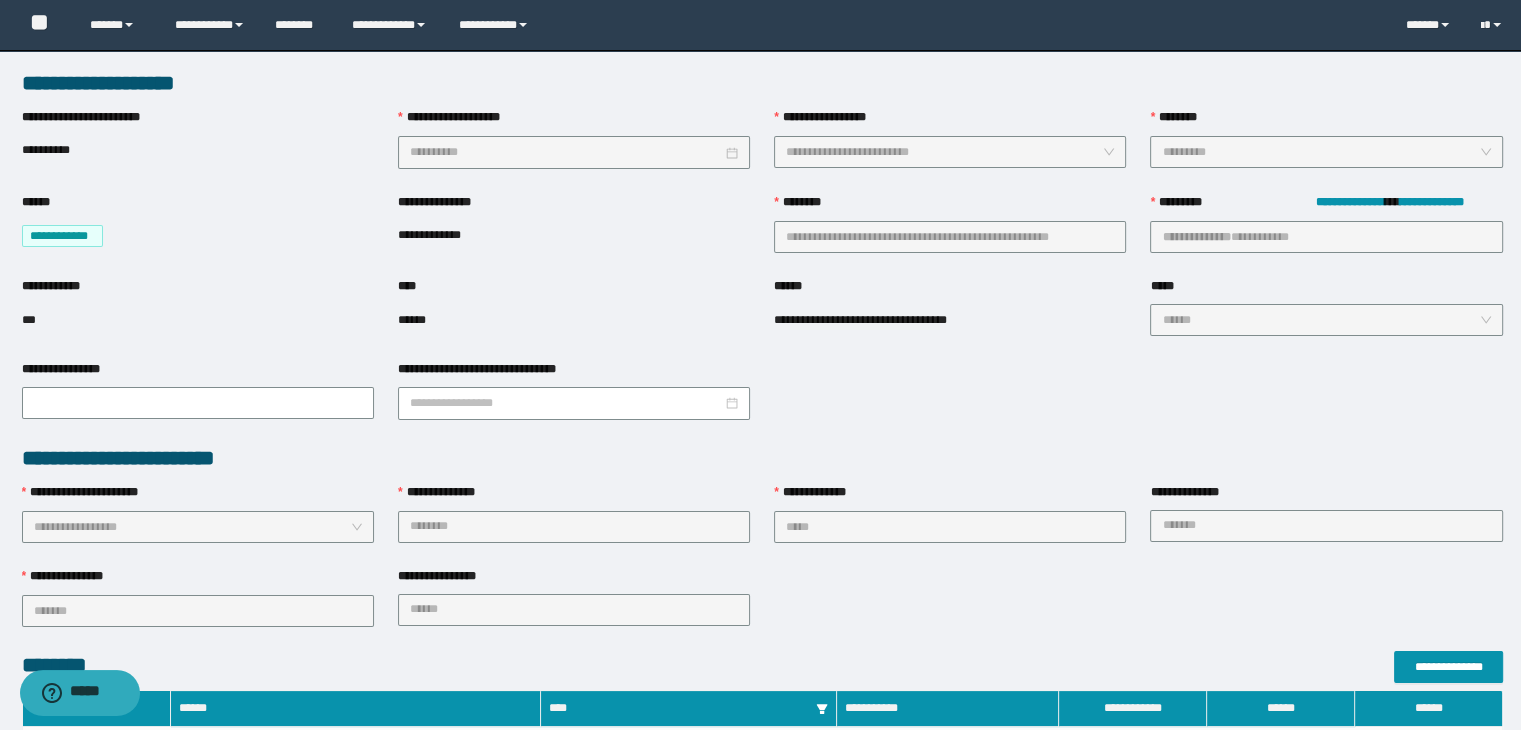 scroll, scrollTop: 0, scrollLeft: 0, axis: both 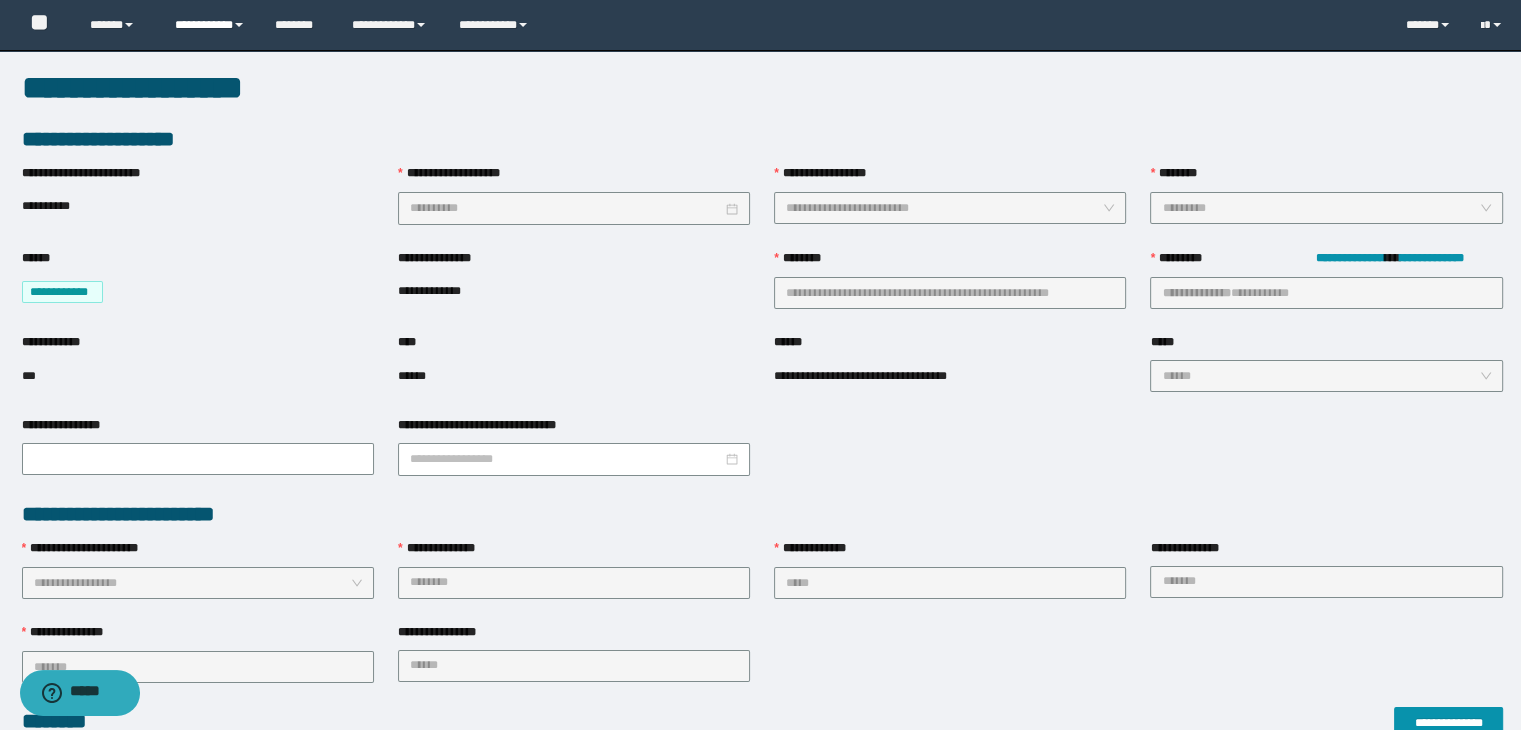 click on "**********" at bounding box center (210, 25) 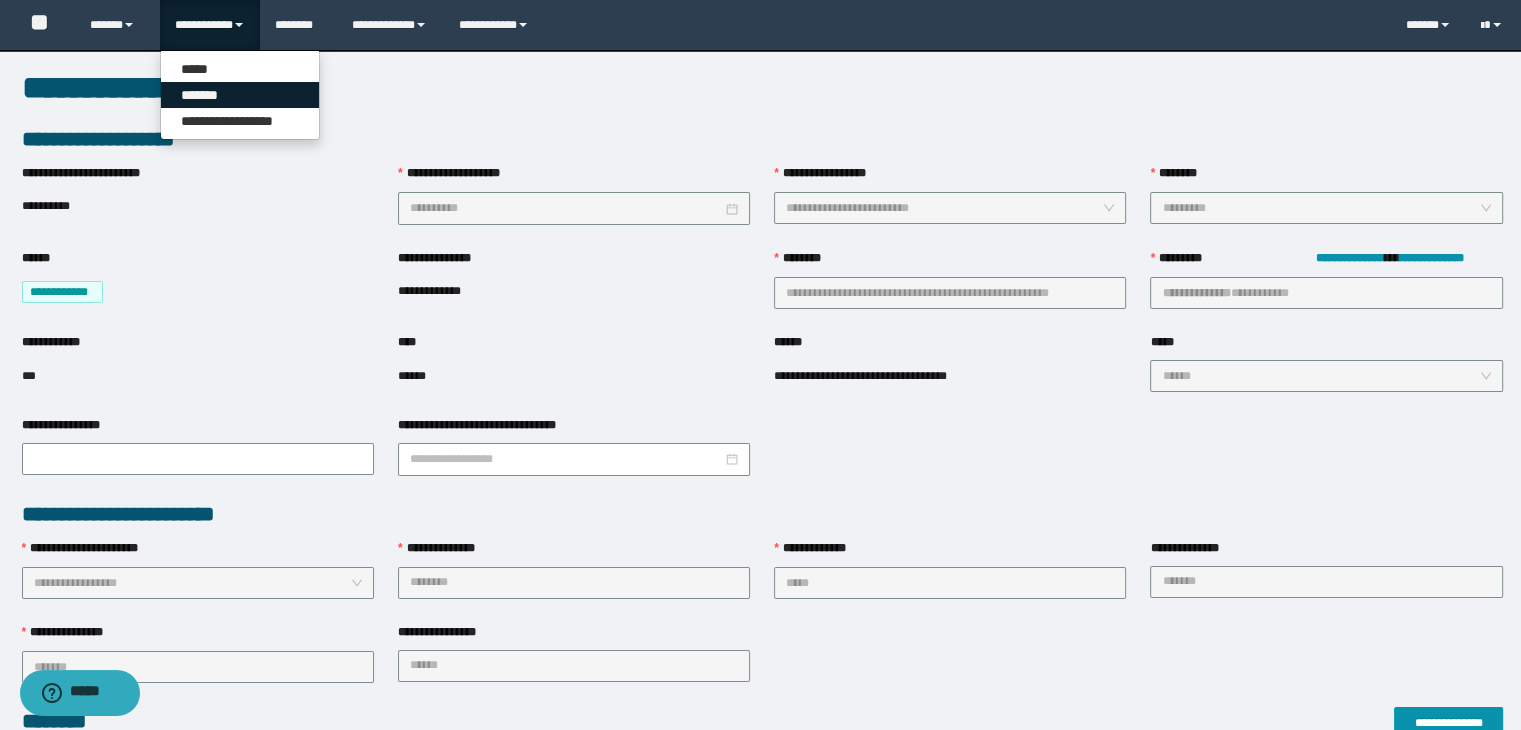 click on "*******" at bounding box center [240, 95] 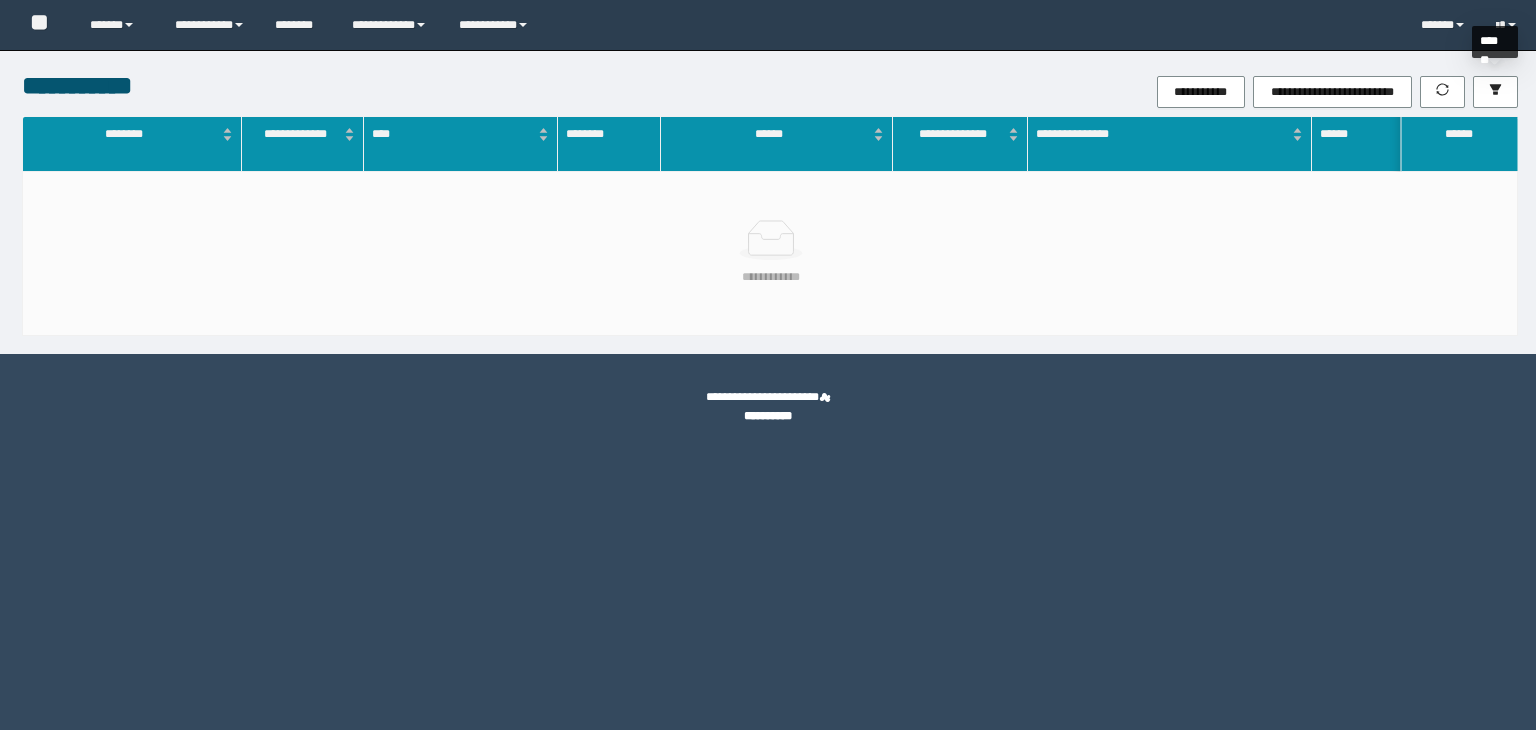 scroll, scrollTop: 0, scrollLeft: 0, axis: both 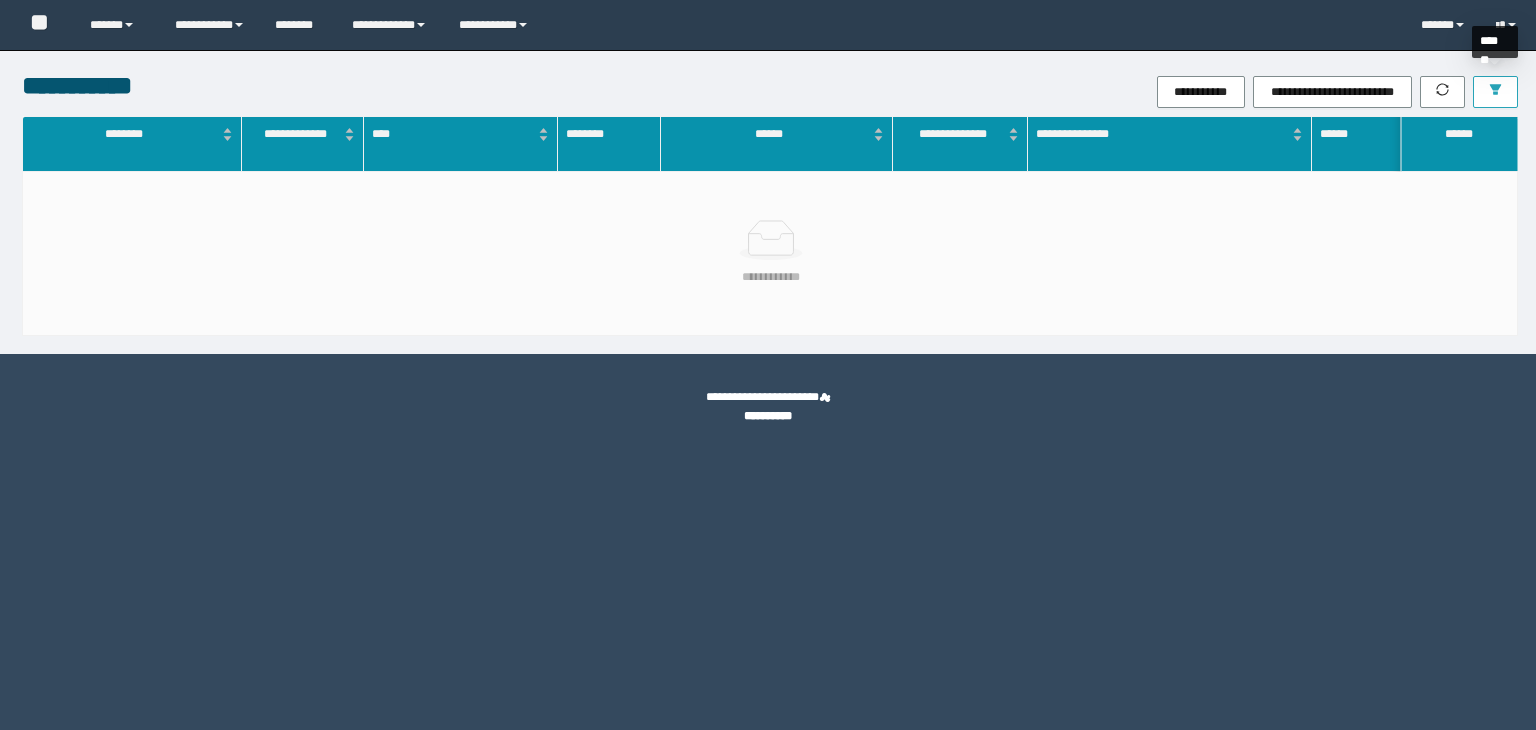 click 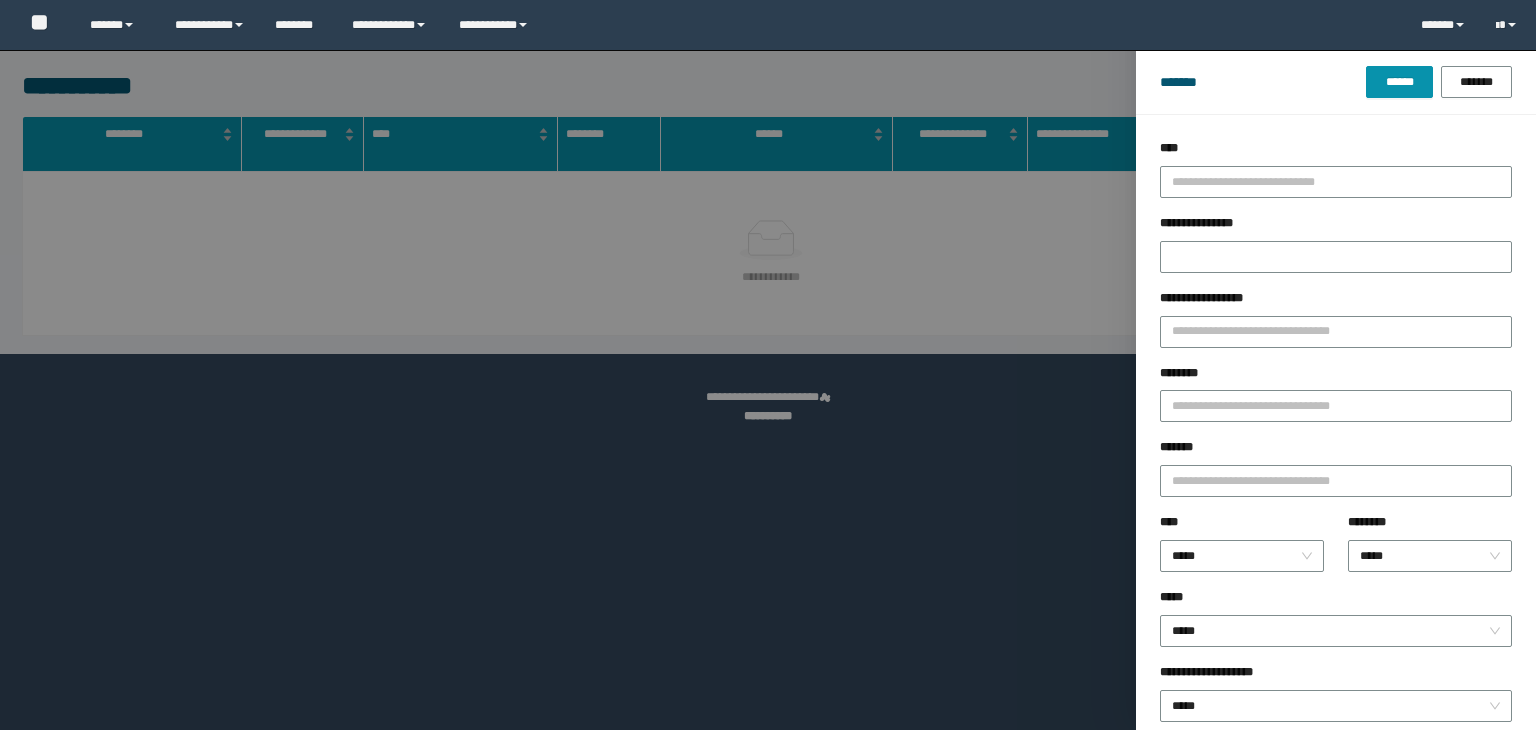 scroll, scrollTop: 0, scrollLeft: 0, axis: both 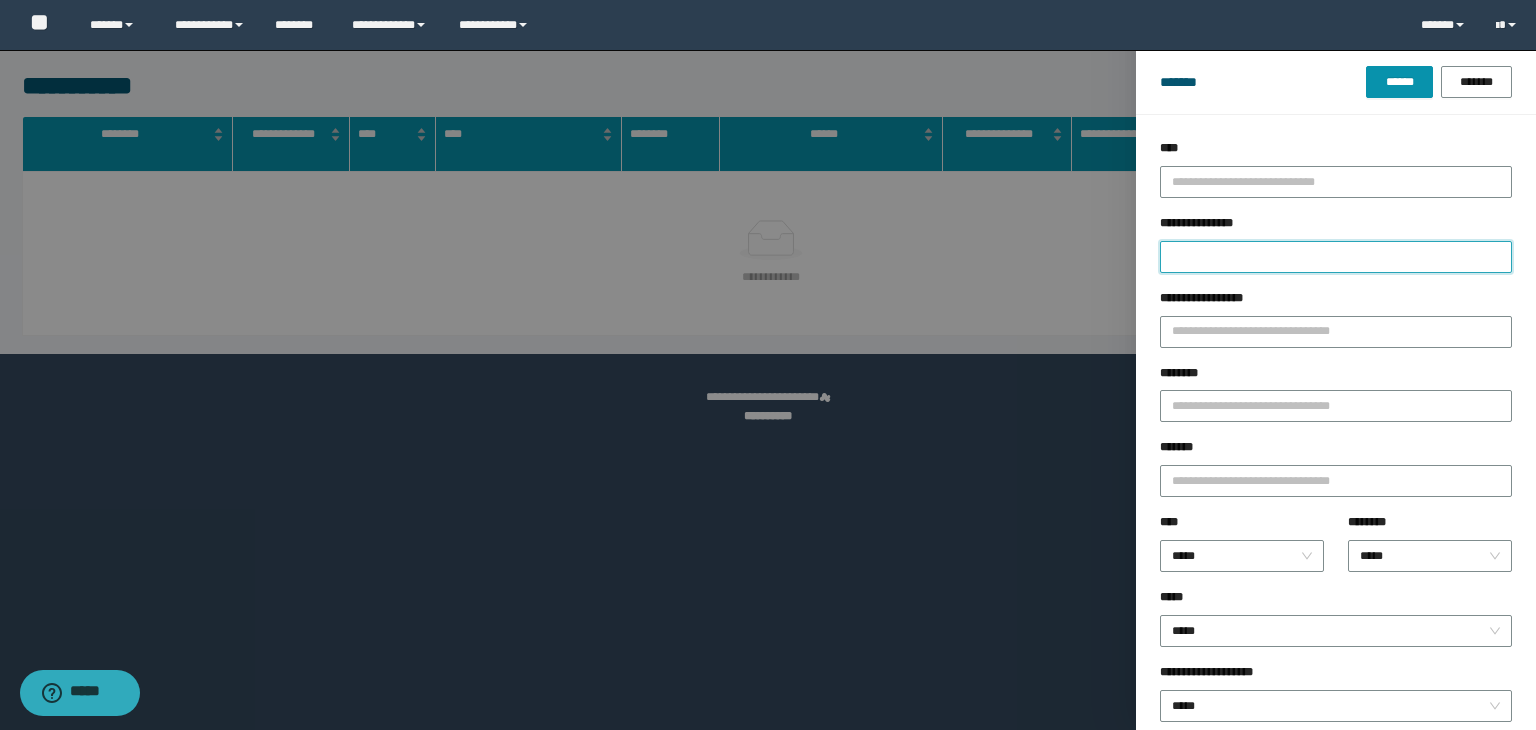 click on "**********" at bounding box center (1336, 257) 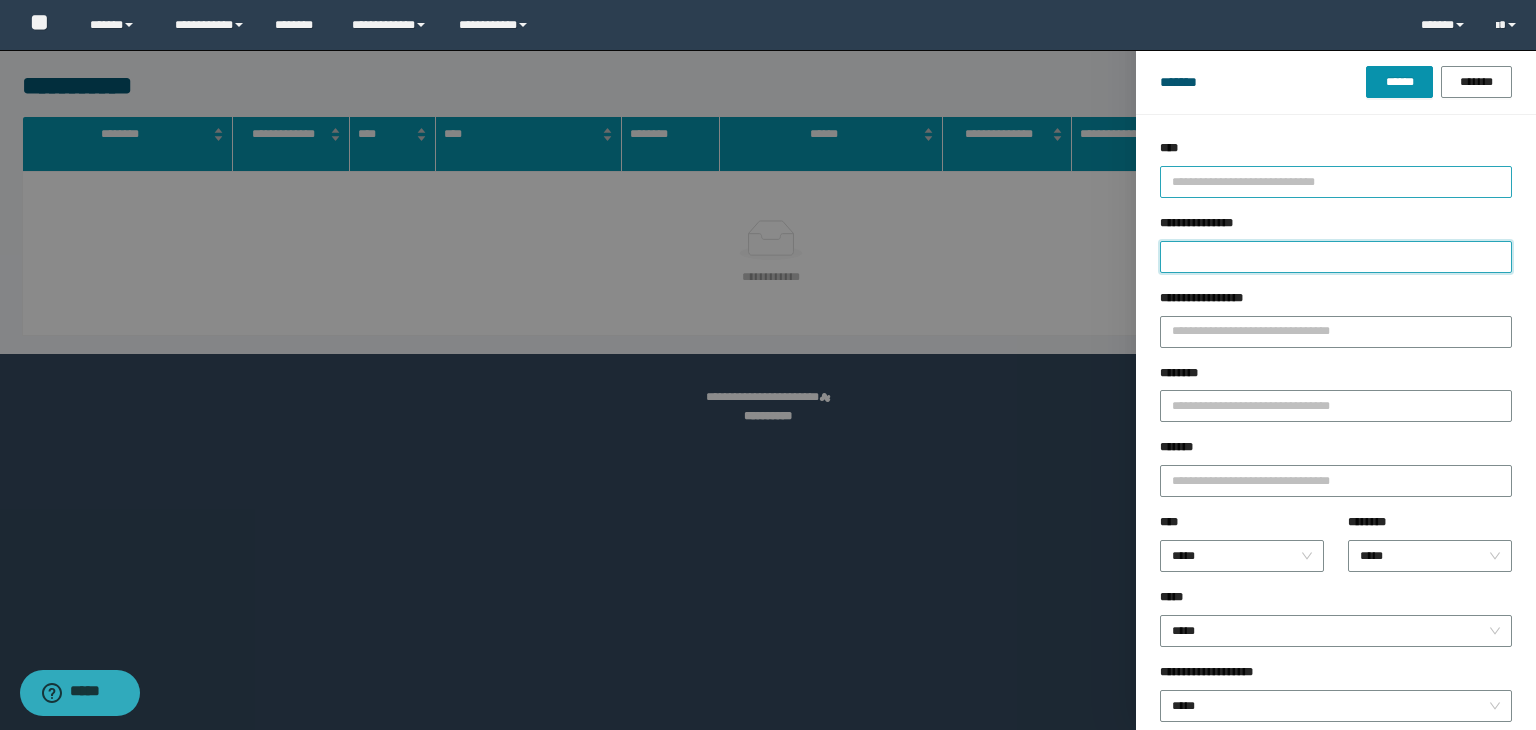 paste on "**********" 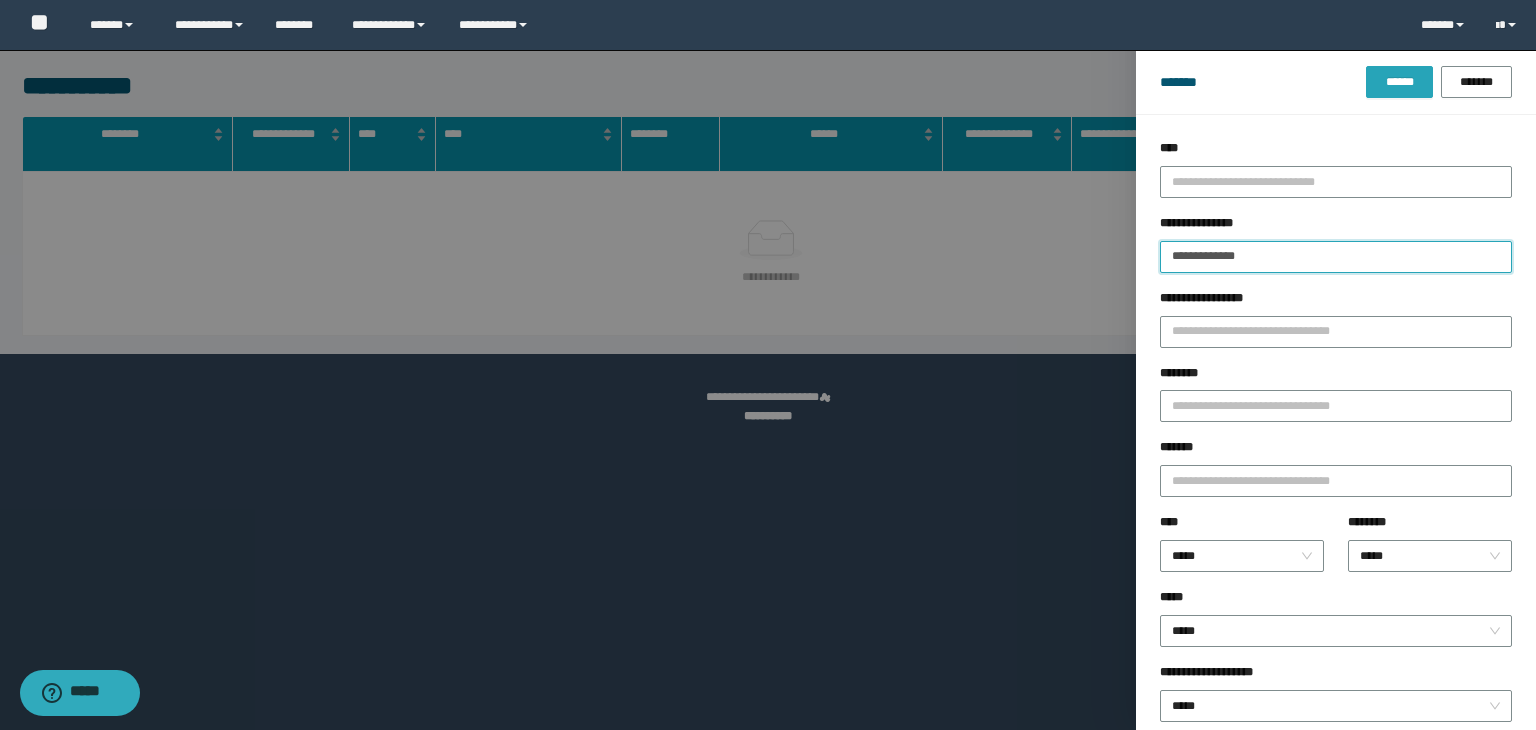 type on "**********" 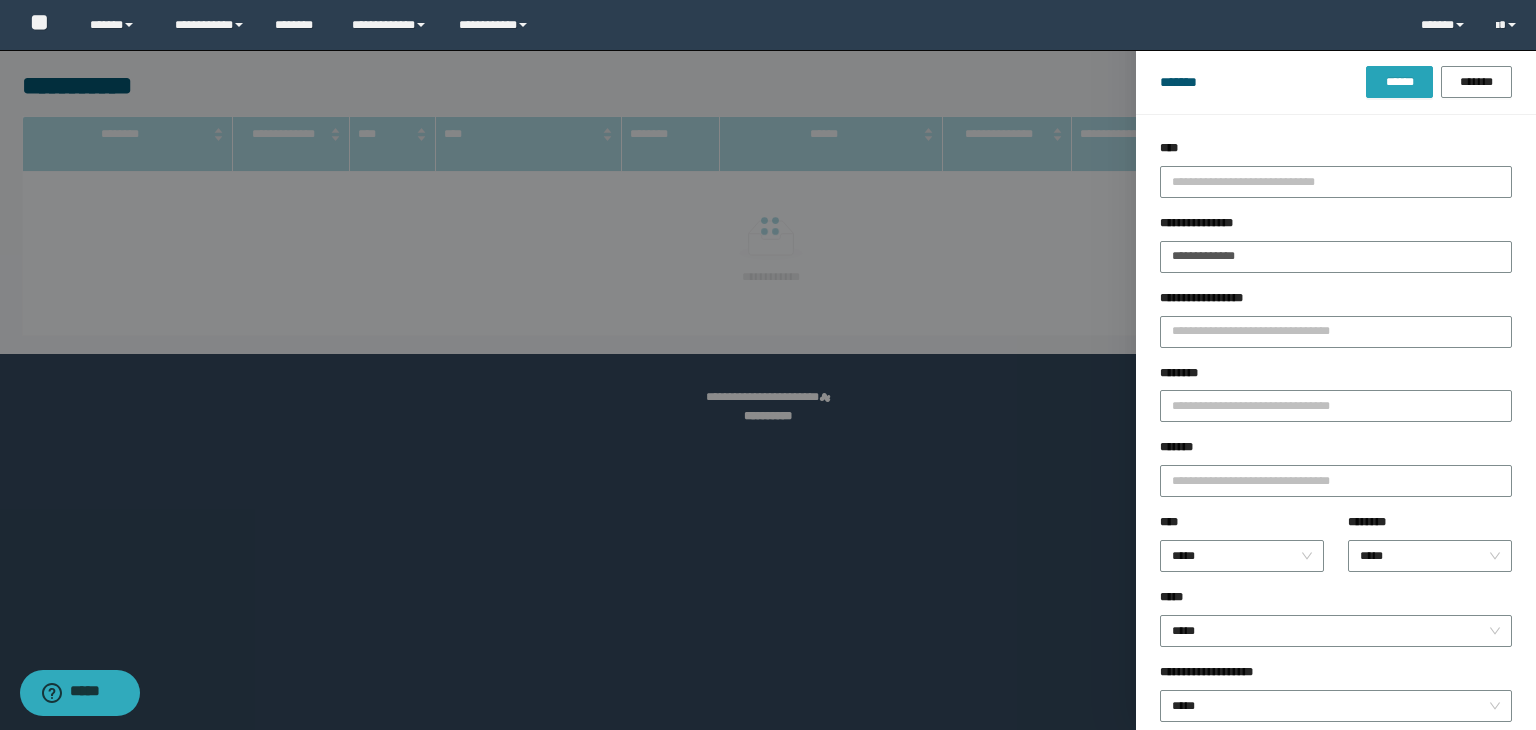 click on "******" at bounding box center (1399, 82) 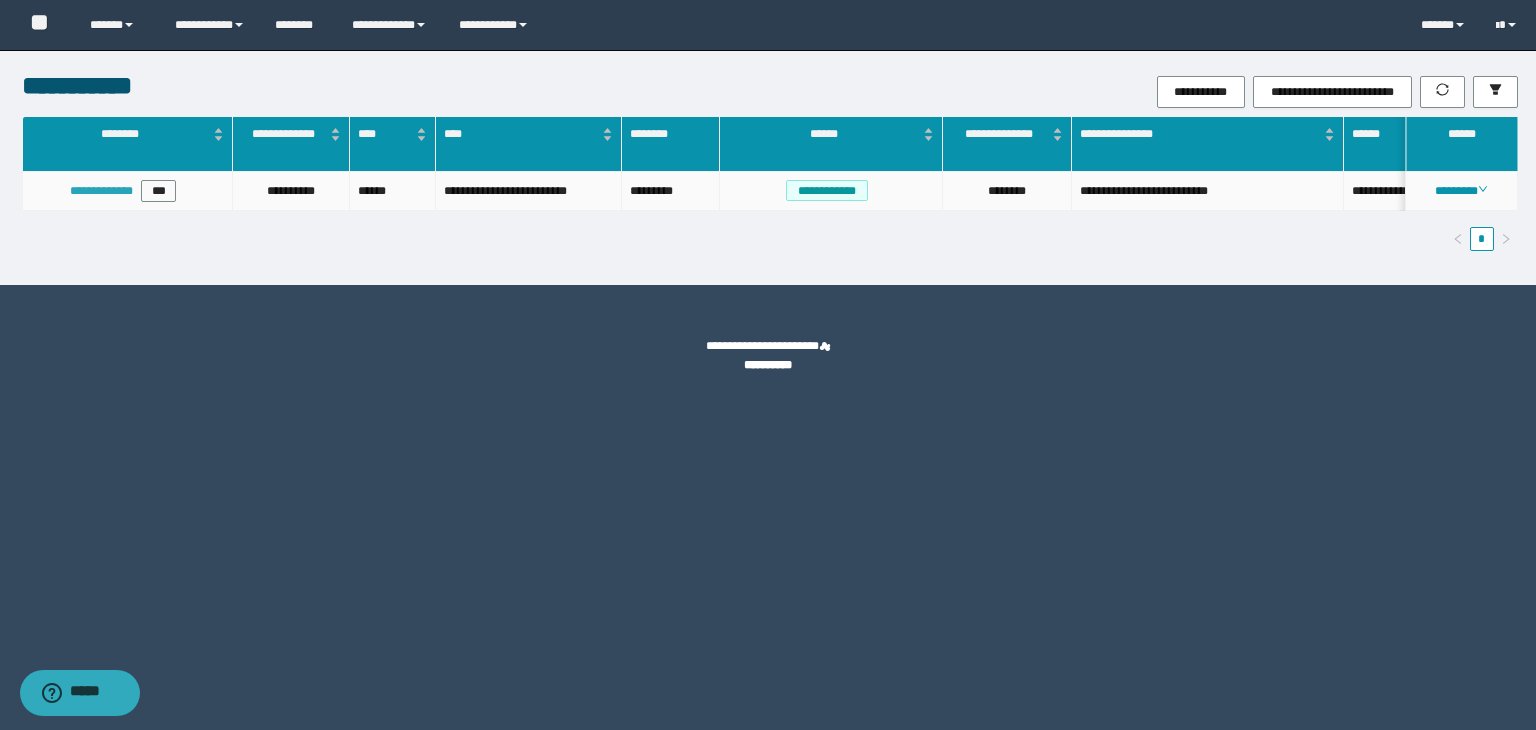 click on "**********" at bounding box center [101, 191] 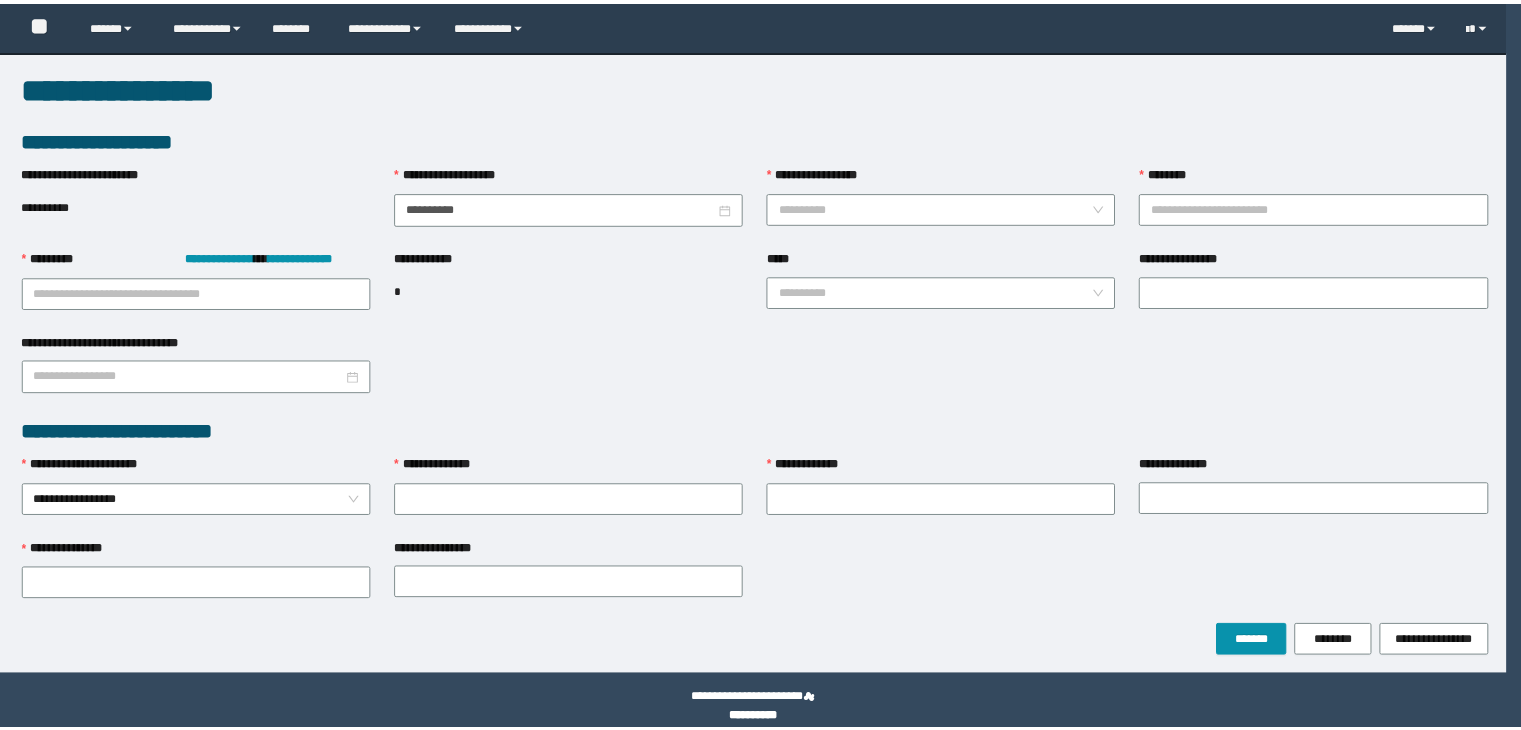 scroll, scrollTop: 0, scrollLeft: 0, axis: both 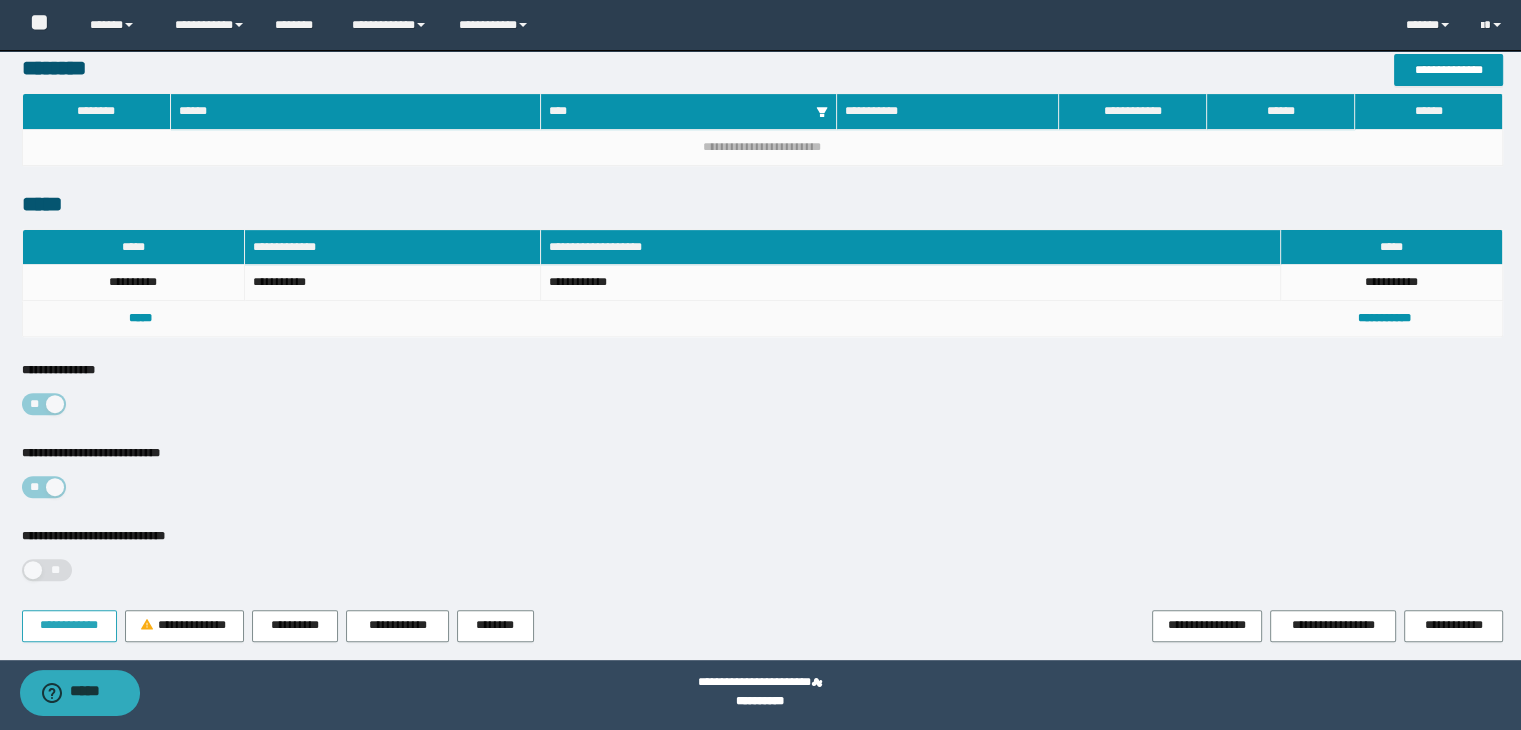 click on "**********" at bounding box center (69, 625) 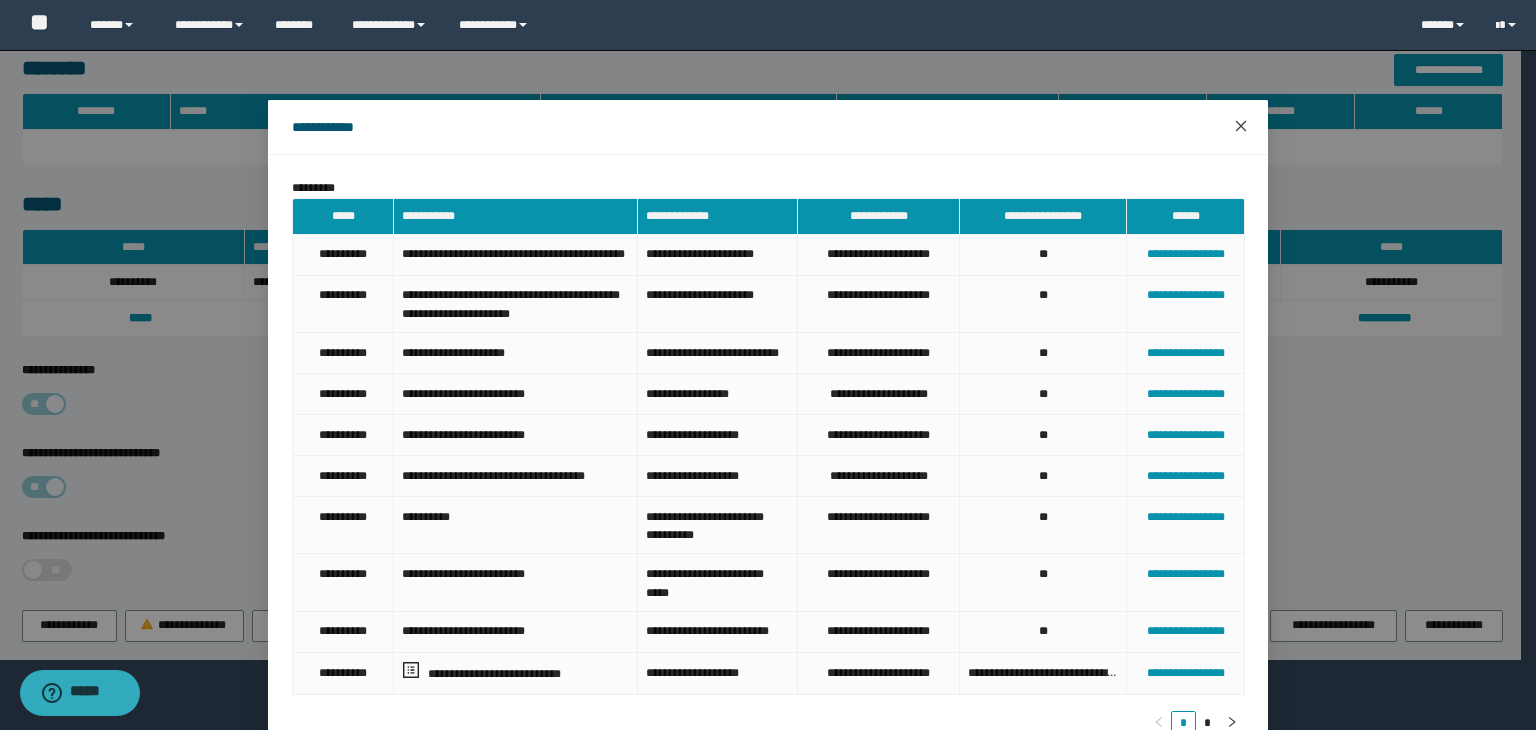 click 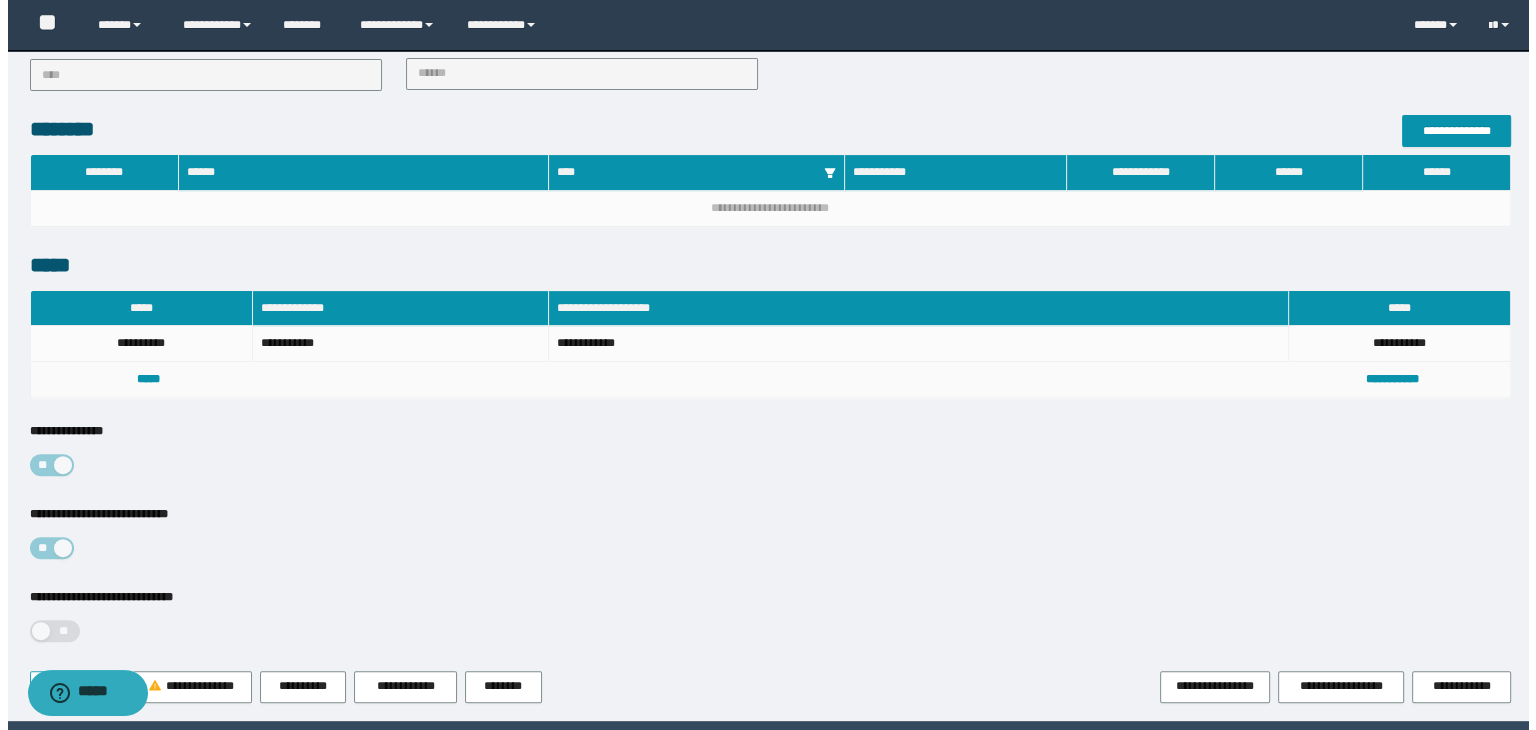 scroll, scrollTop: 653, scrollLeft: 0, axis: vertical 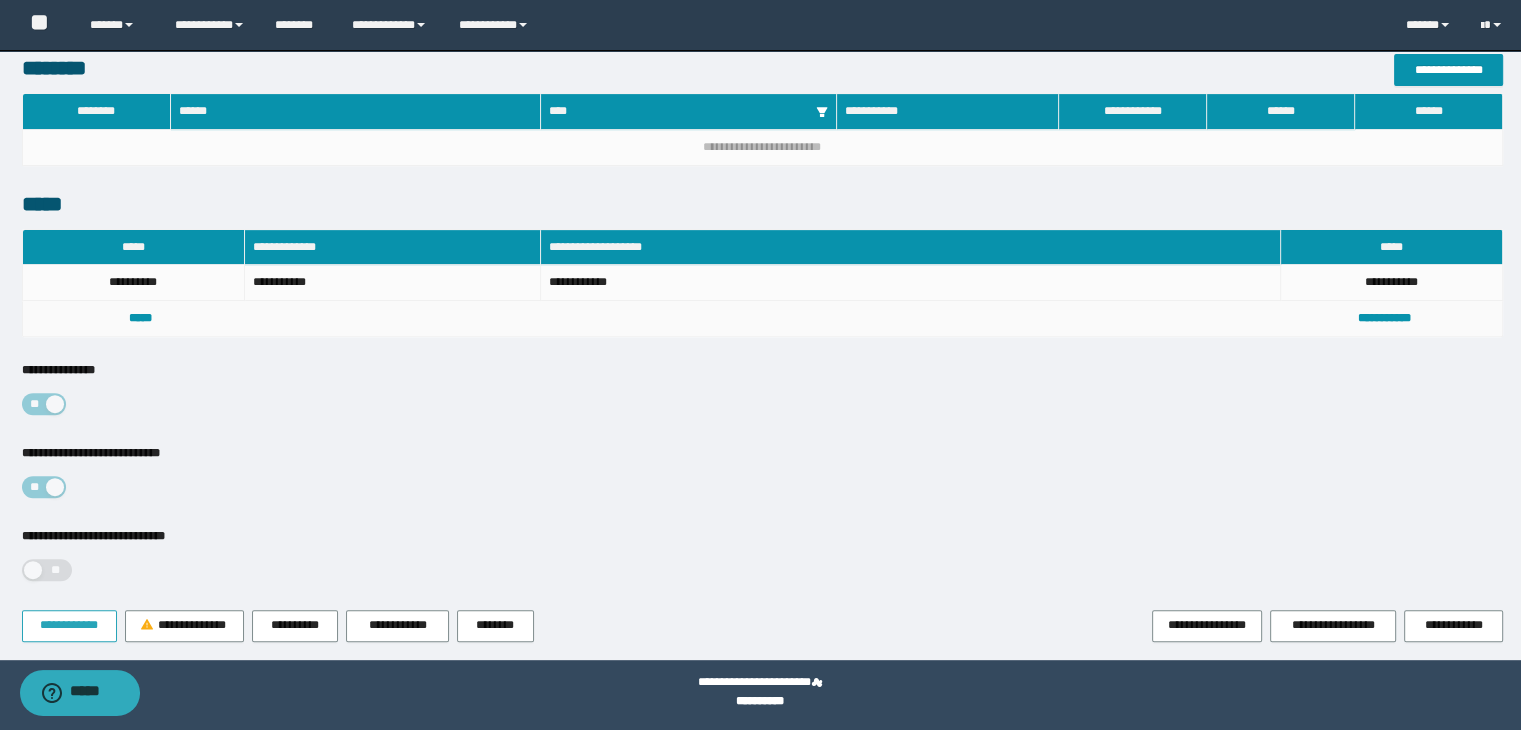 click on "**********" at bounding box center [69, 625] 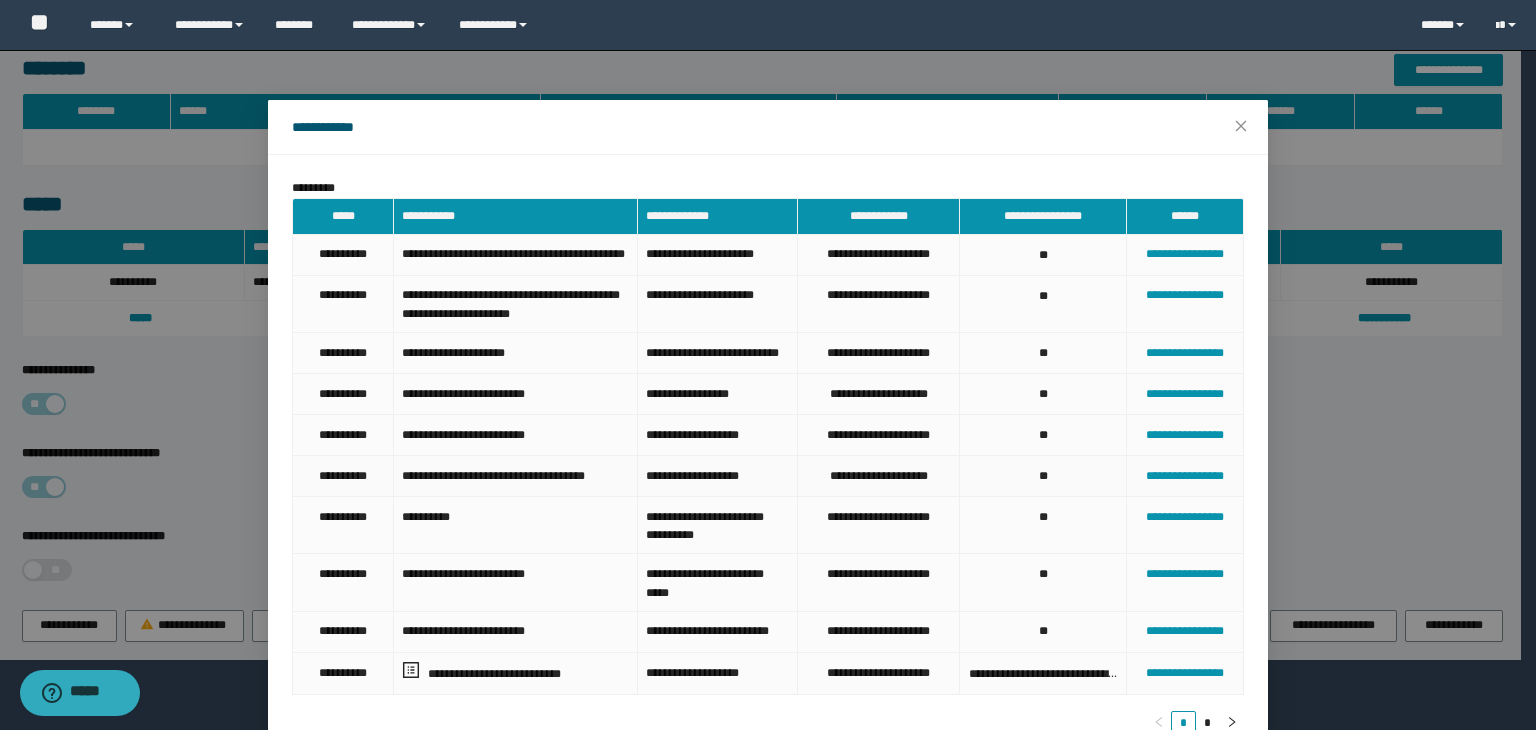 scroll, scrollTop: 150, scrollLeft: 0, axis: vertical 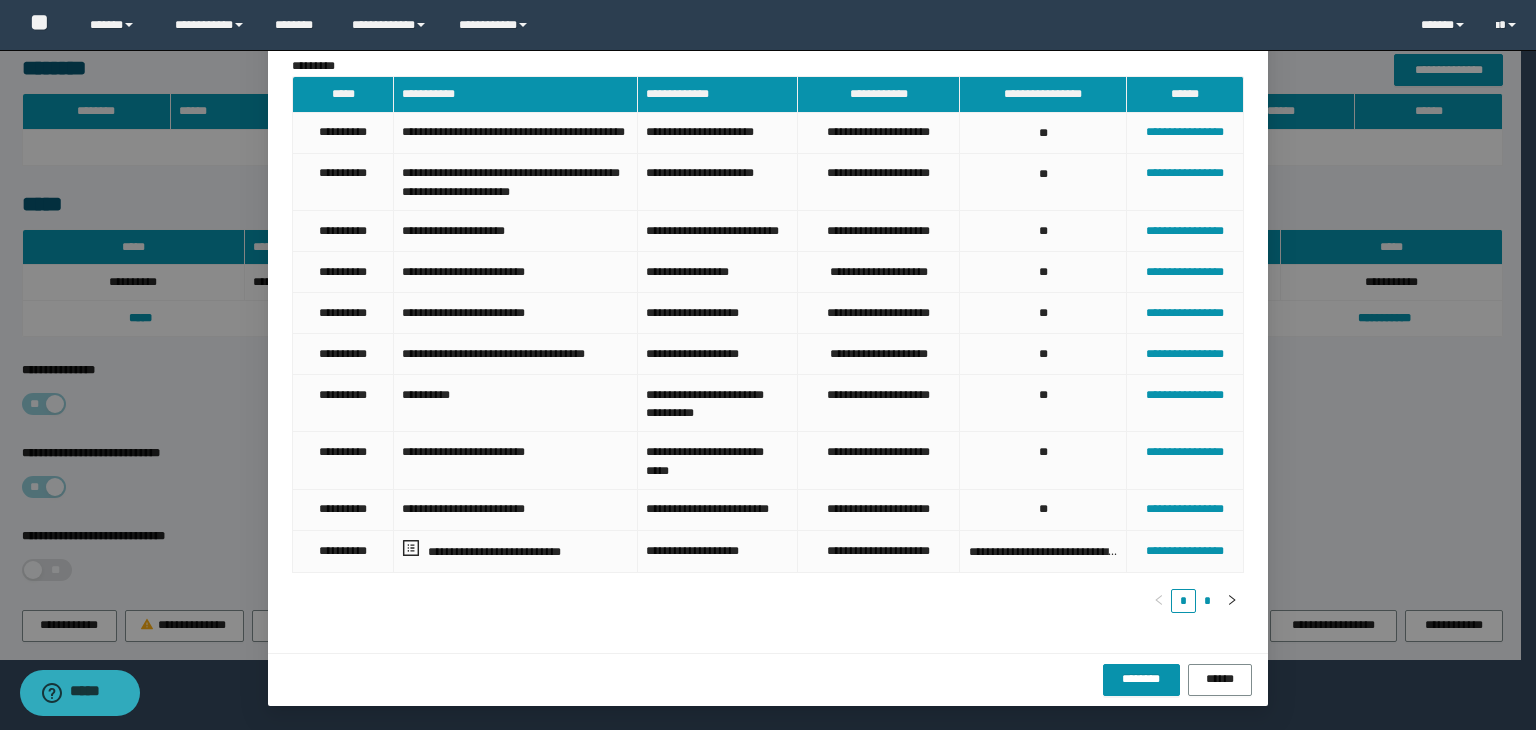 click on "*" at bounding box center [1208, 601] 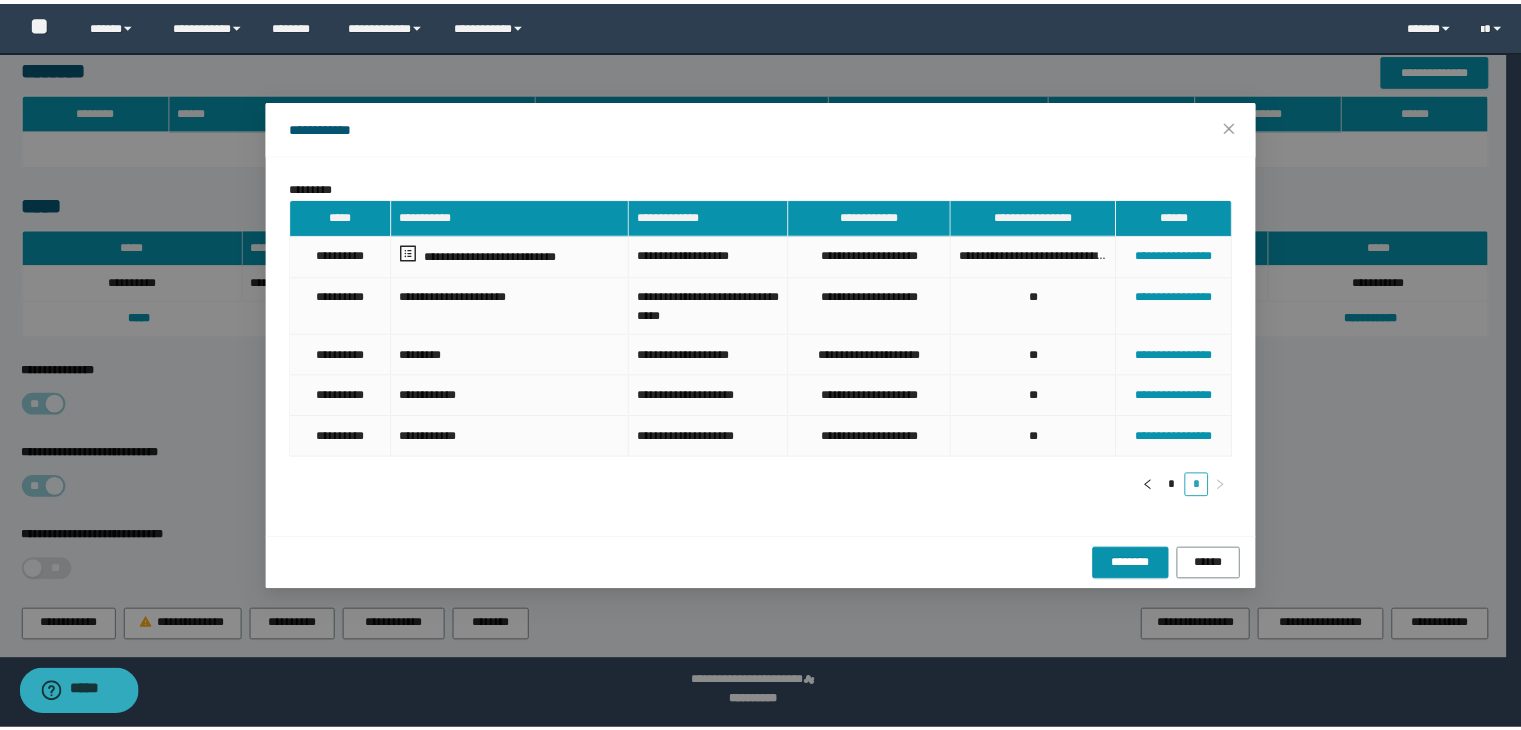 scroll, scrollTop: 0, scrollLeft: 0, axis: both 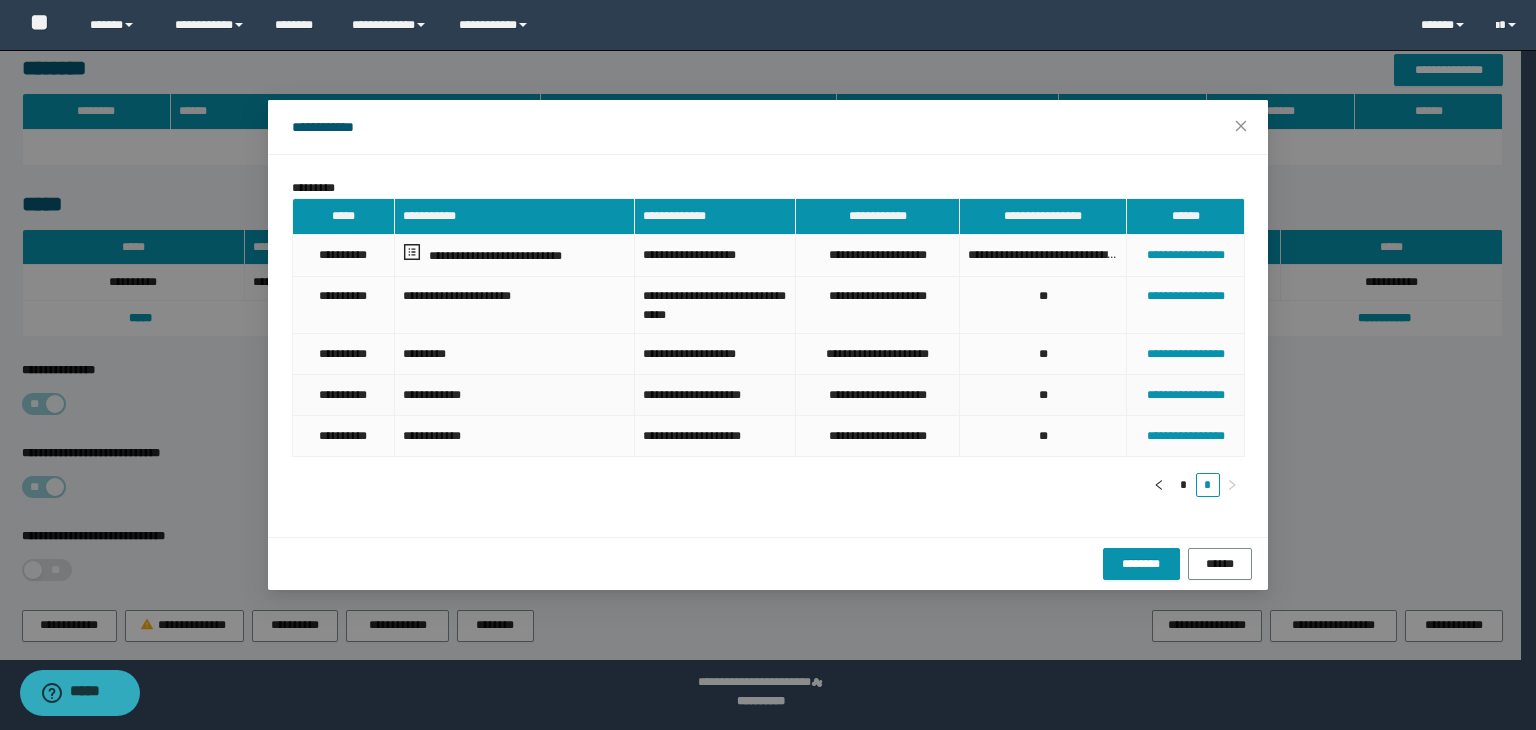 type 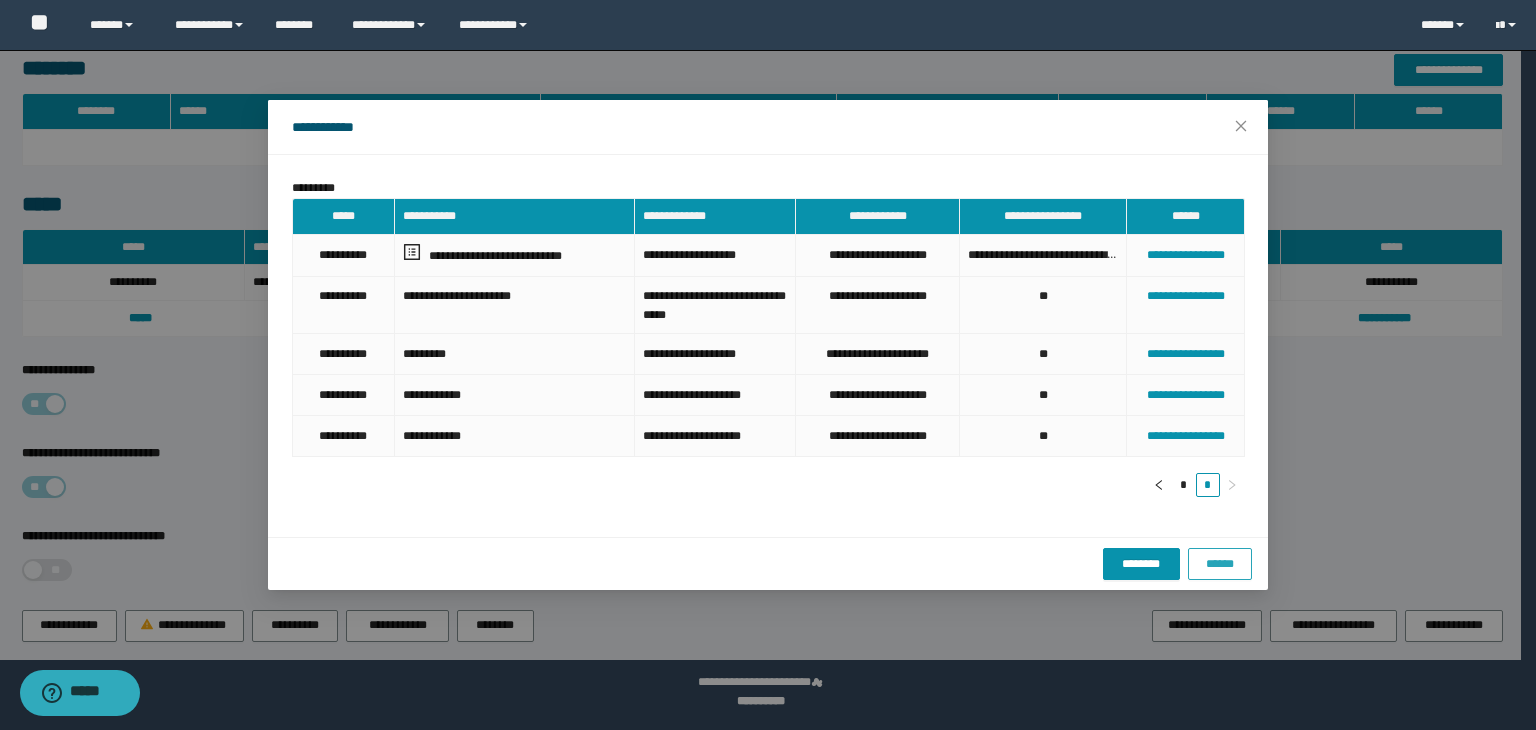 click on "******" at bounding box center [1220, 564] 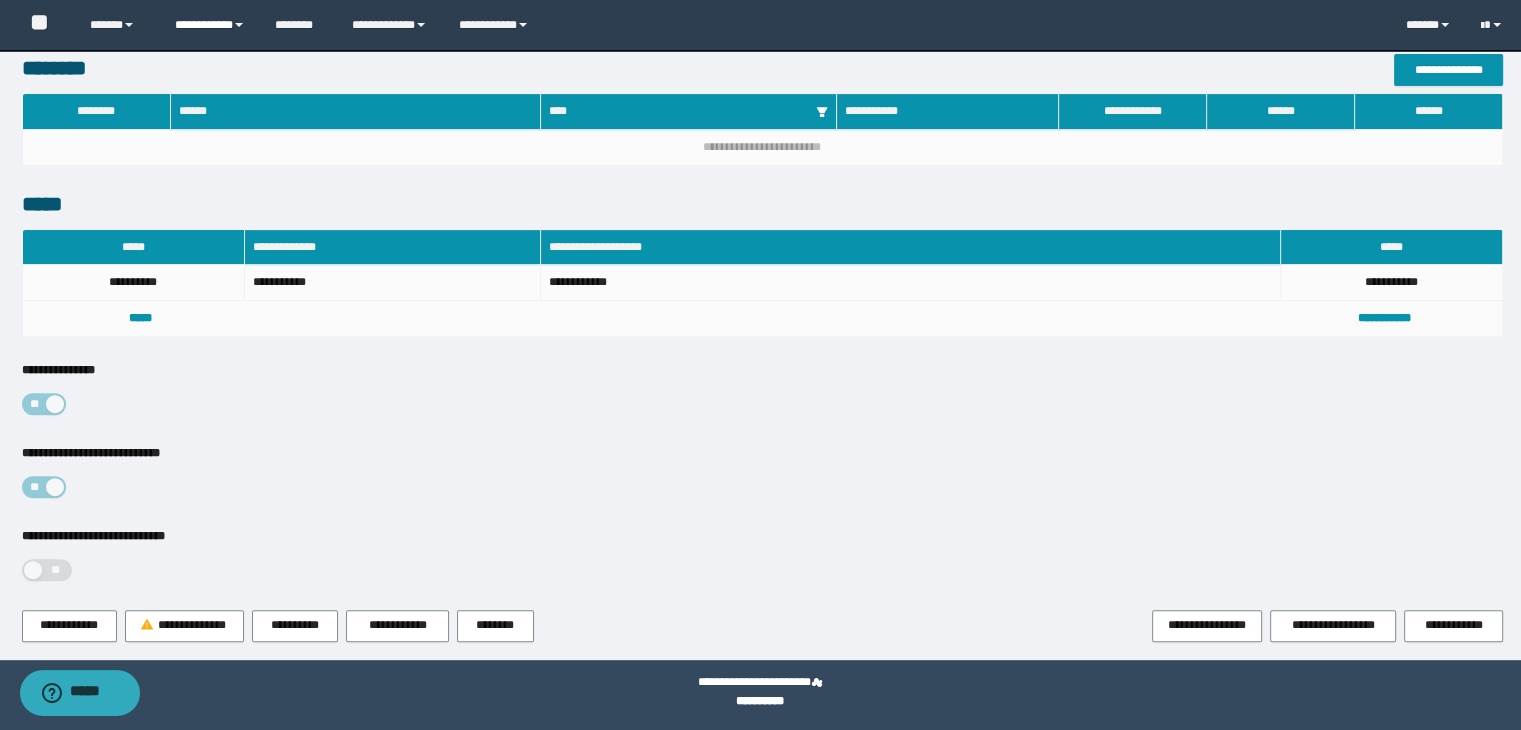 click on "**********" at bounding box center (210, 25) 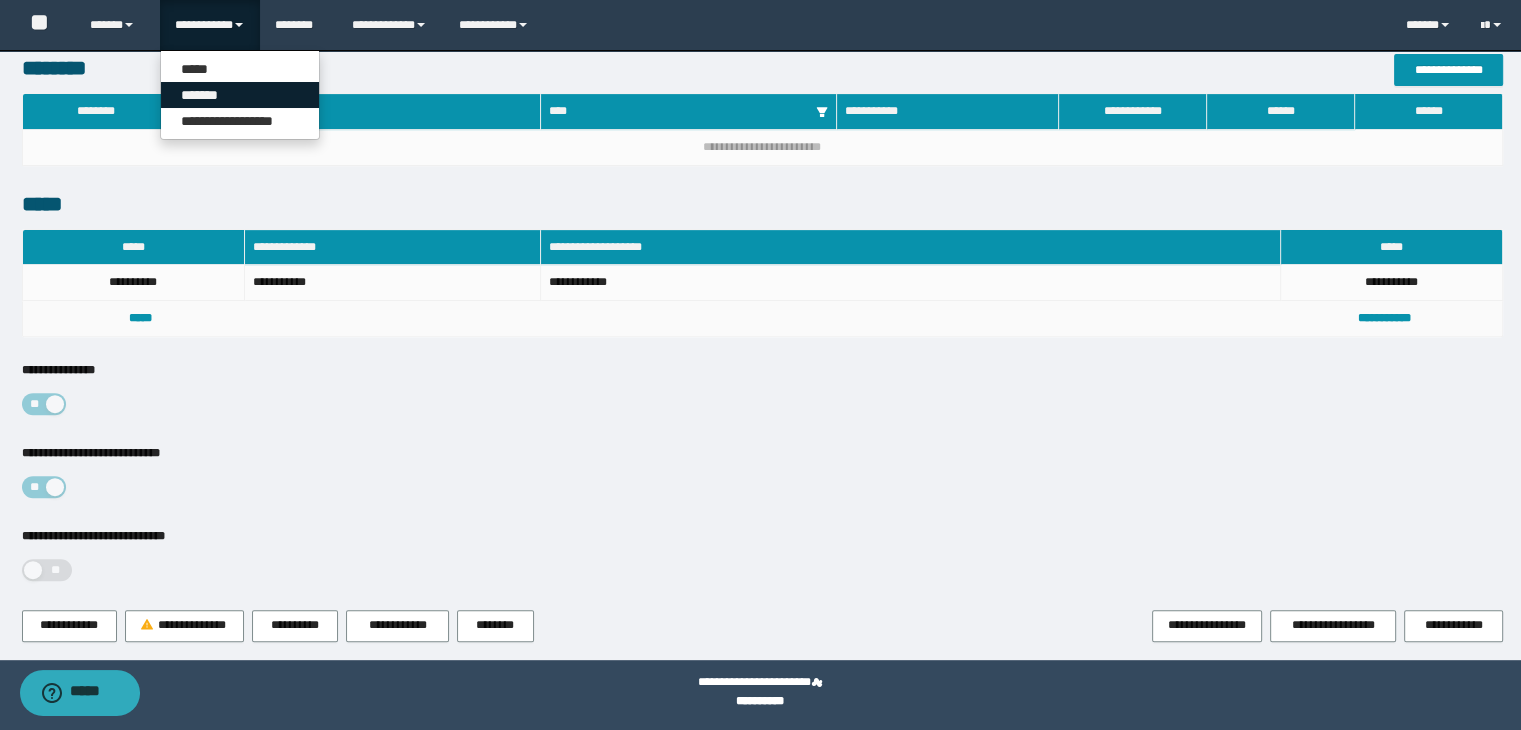 click on "*******" at bounding box center (240, 95) 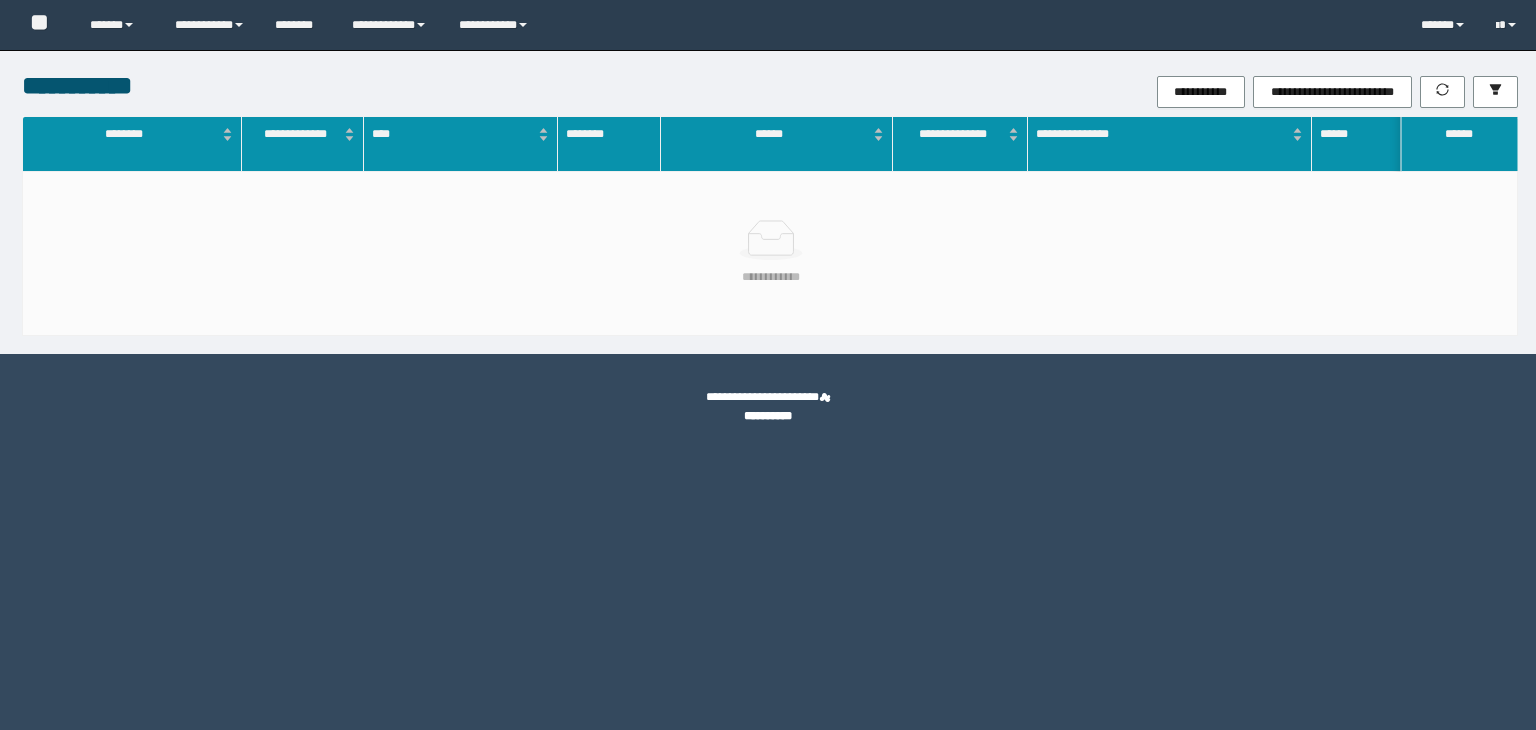 scroll, scrollTop: 0, scrollLeft: 0, axis: both 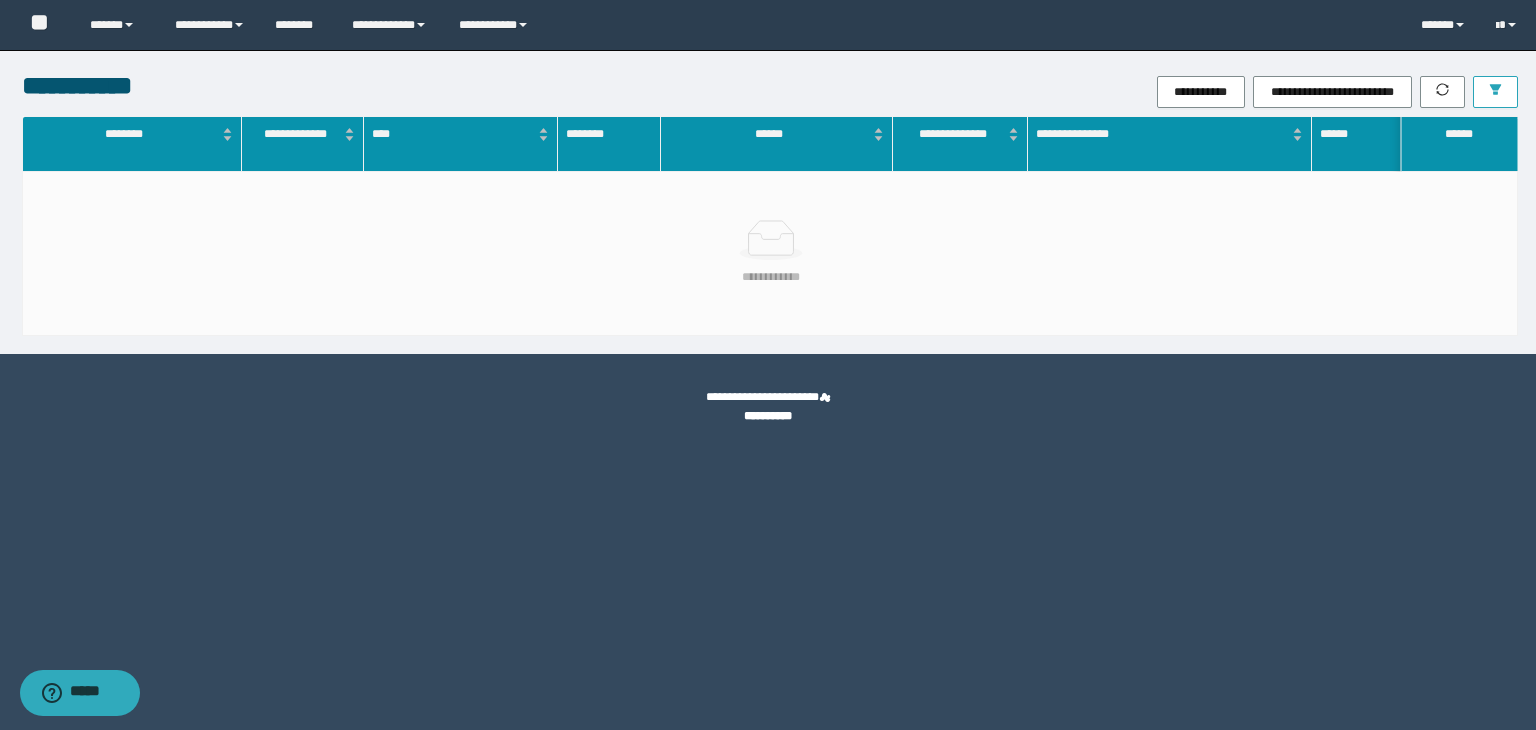 click at bounding box center (1495, 92) 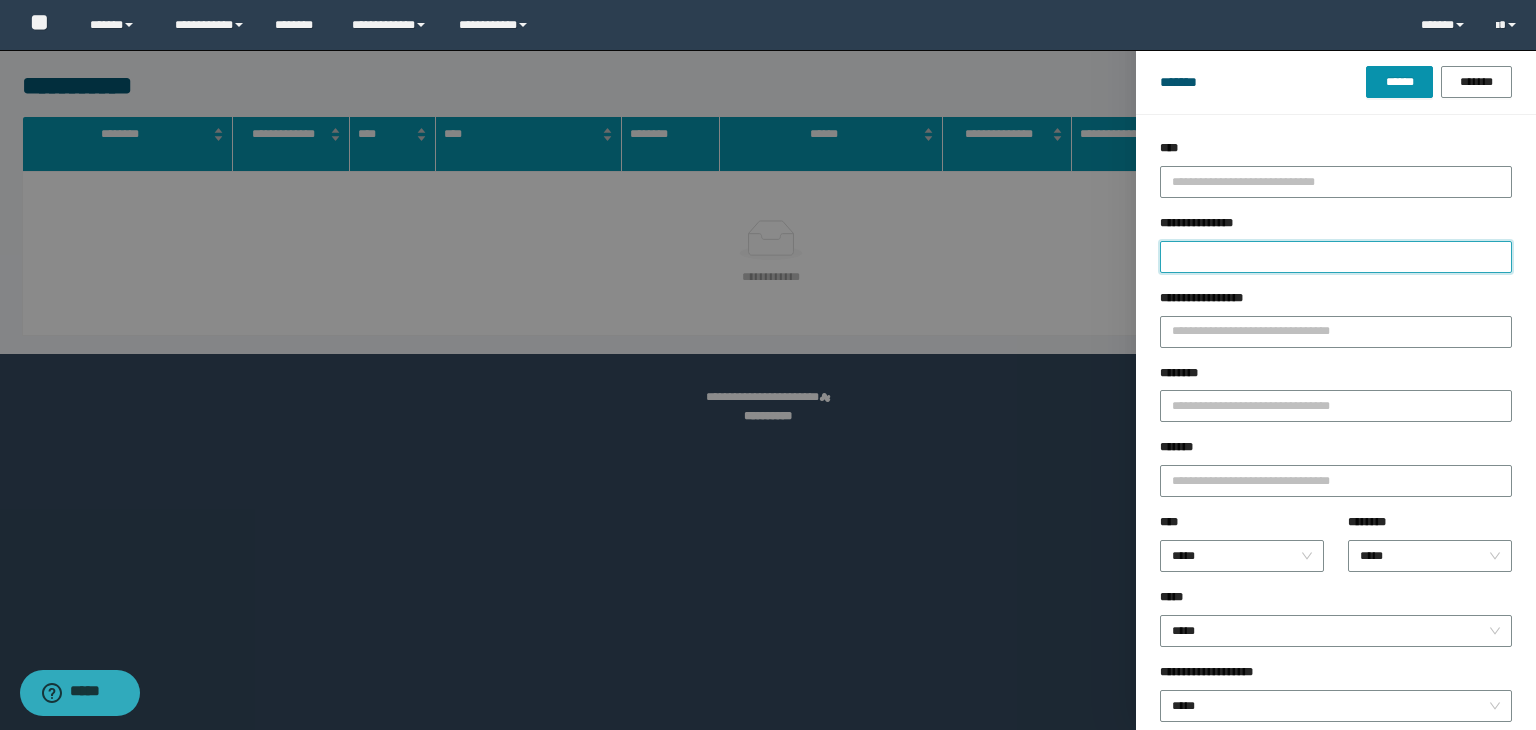 click on "**********" at bounding box center [1336, 257] 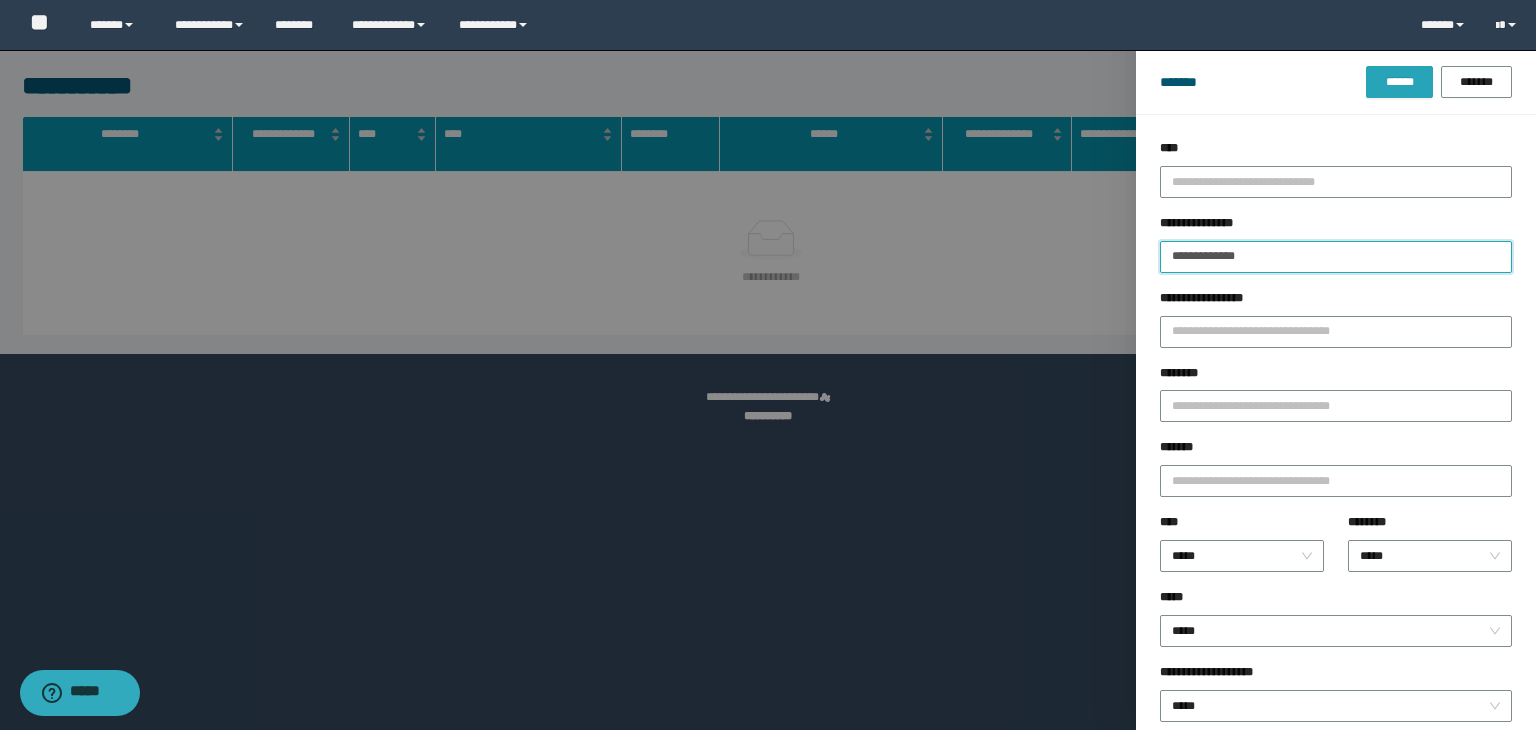 type on "**********" 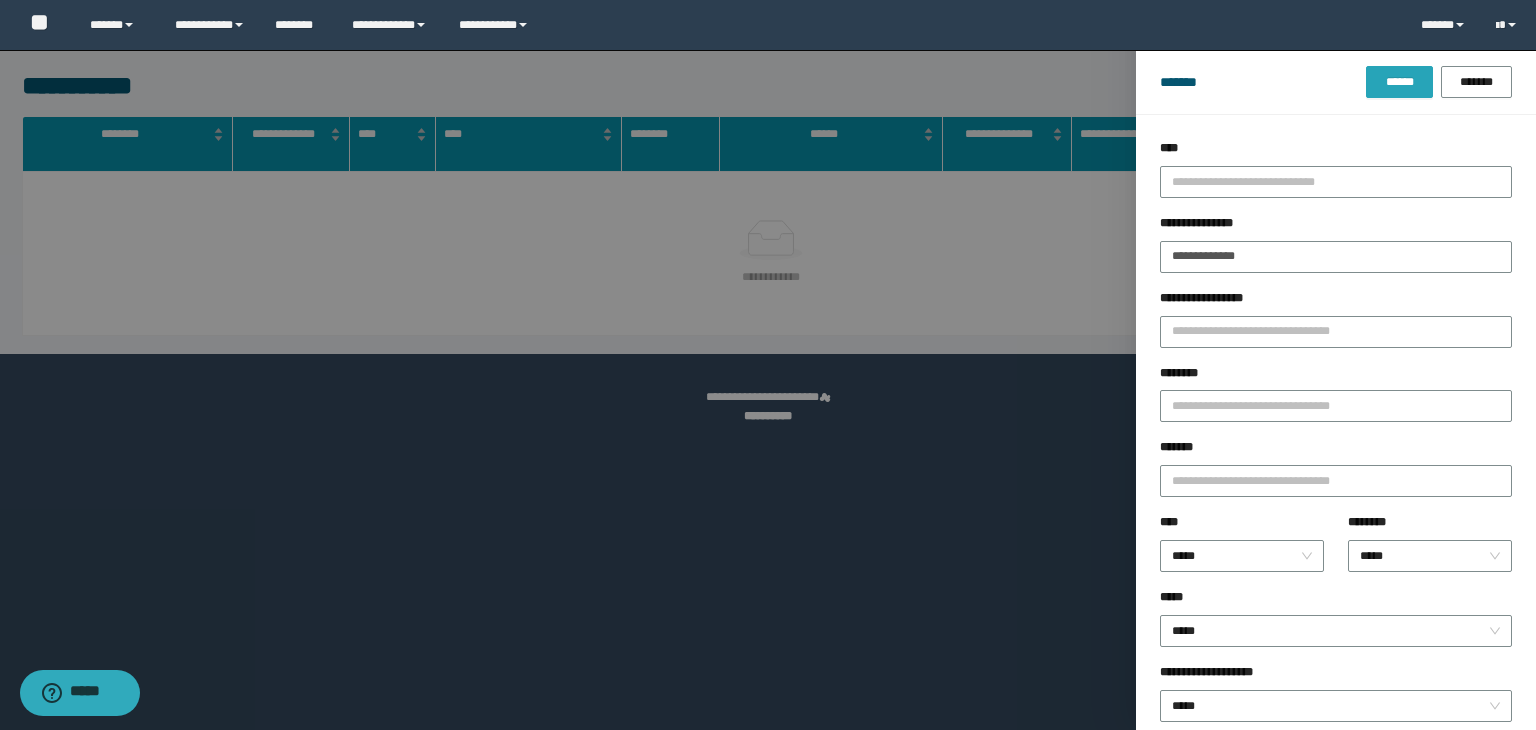 click on "******" at bounding box center [1399, 82] 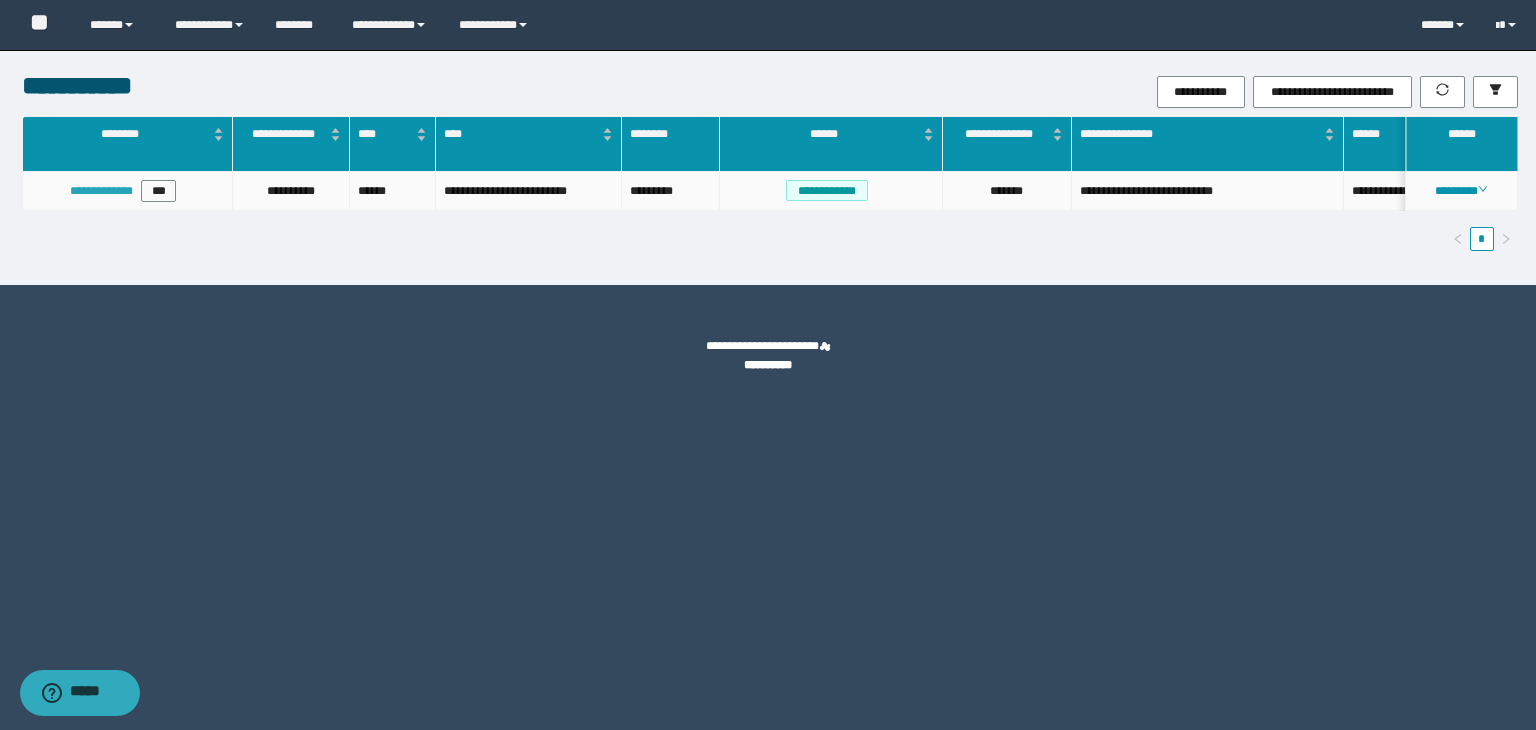 click on "**********" at bounding box center [101, 191] 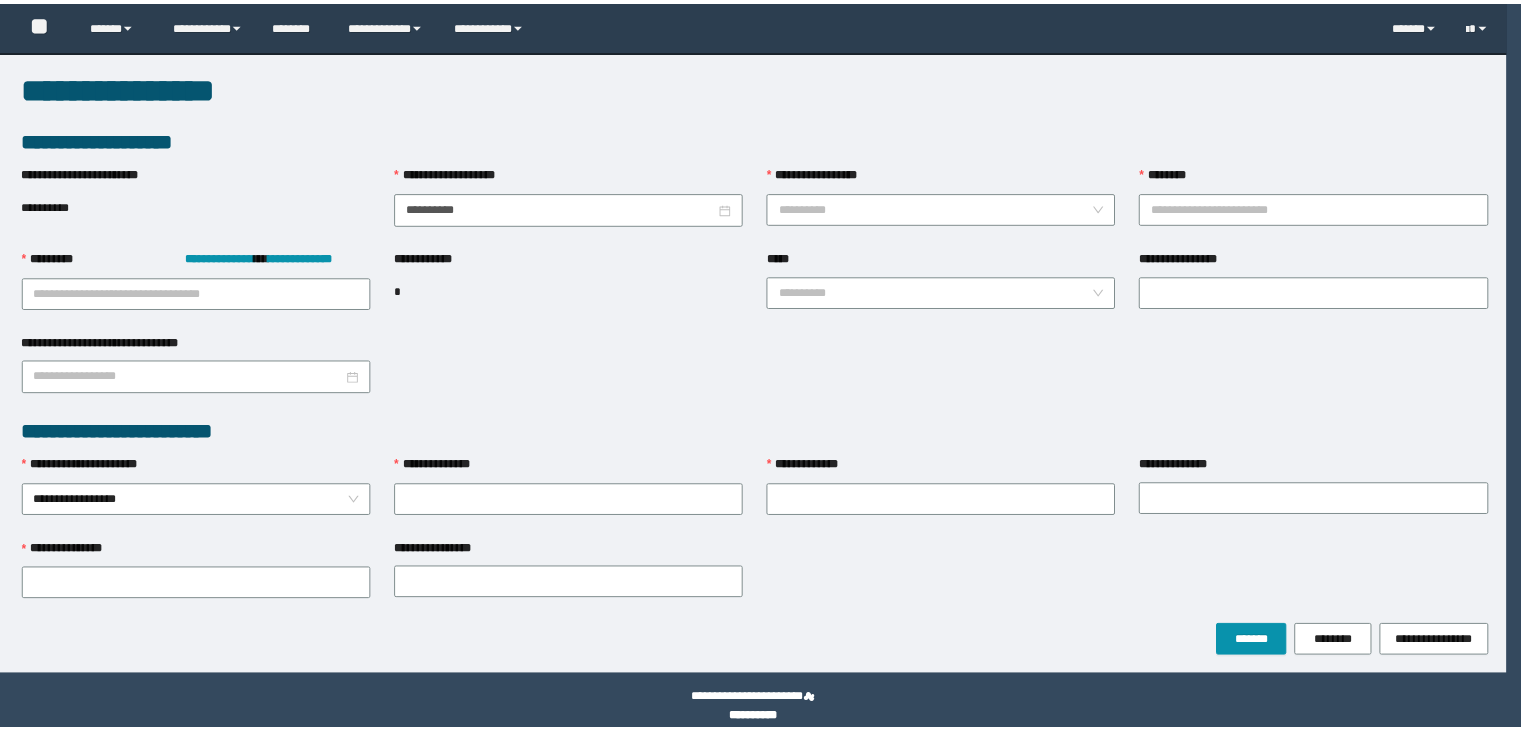 scroll, scrollTop: 0, scrollLeft: 0, axis: both 